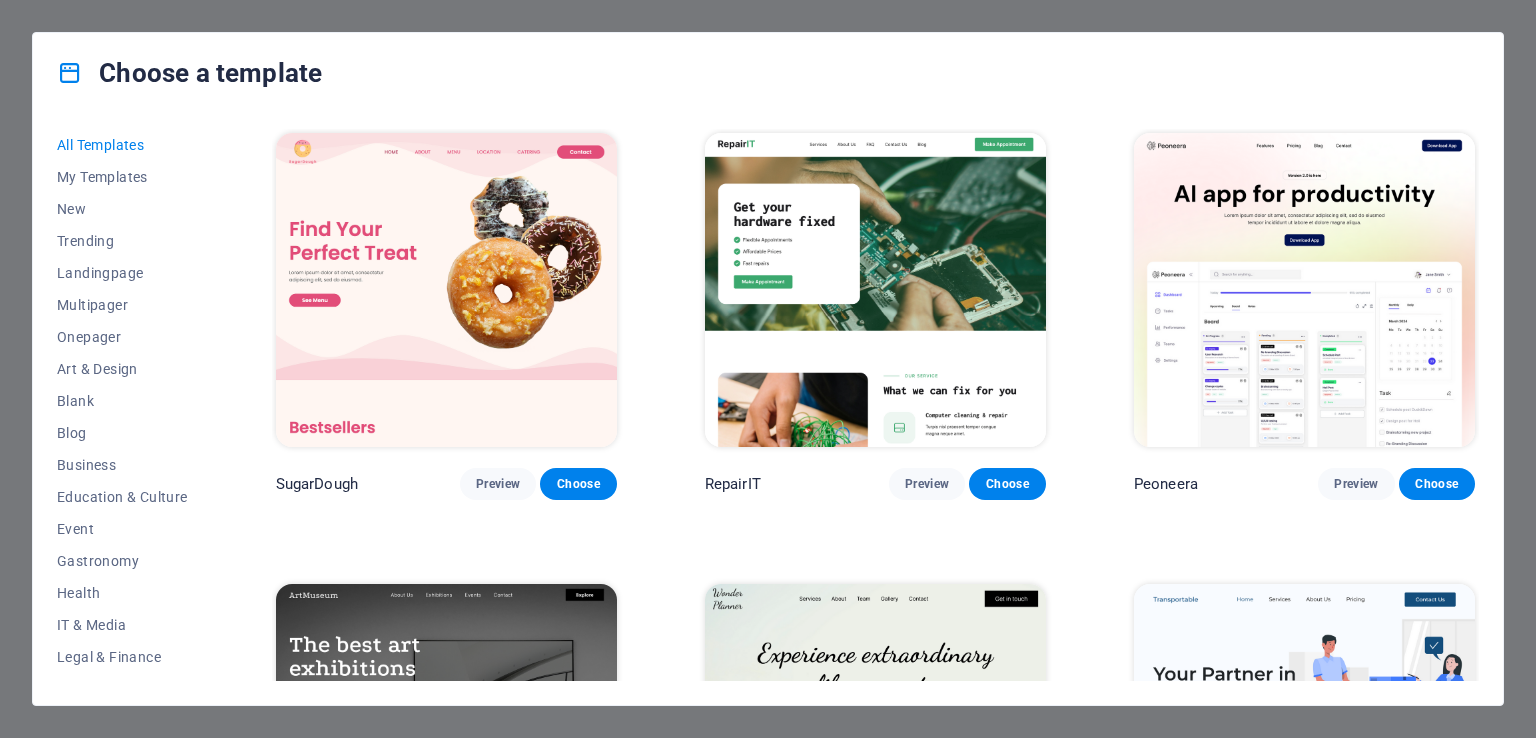 scroll, scrollTop: 0, scrollLeft: 0, axis: both 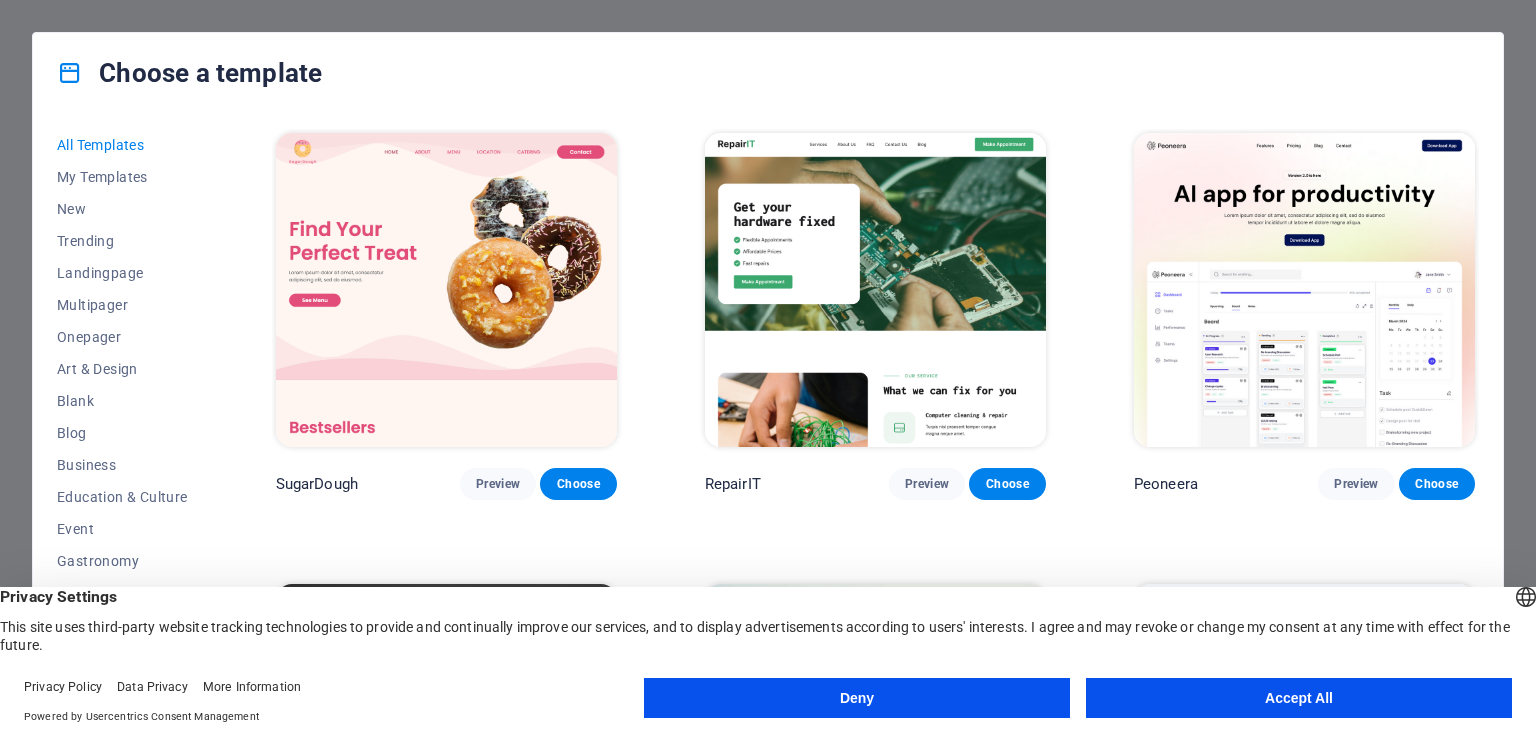 click on "Accept All" at bounding box center [1299, 698] 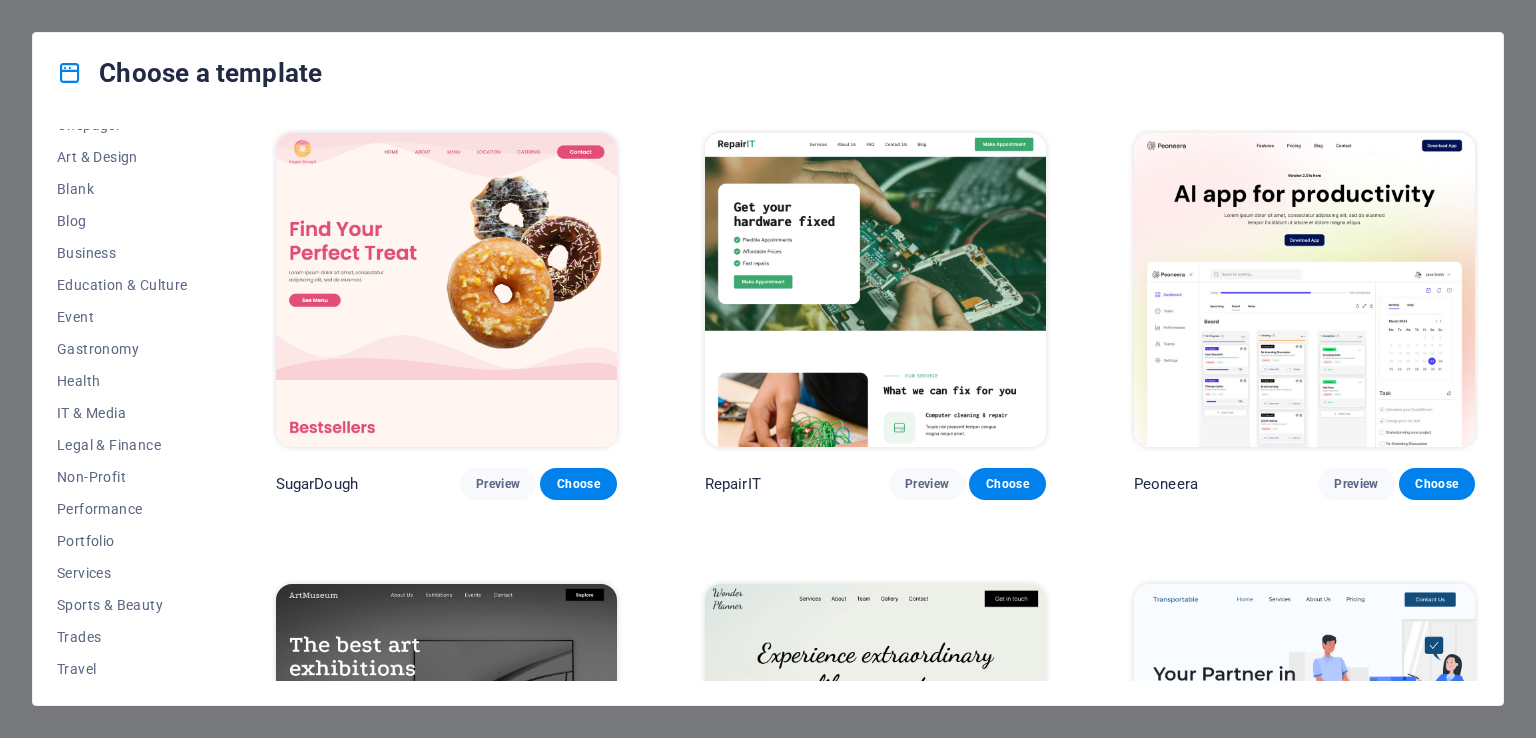 scroll, scrollTop: 248, scrollLeft: 0, axis: vertical 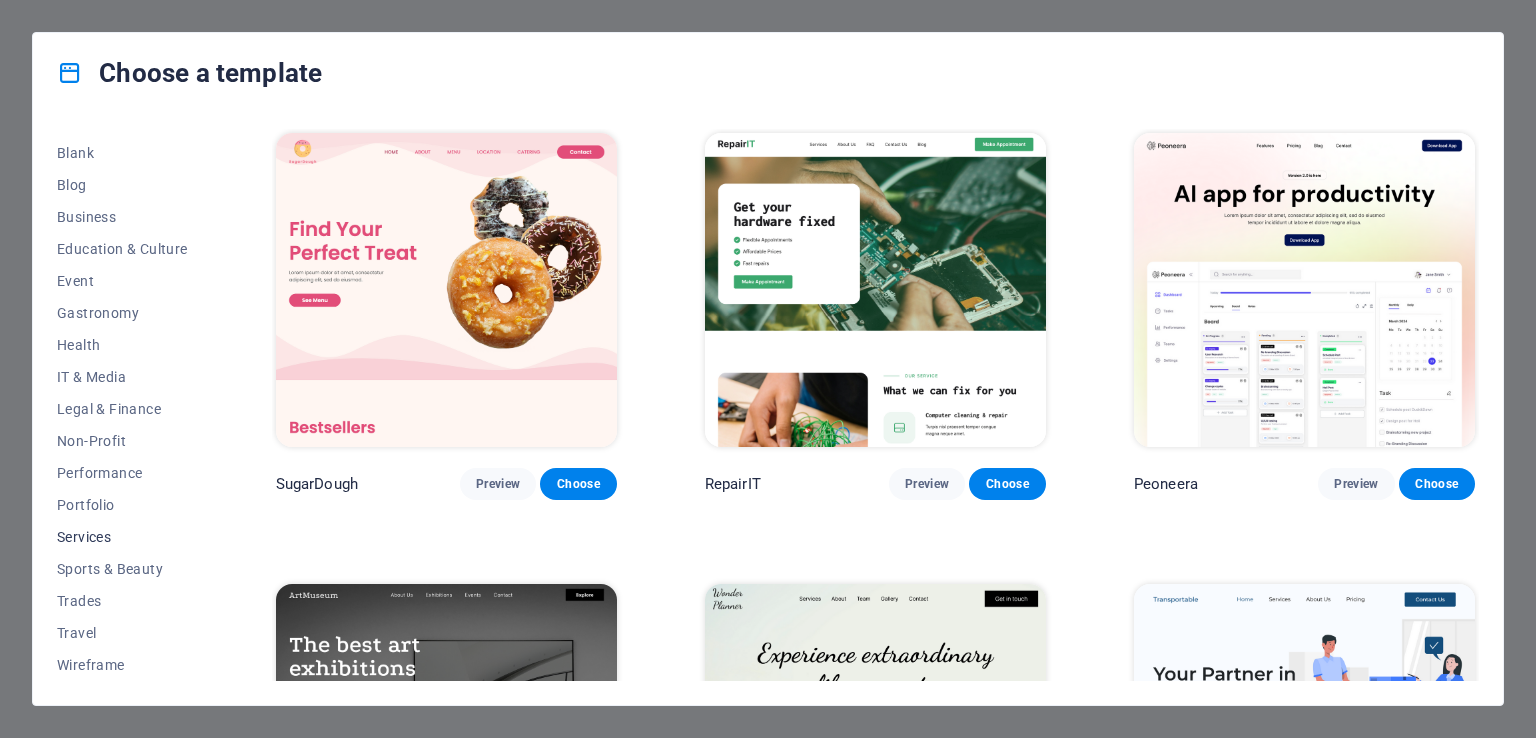 click on "Services" at bounding box center [122, 537] 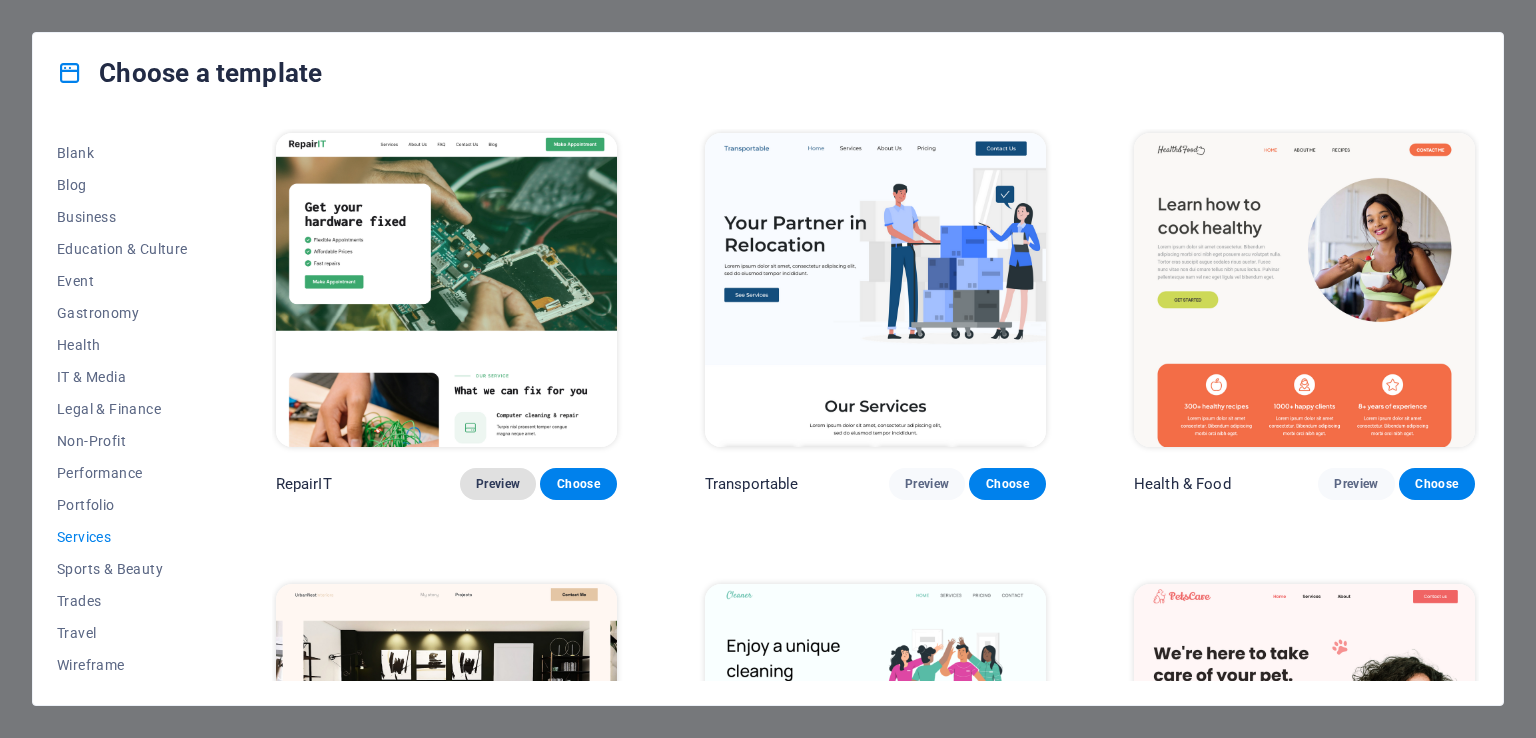 click on "Preview" at bounding box center [498, 484] 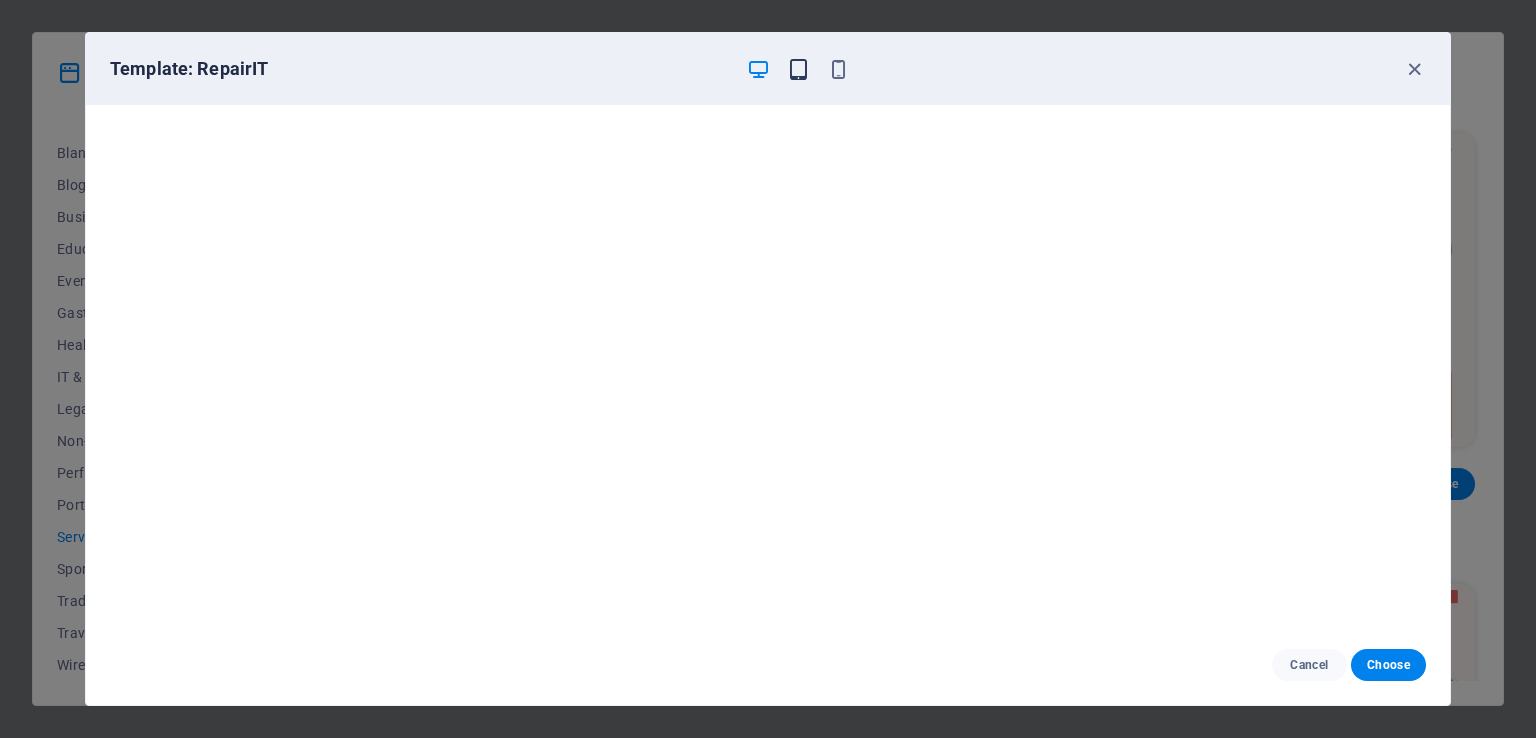 click at bounding box center (798, 69) 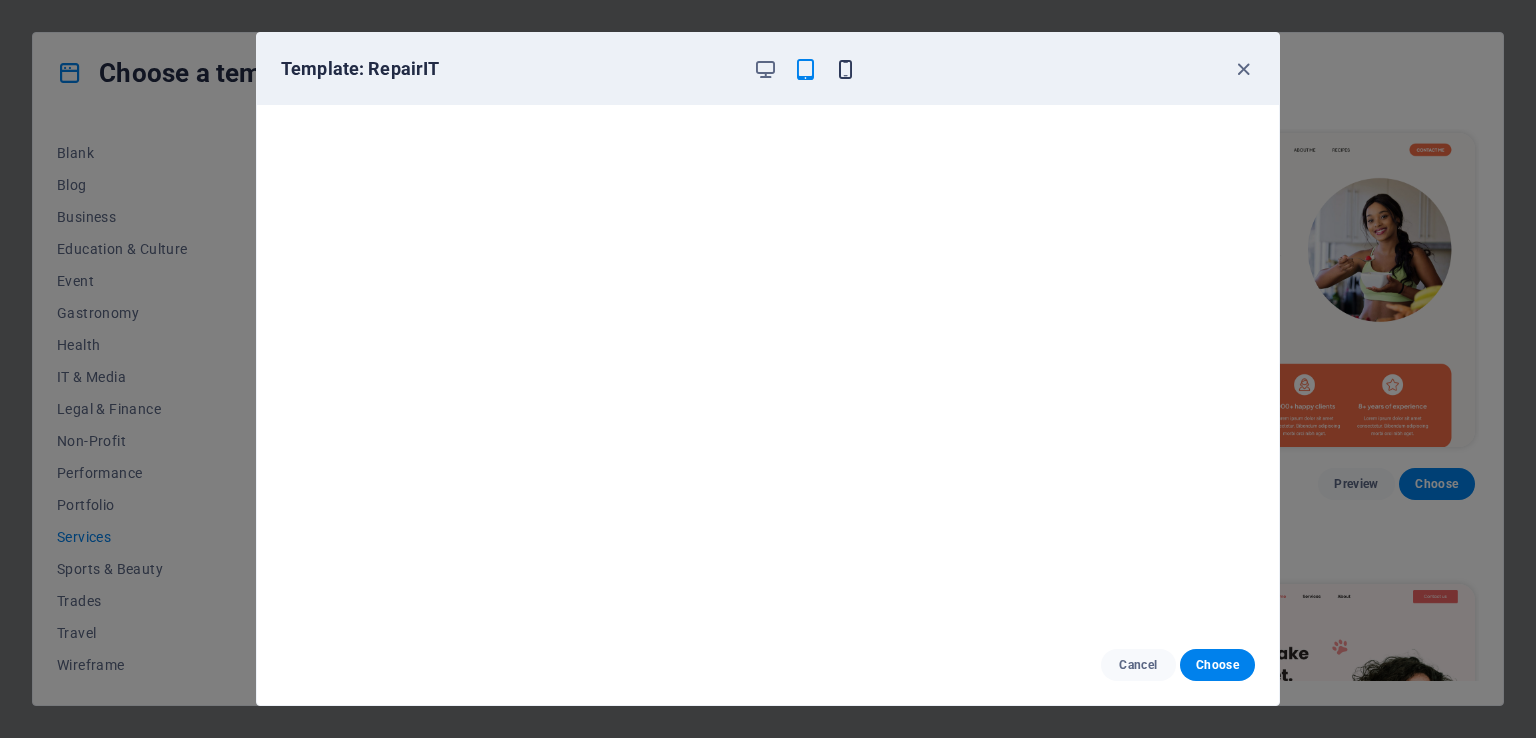 click at bounding box center (845, 69) 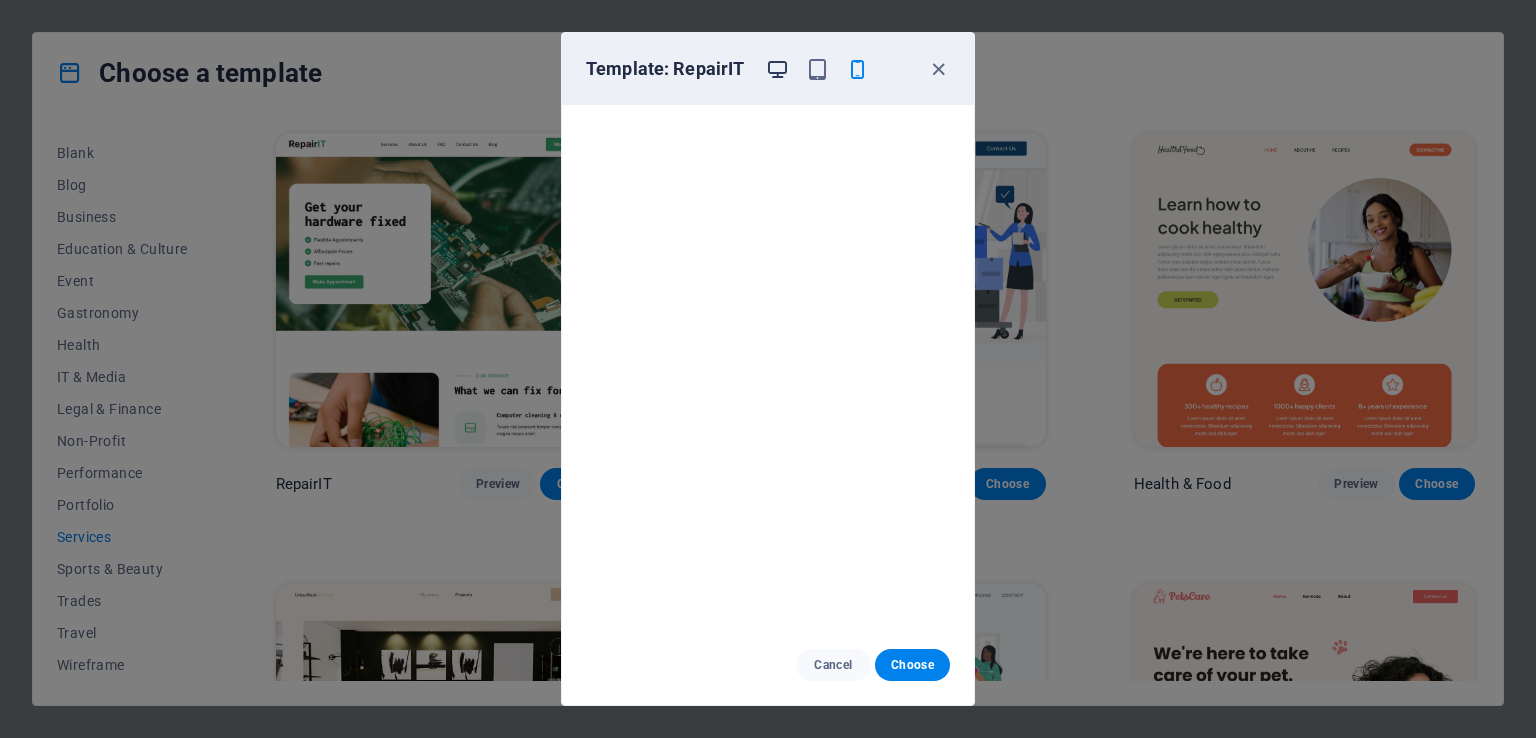 drag, startPoint x: 852, startPoint y: 68, endPoint x: 780, endPoint y: 65, distance: 72.06247 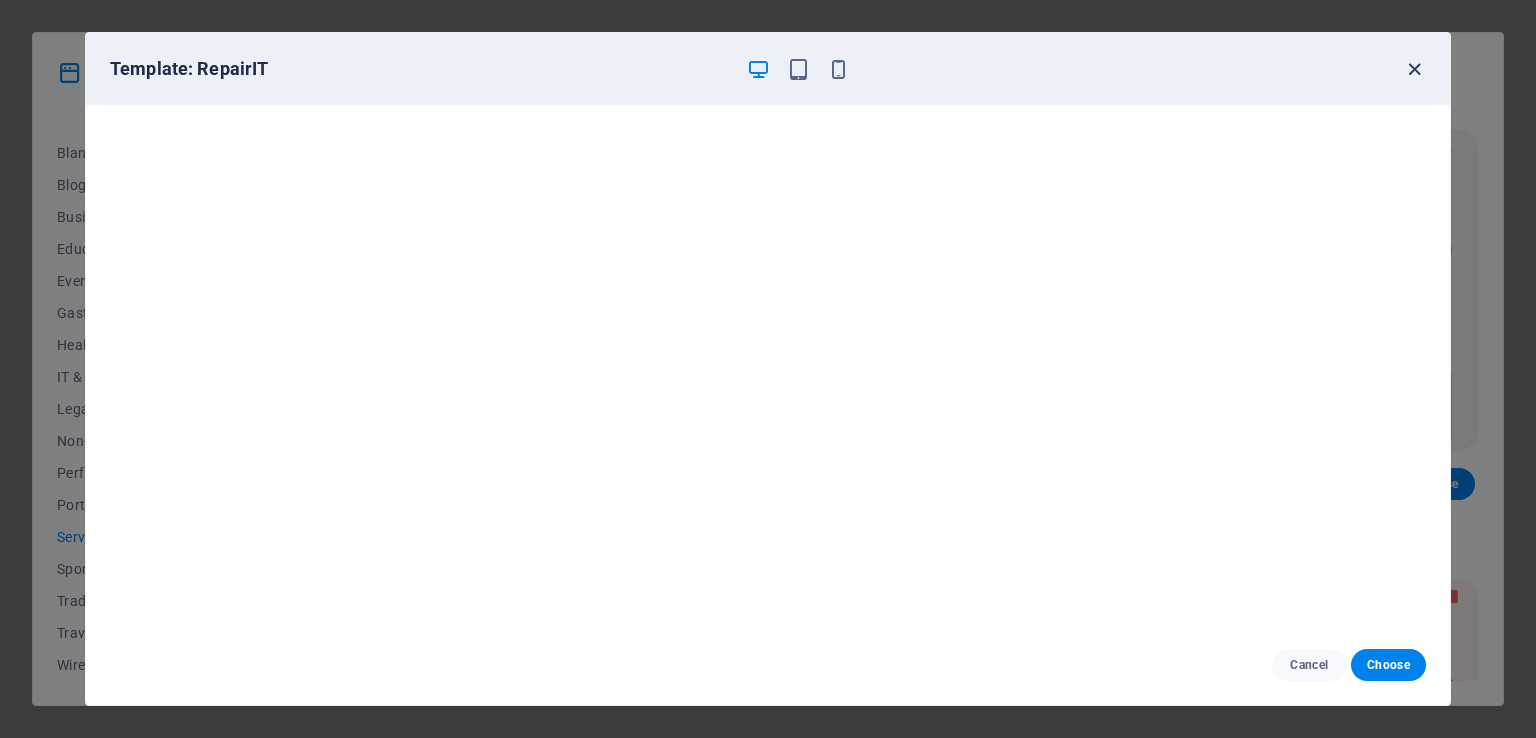 click at bounding box center [1414, 69] 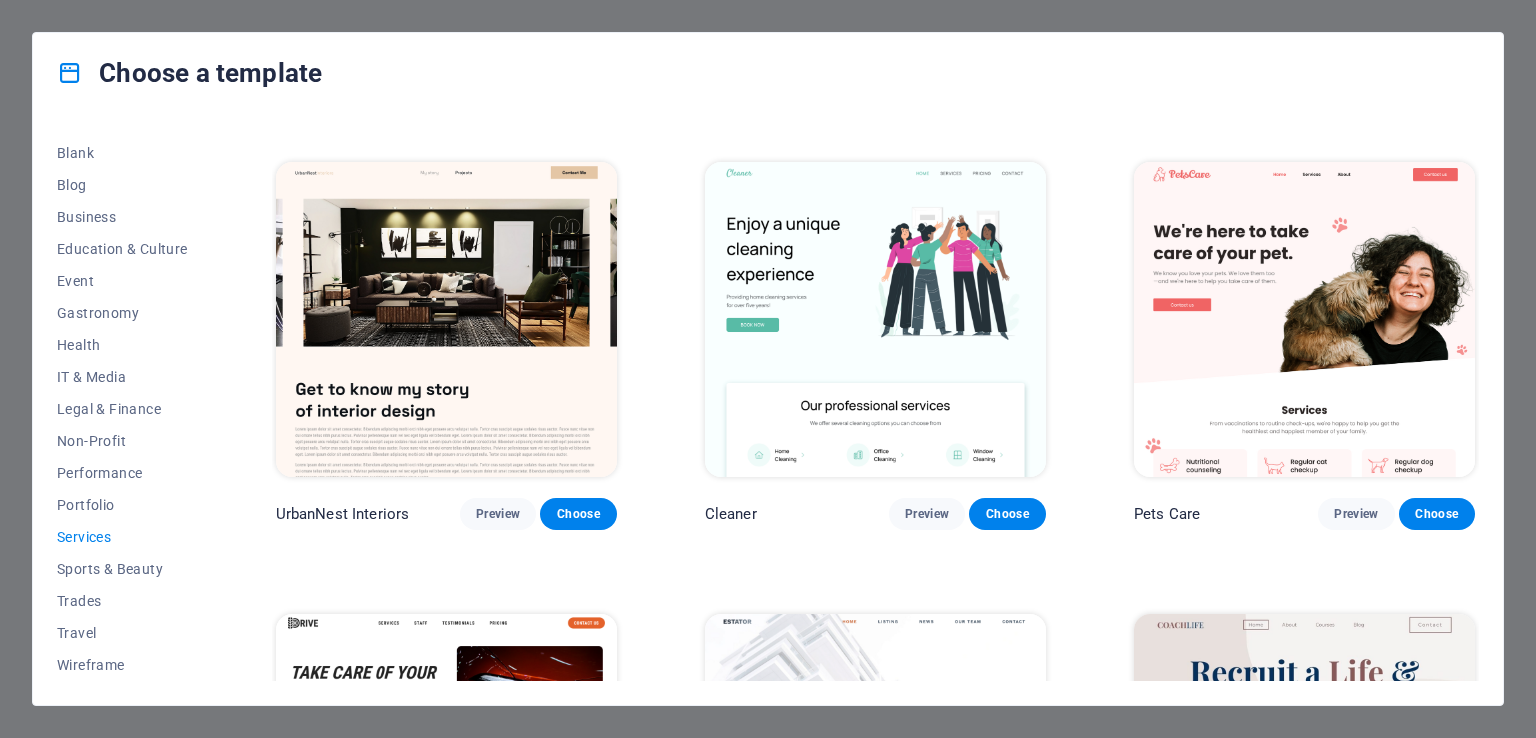 scroll, scrollTop: 429, scrollLeft: 0, axis: vertical 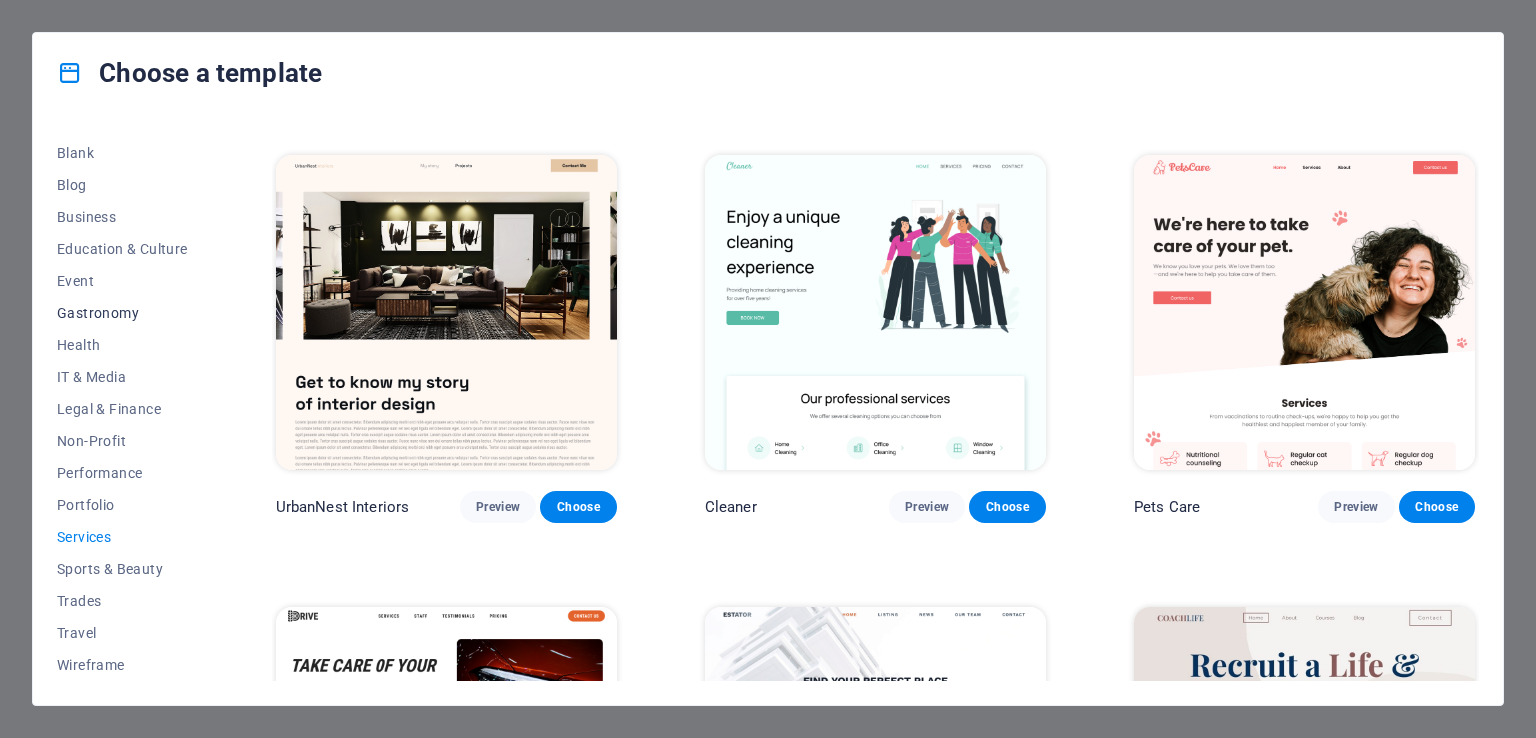 click on "Gastronomy" at bounding box center (122, 313) 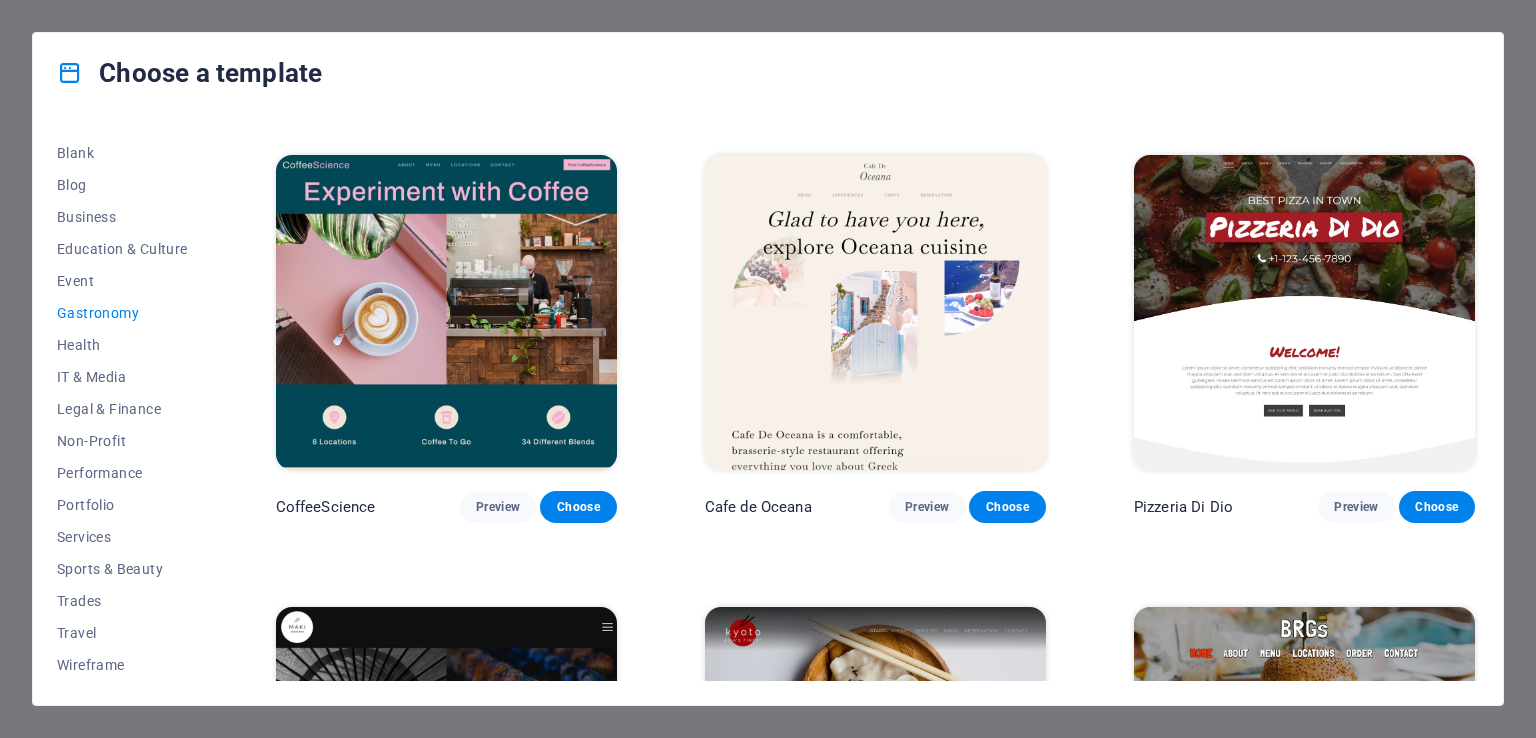 scroll, scrollTop: 277, scrollLeft: 0, axis: vertical 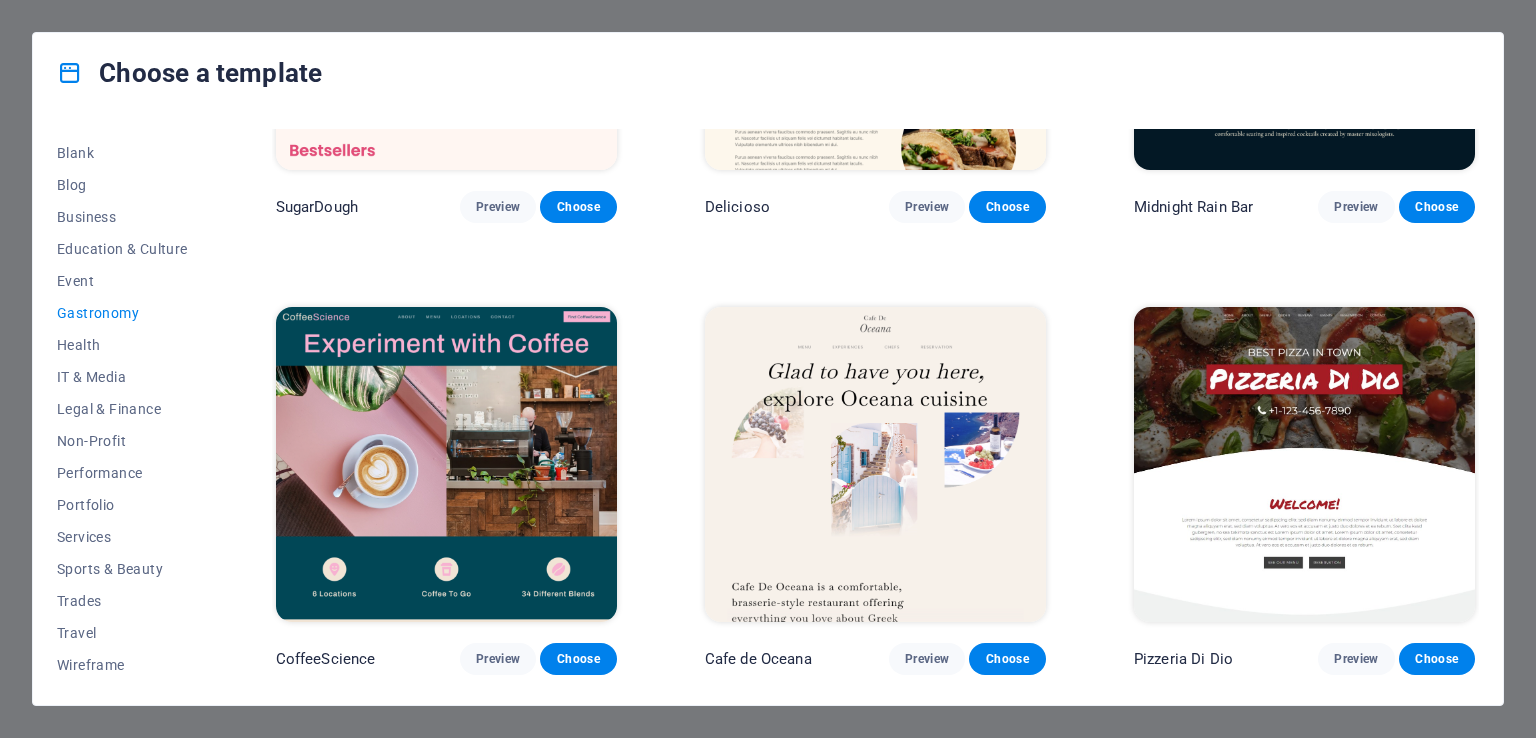click on "Preview" at bounding box center [498, 1110] 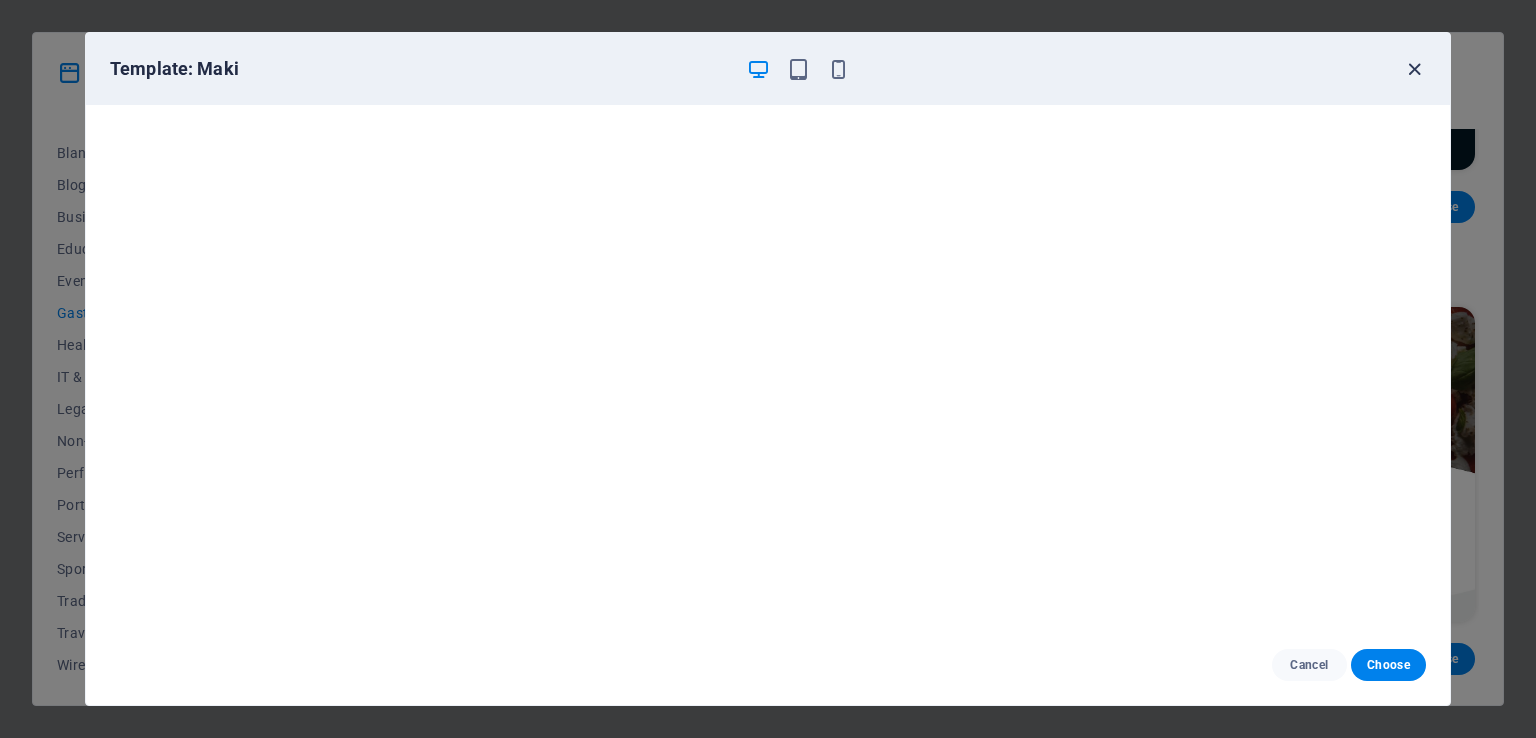 click at bounding box center [1414, 69] 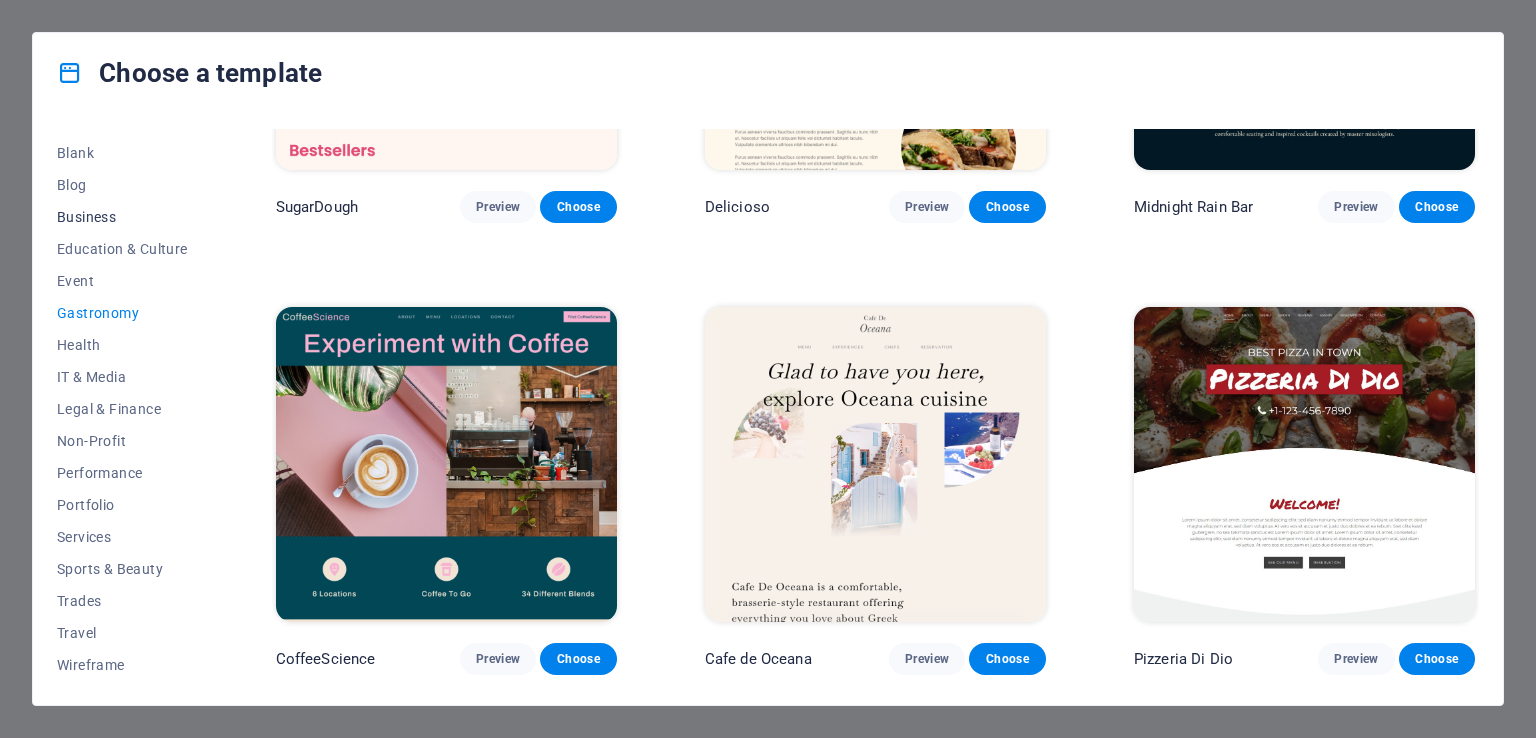 click on "Business" at bounding box center [122, 217] 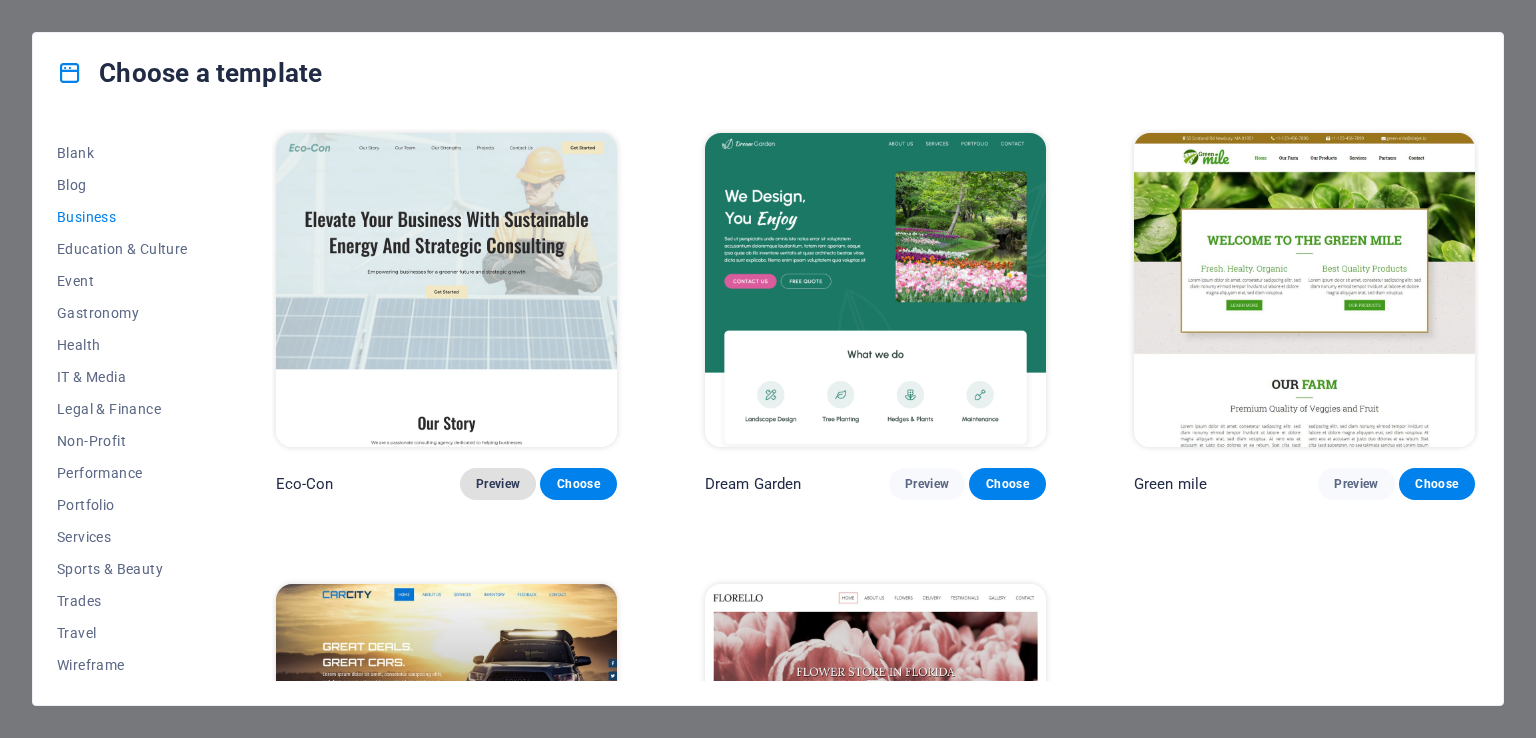 click on "Preview" at bounding box center [498, 484] 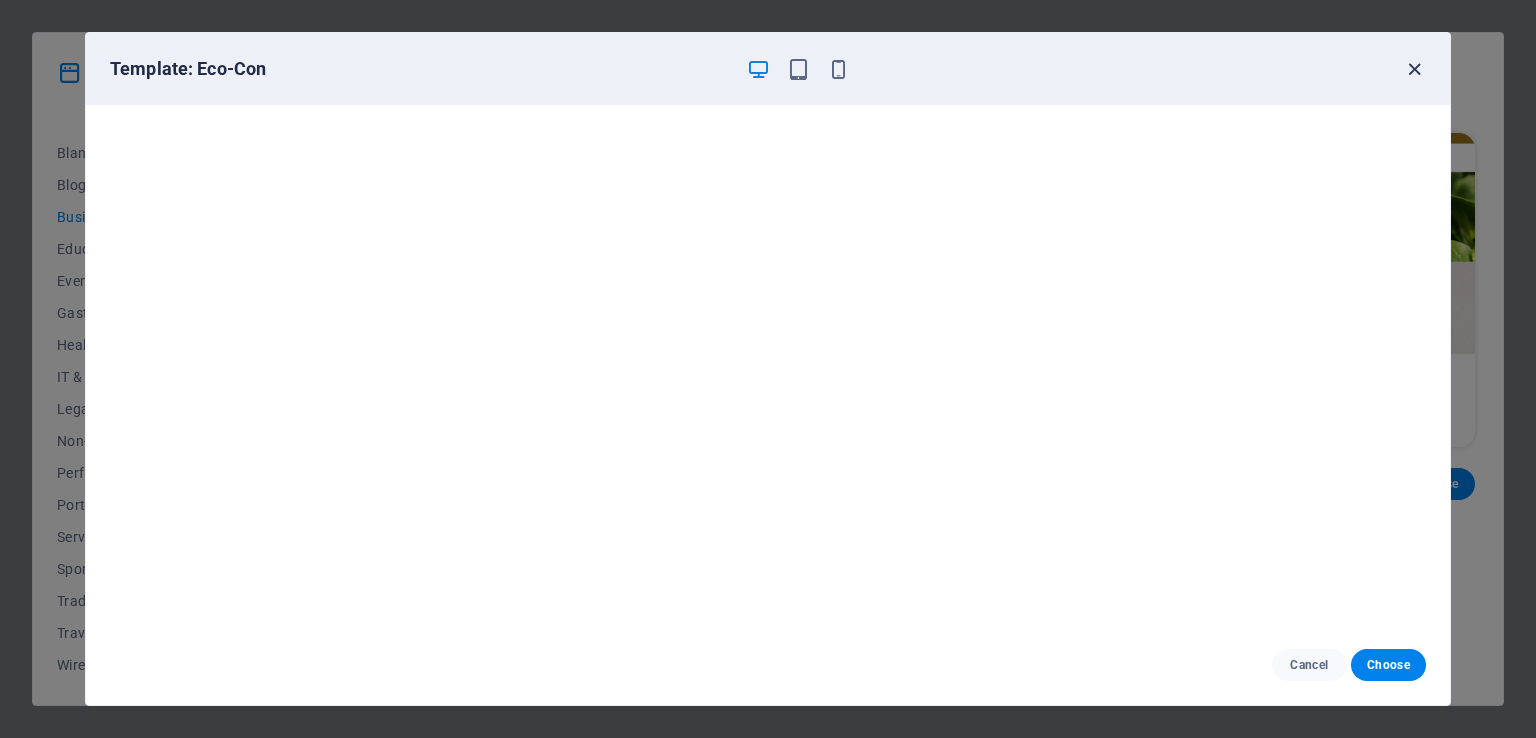 click at bounding box center (1414, 69) 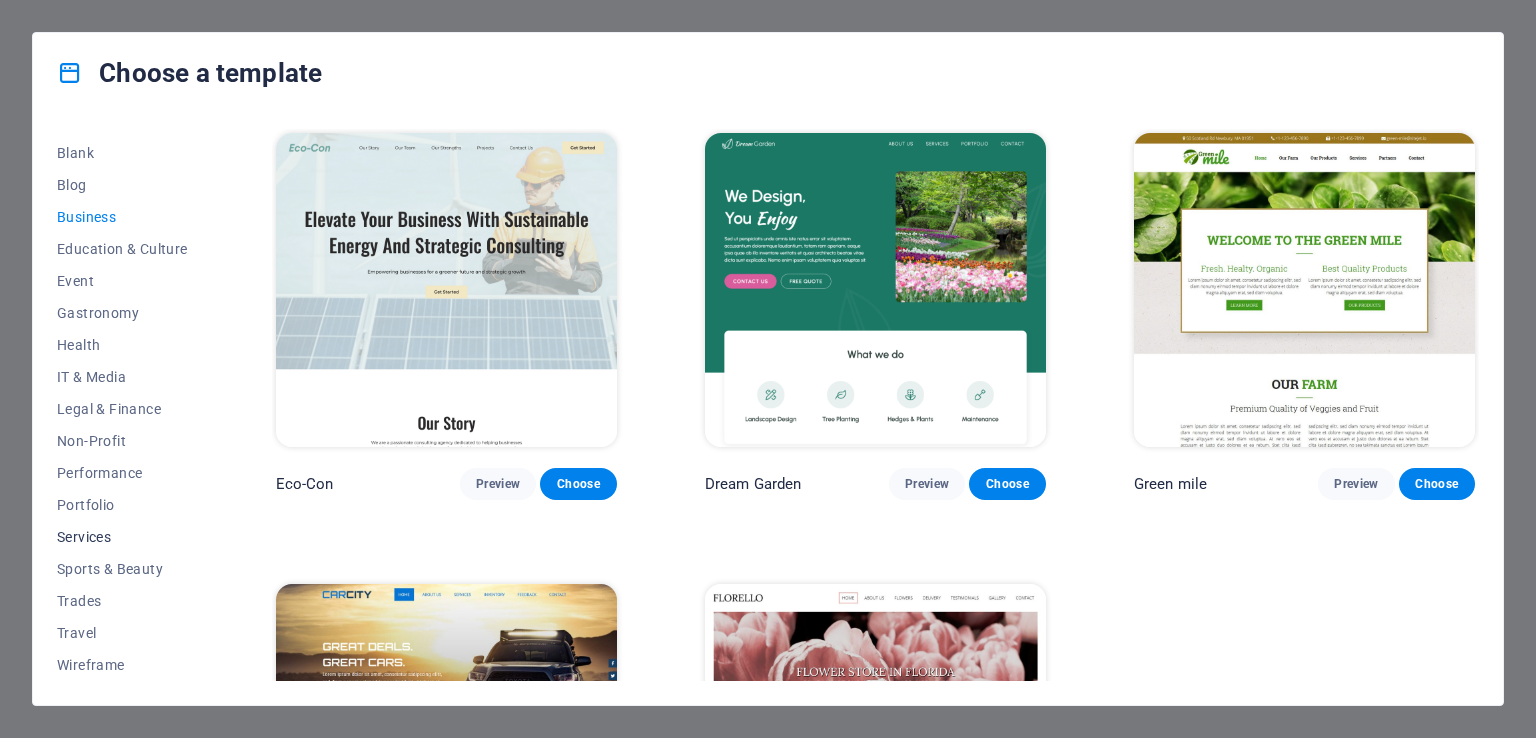 click on "Services" at bounding box center [122, 537] 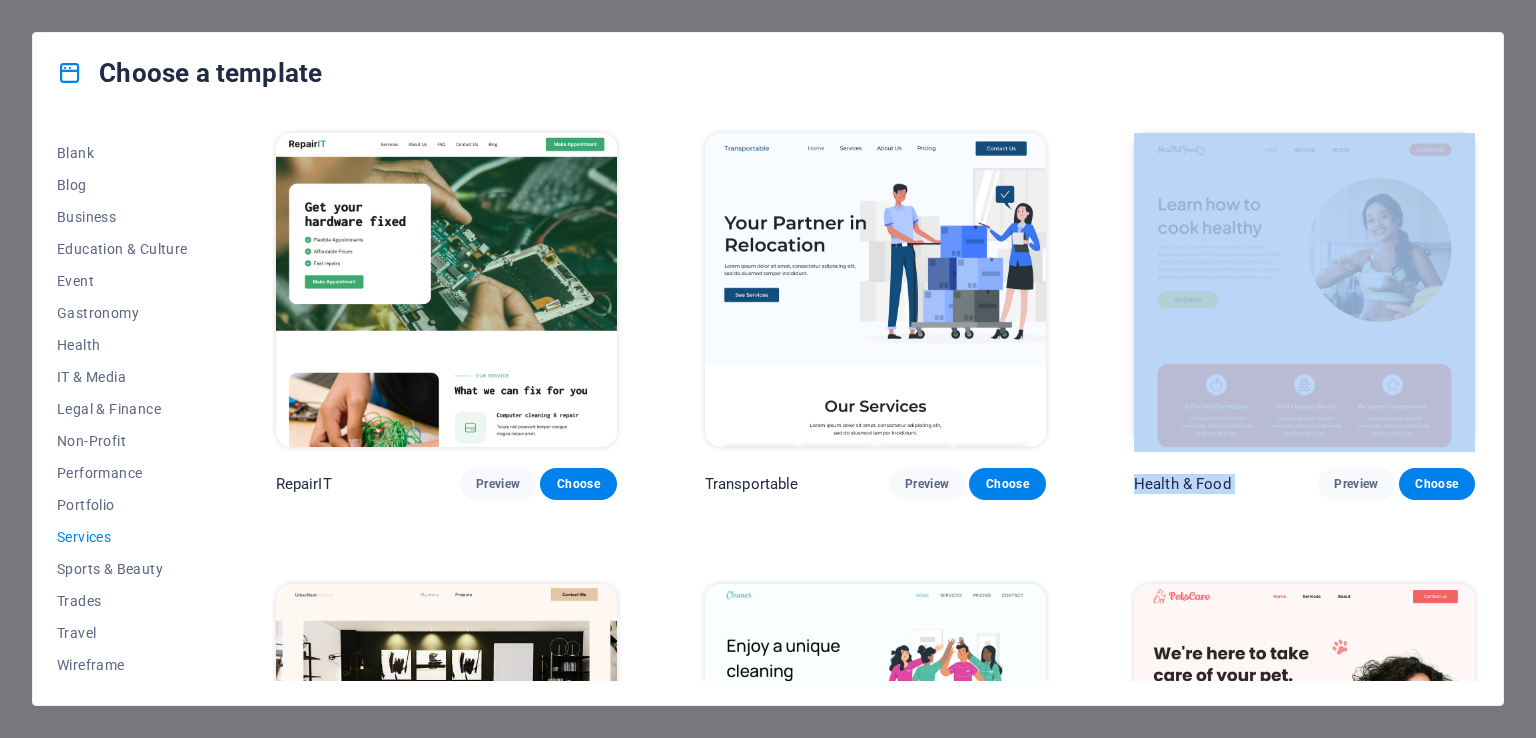 drag, startPoint x: 1481, startPoint y: 135, endPoint x: 1482, endPoint y: 156, distance: 21.023796 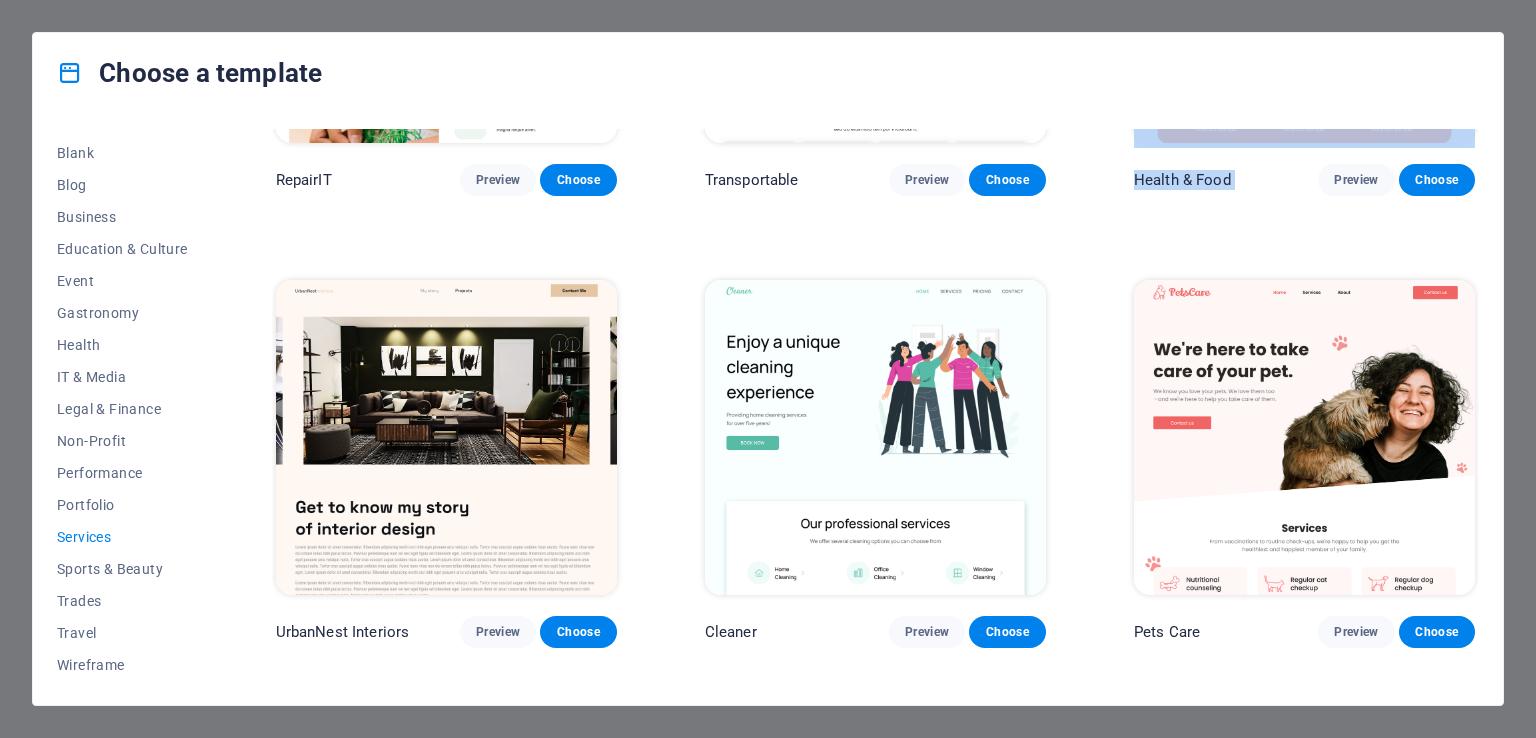 scroll, scrollTop: 429, scrollLeft: 0, axis: vertical 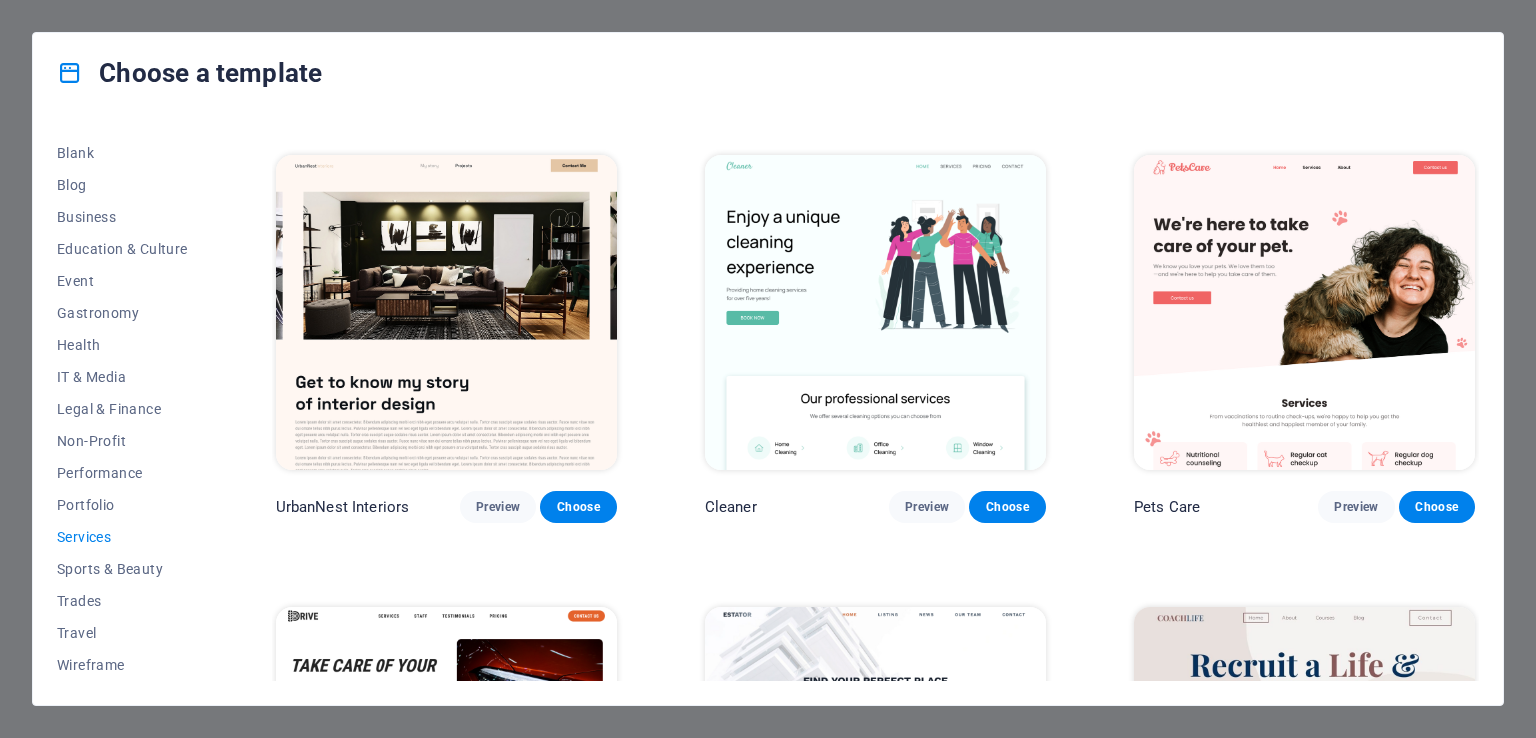 drag, startPoint x: 207, startPoint y: 332, endPoint x: 198, endPoint y: 182, distance: 150.26976 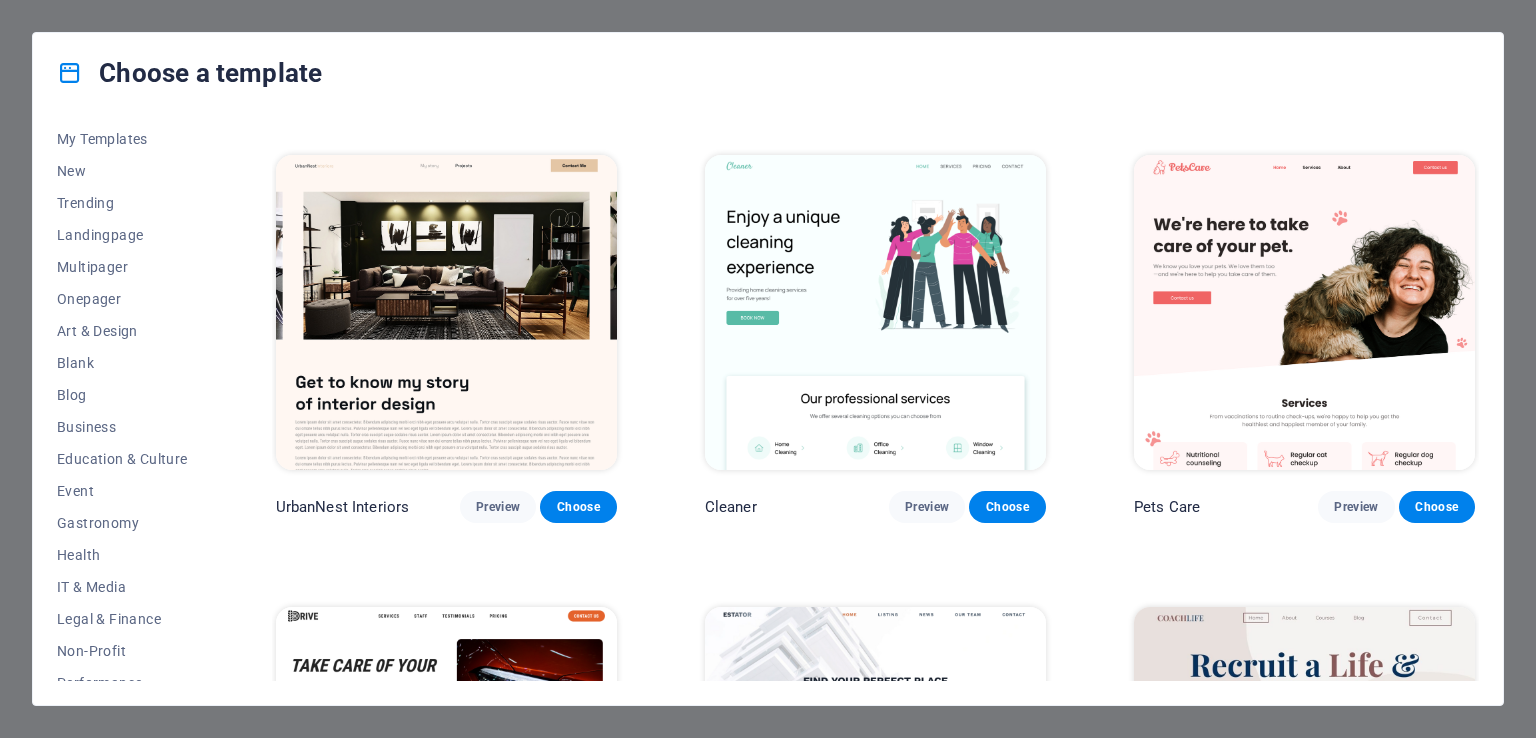 scroll, scrollTop: 0, scrollLeft: 0, axis: both 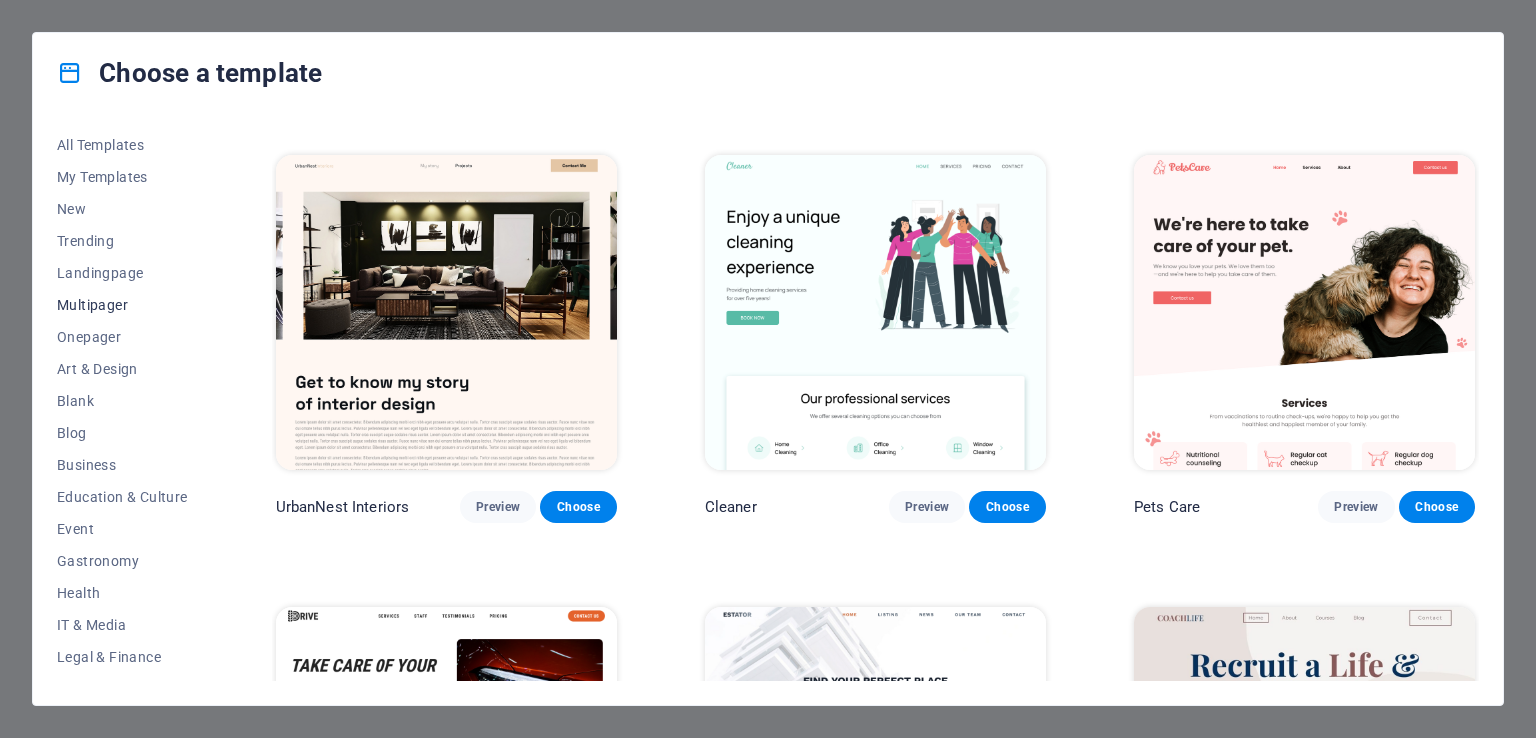 click on "Multipager" at bounding box center [122, 305] 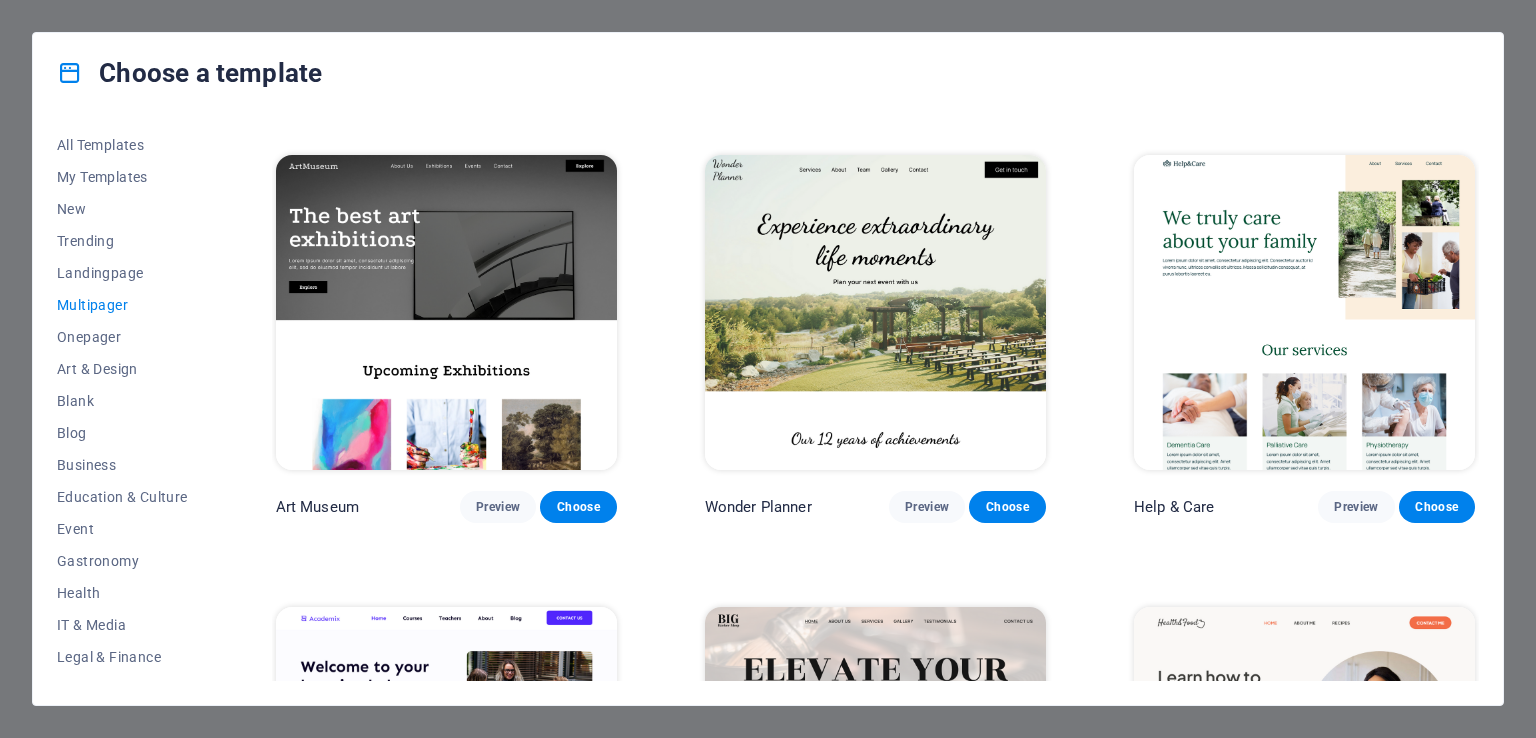 scroll, scrollTop: 1642, scrollLeft: 0, axis: vertical 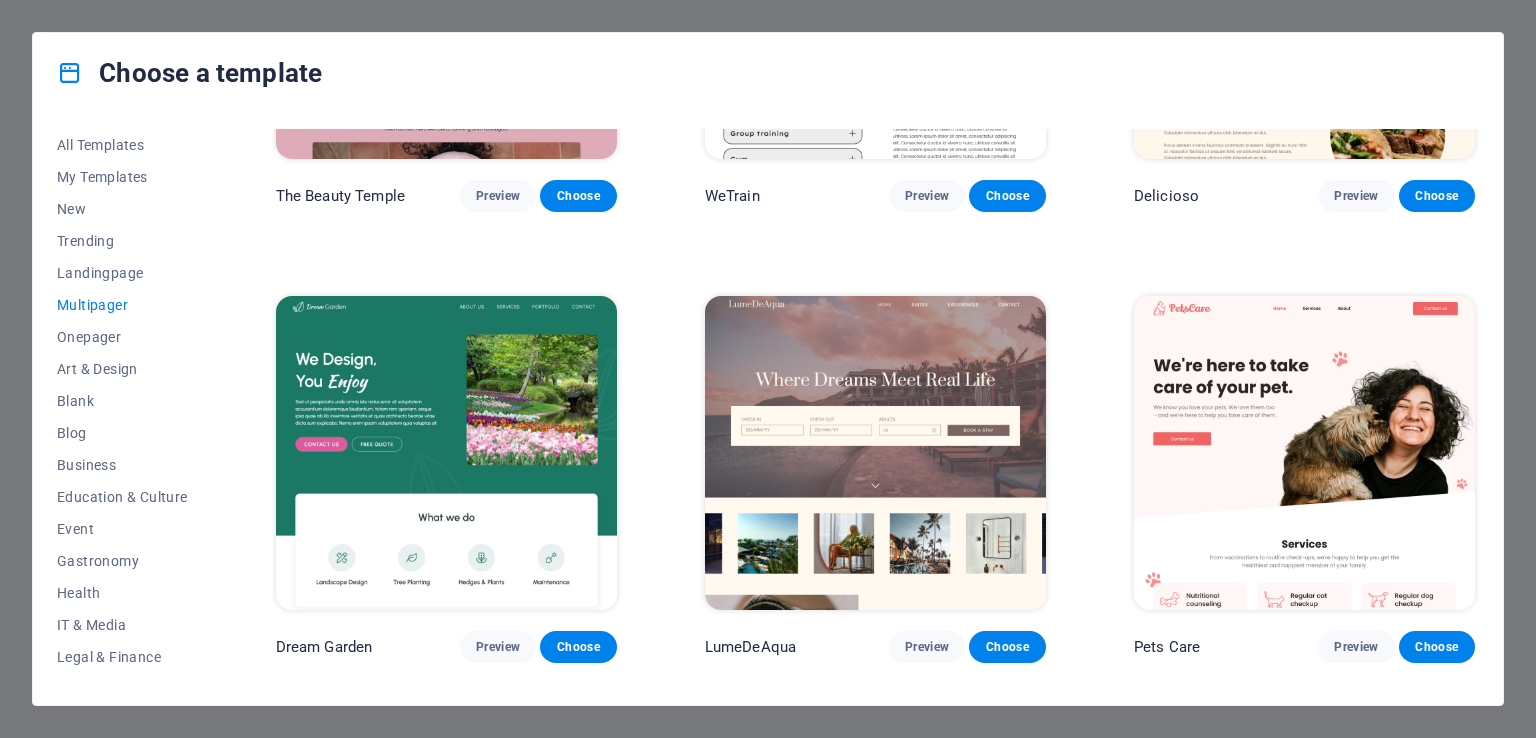 click on "Preview" at bounding box center [1356, 4258] 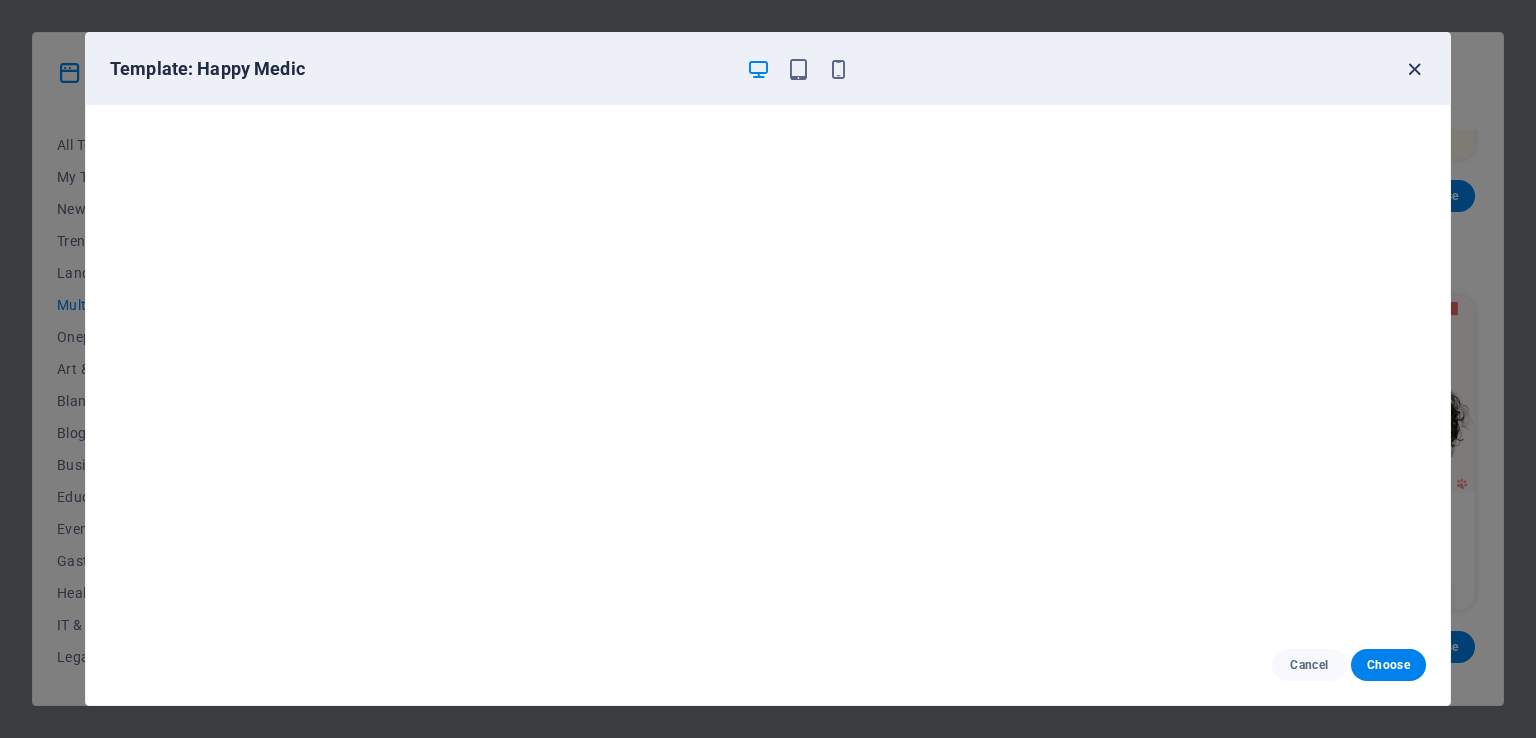 click at bounding box center (1414, 69) 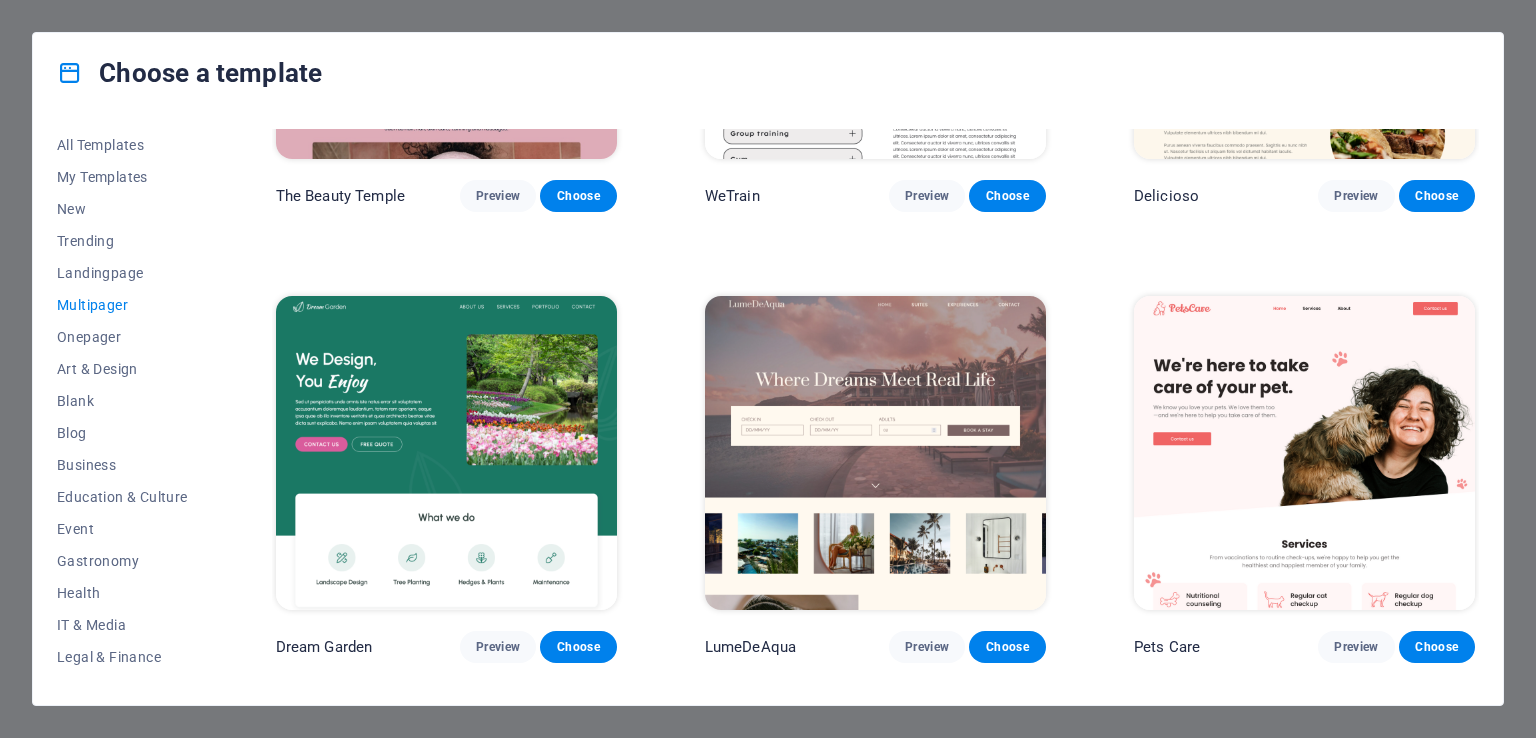 drag, startPoint x: 1480, startPoint y: 427, endPoint x: 1488, endPoint y: 481, distance: 54.589375 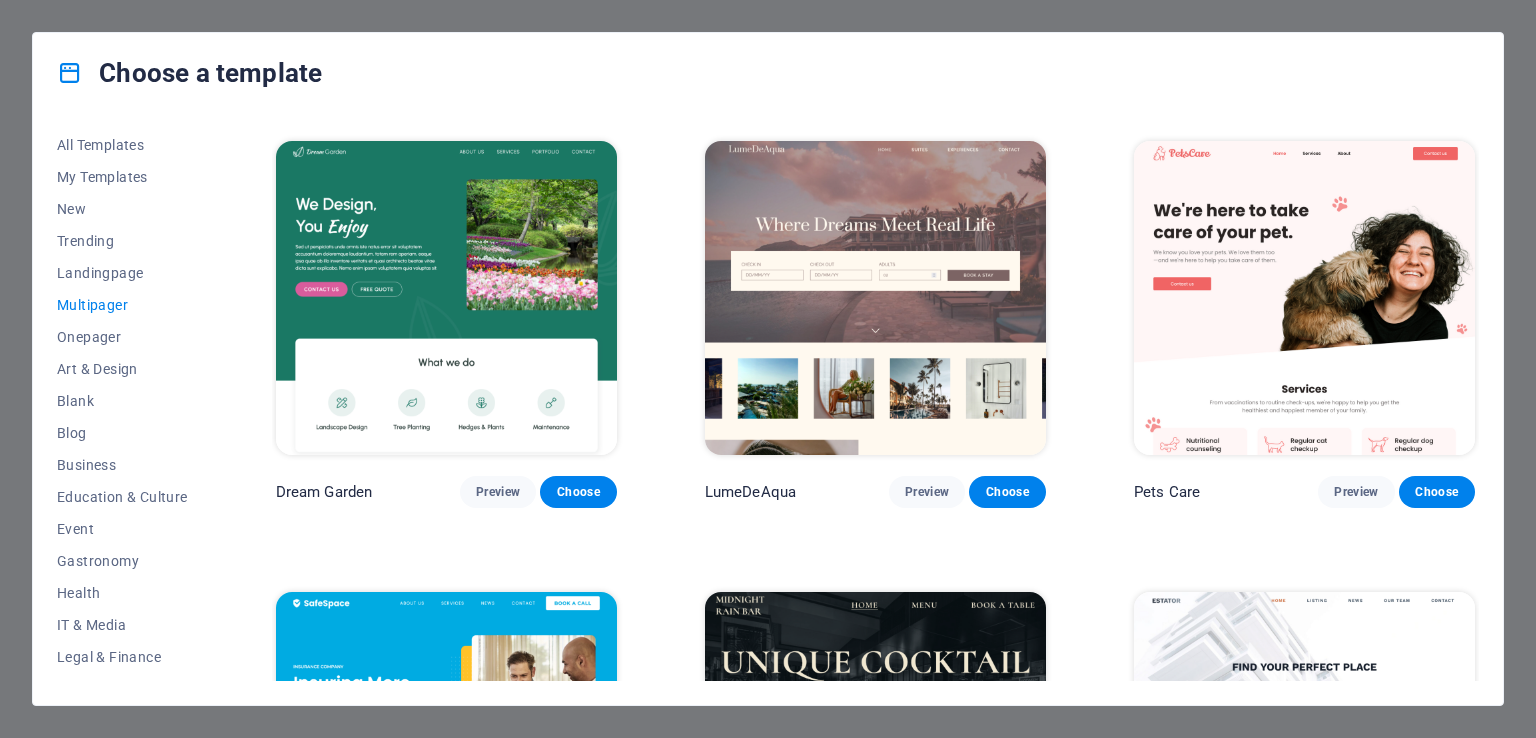scroll, scrollTop: 0, scrollLeft: 0, axis: both 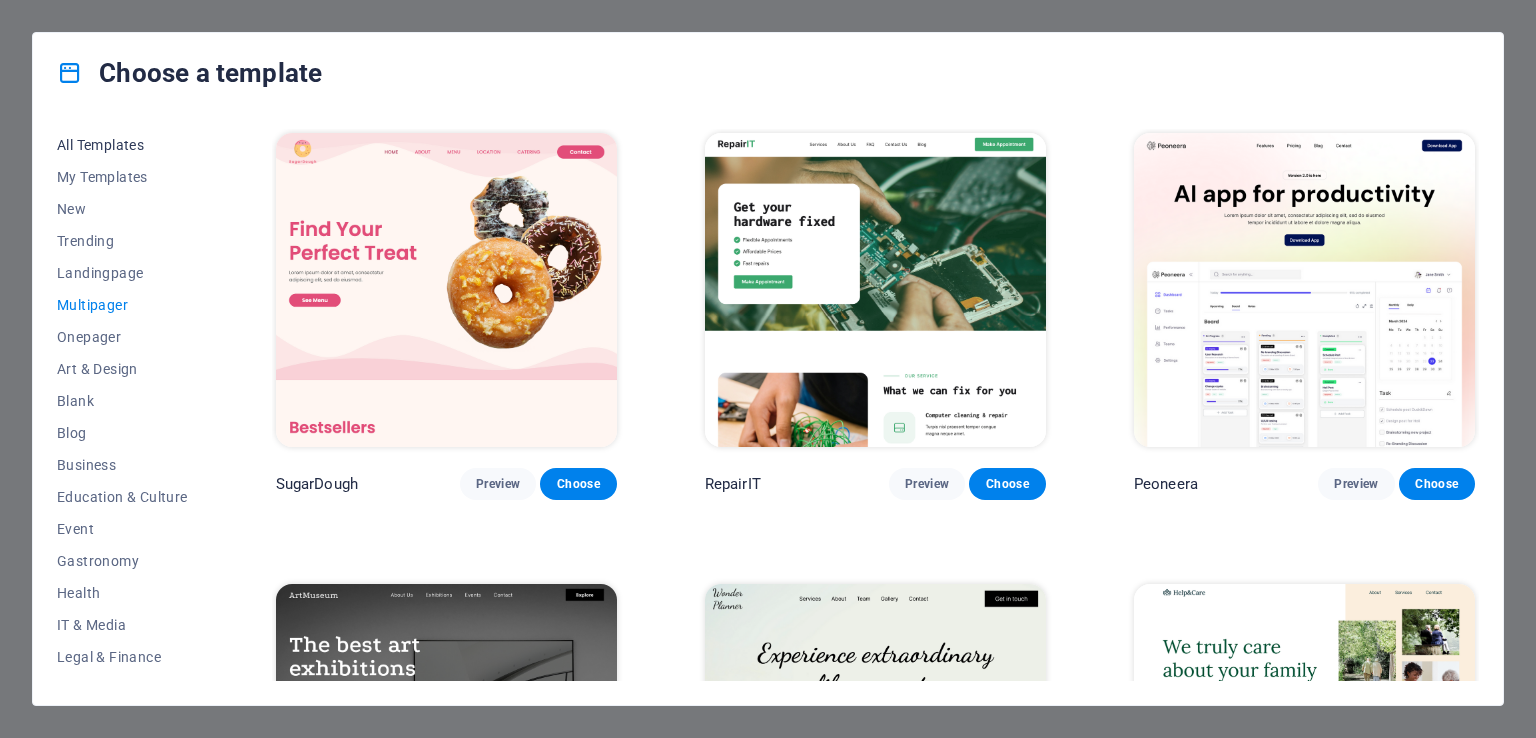 click on "All Templates" at bounding box center (122, 145) 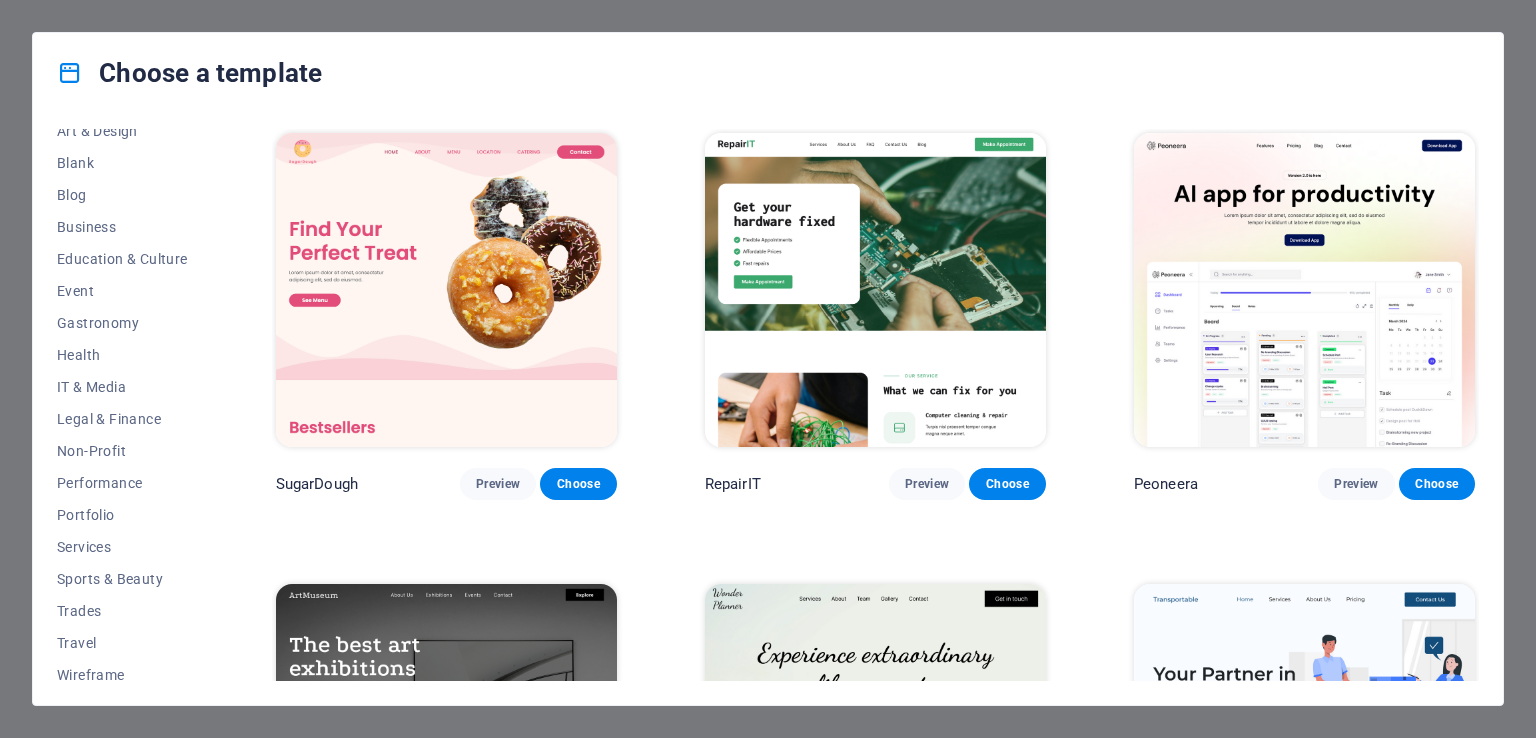scroll, scrollTop: 248, scrollLeft: 0, axis: vertical 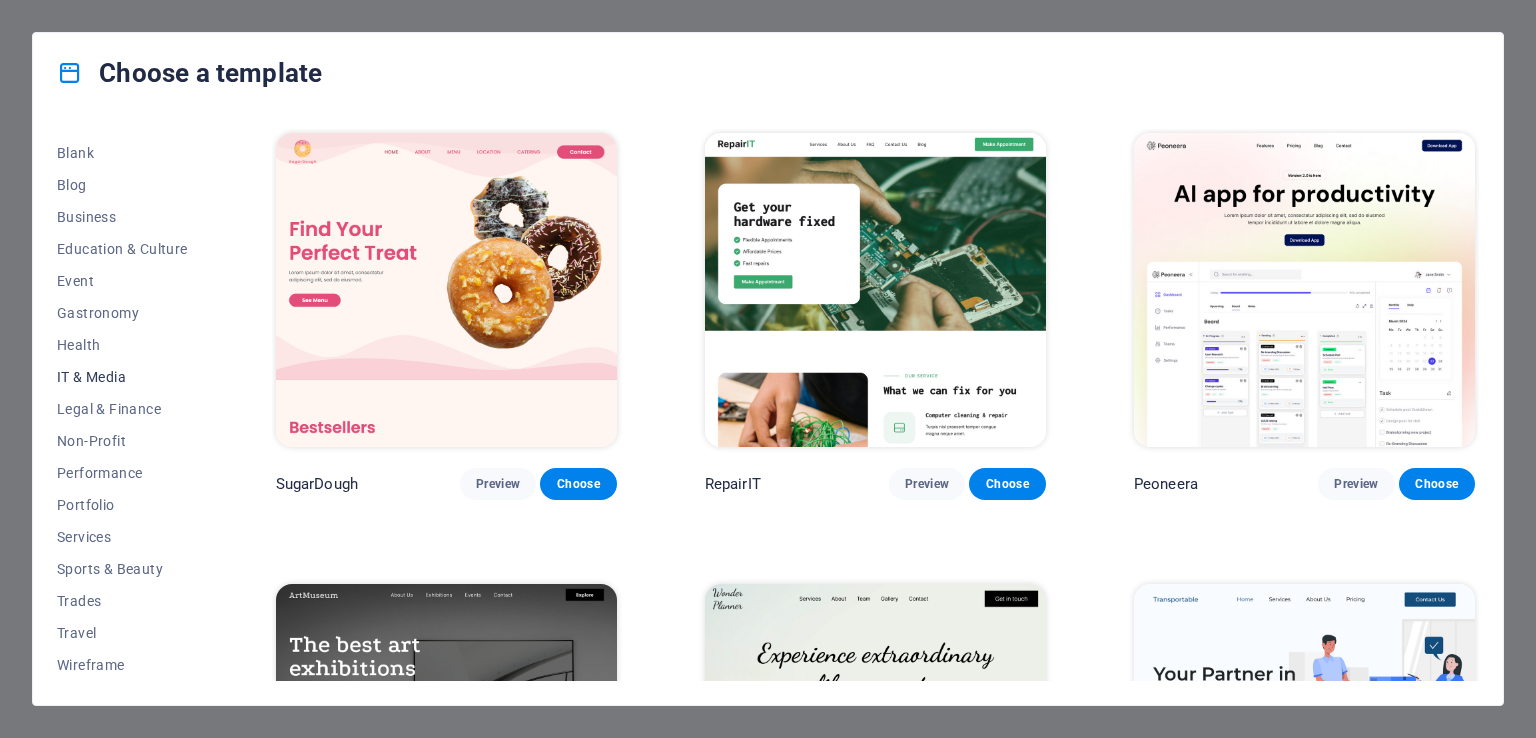 click on "IT & Media" at bounding box center [122, 377] 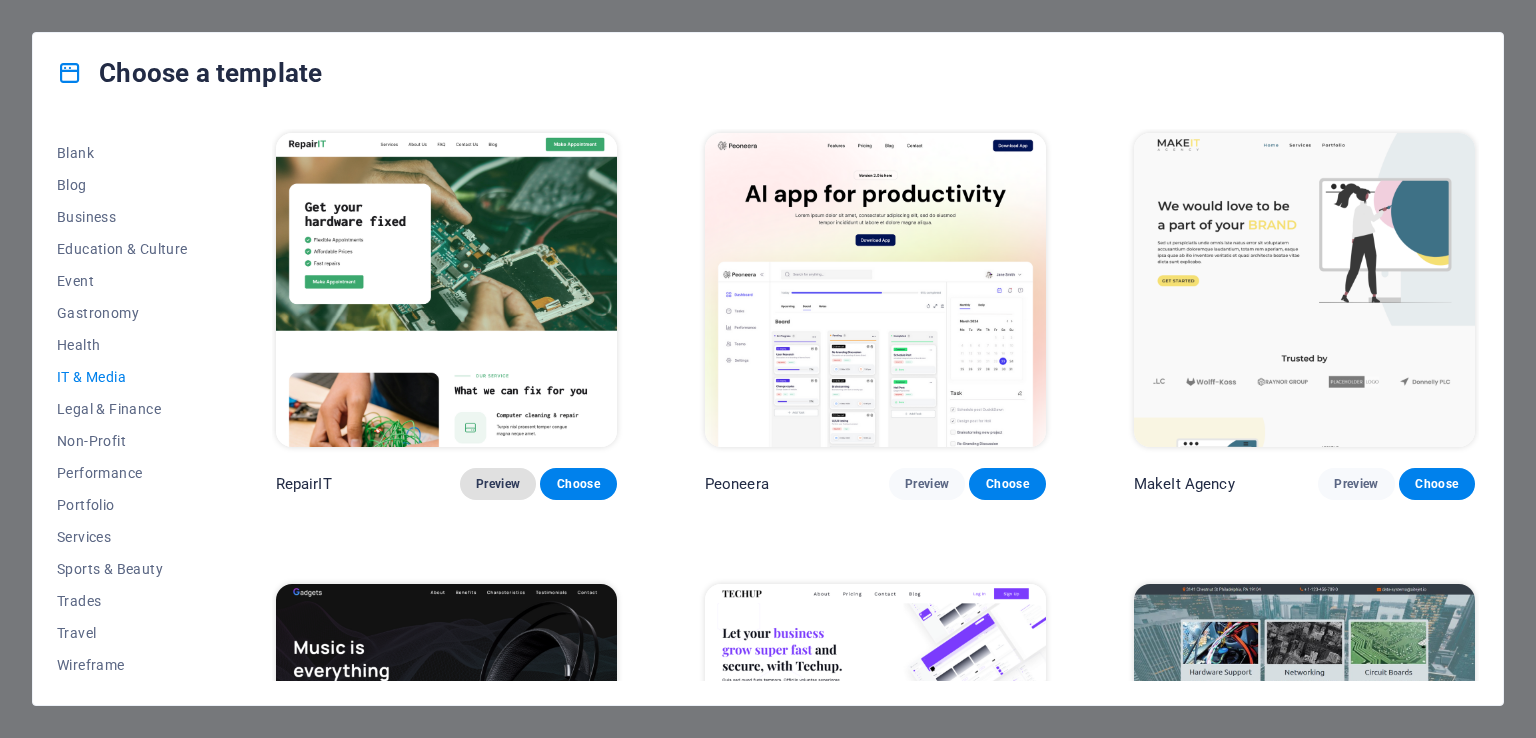 click on "Preview" at bounding box center [498, 484] 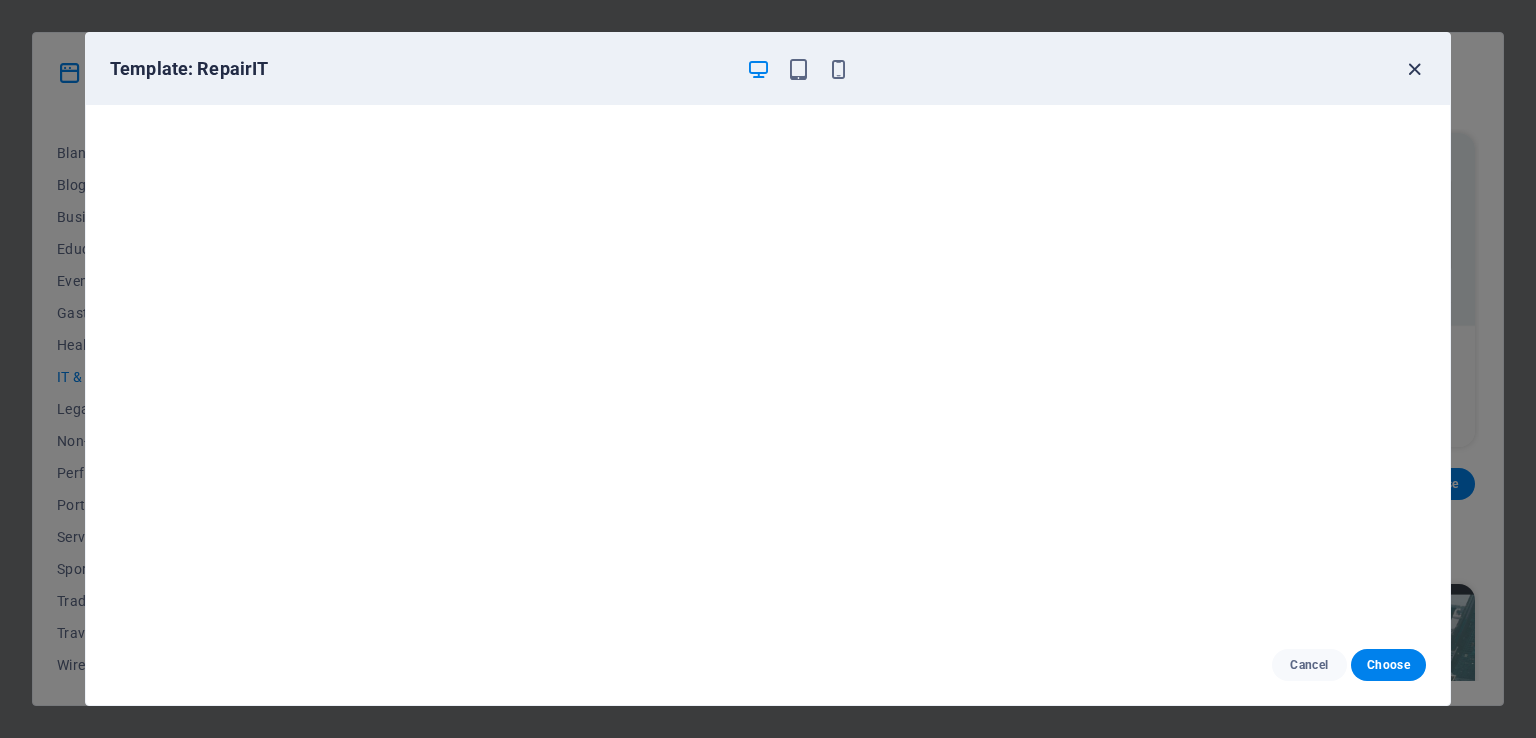 click at bounding box center [1414, 69] 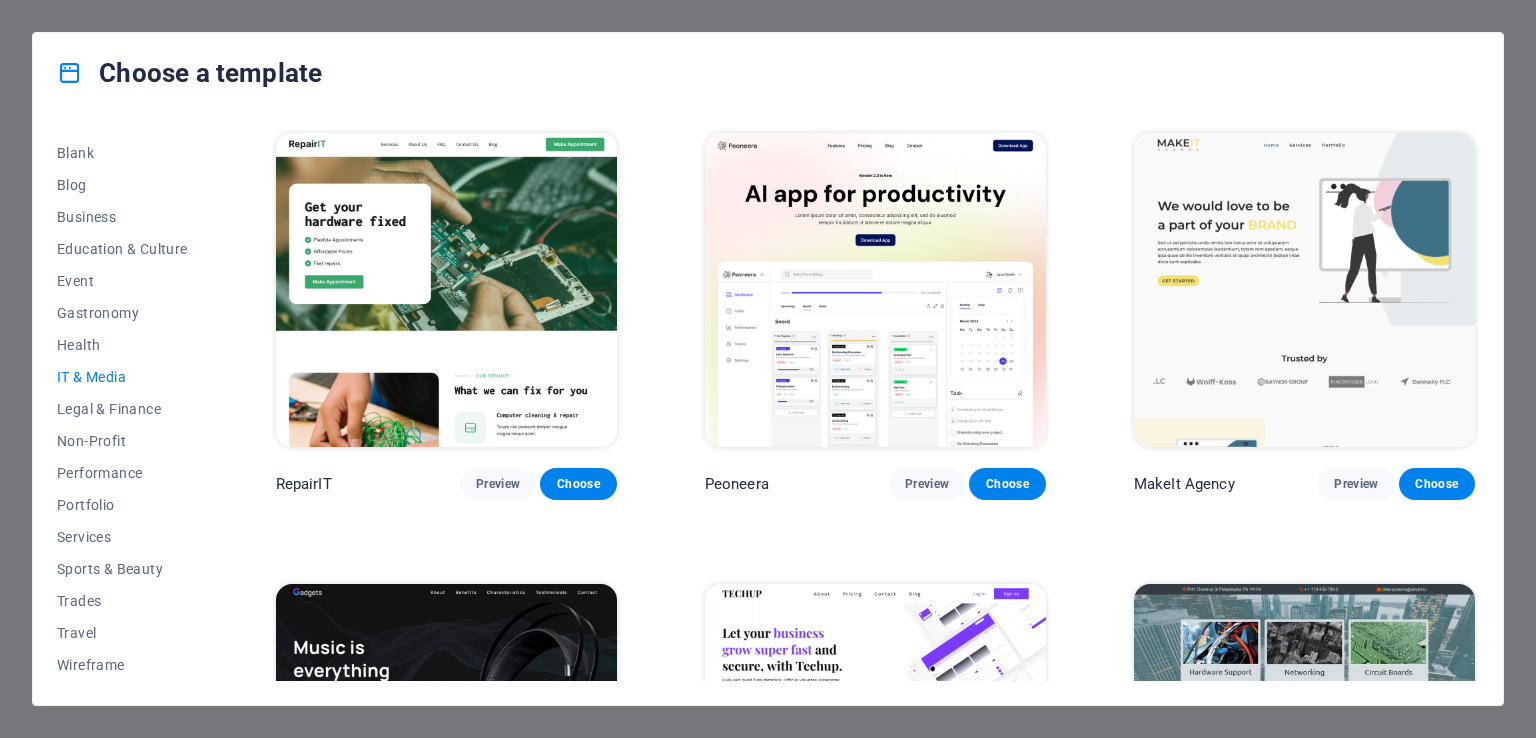 click on "Preview" at bounding box center [927, 936] 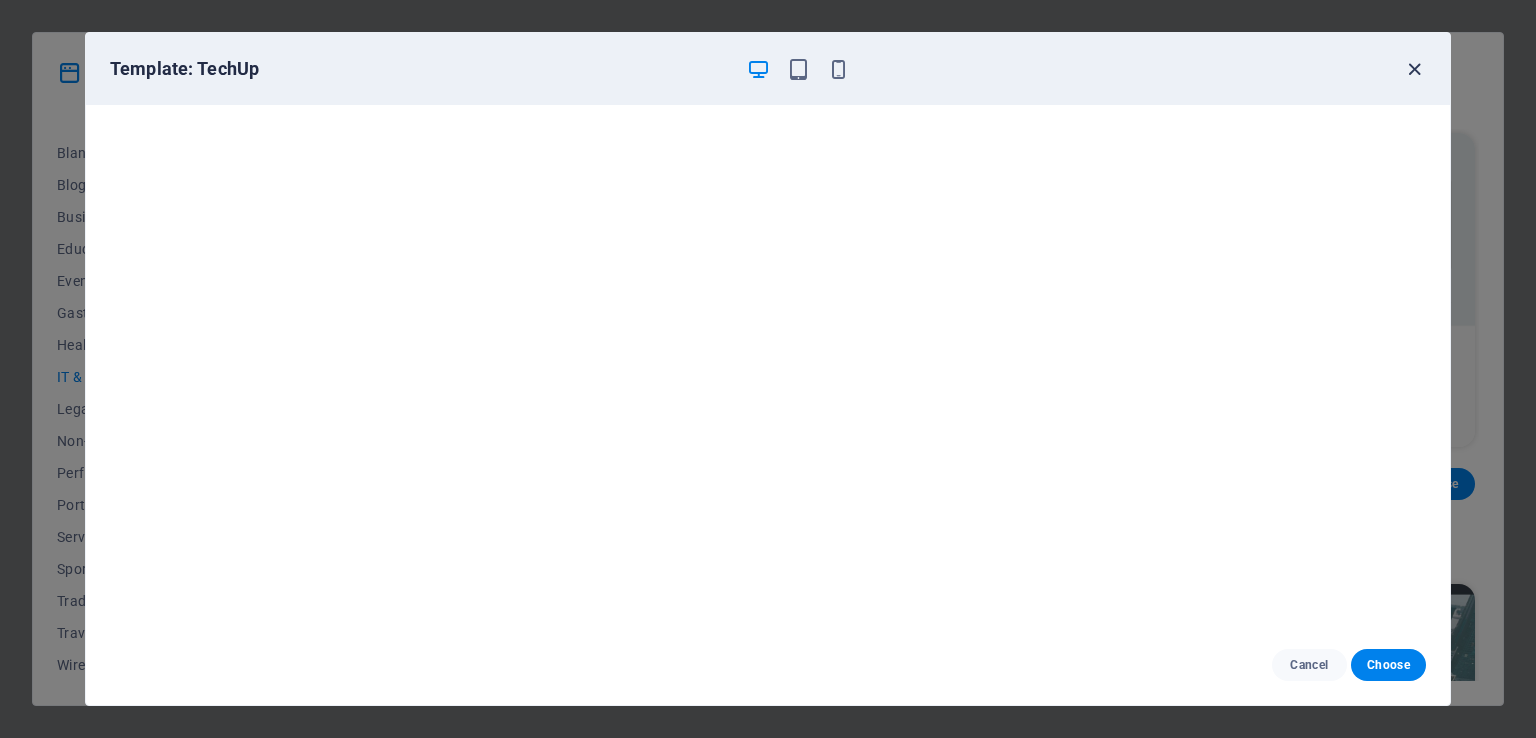 click at bounding box center [1414, 69] 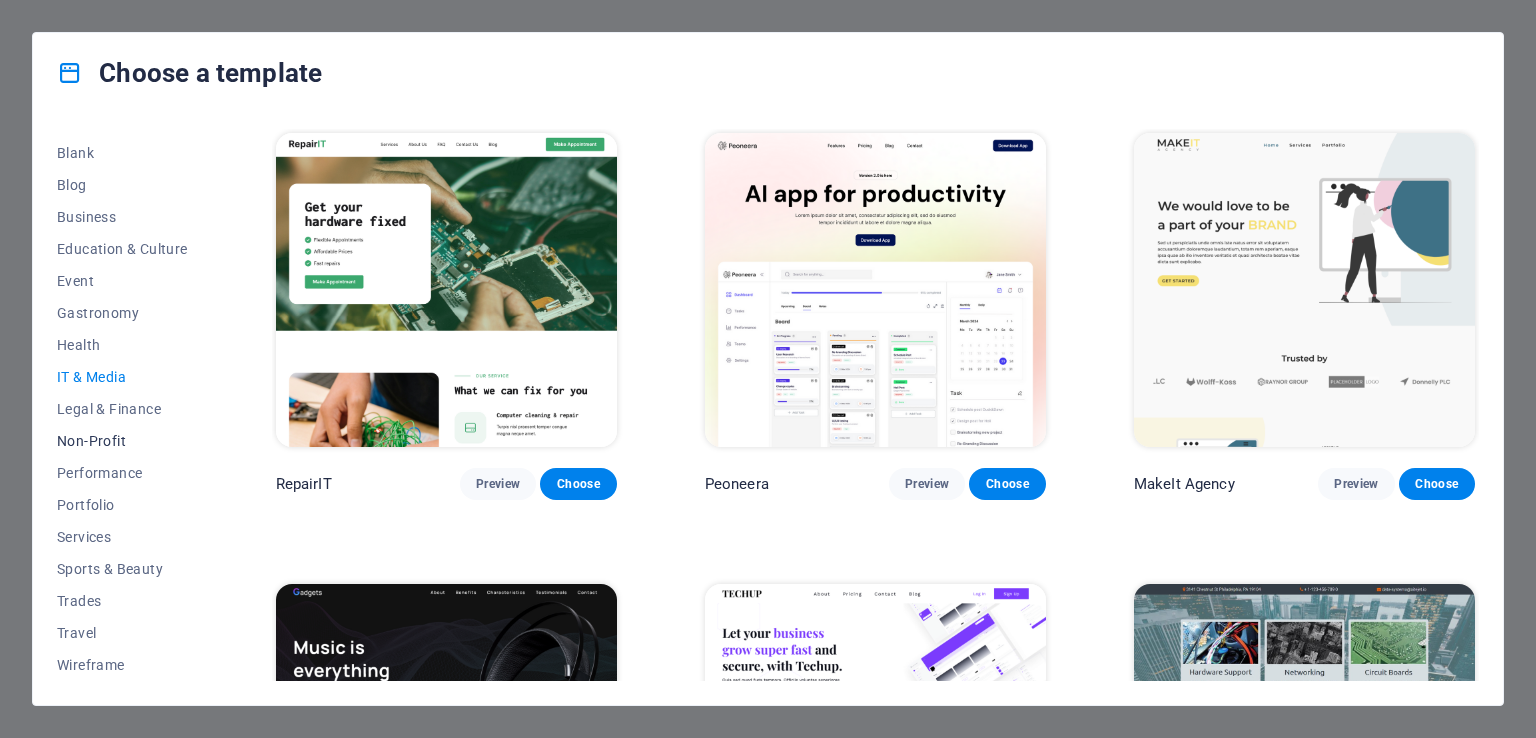 click on "Non-Profit" at bounding box center (122, 441) 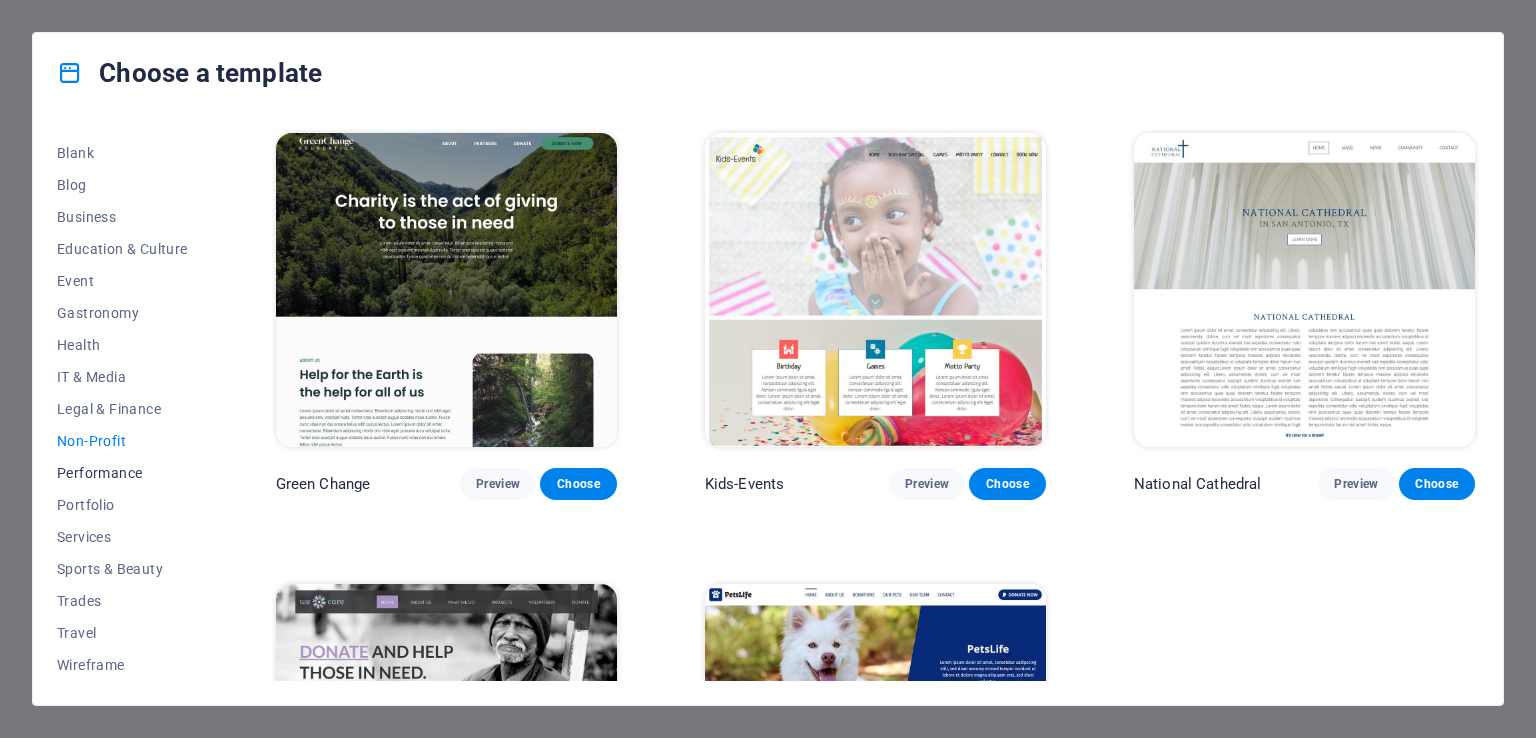click on "Performance" at bounding box center (122, 473) 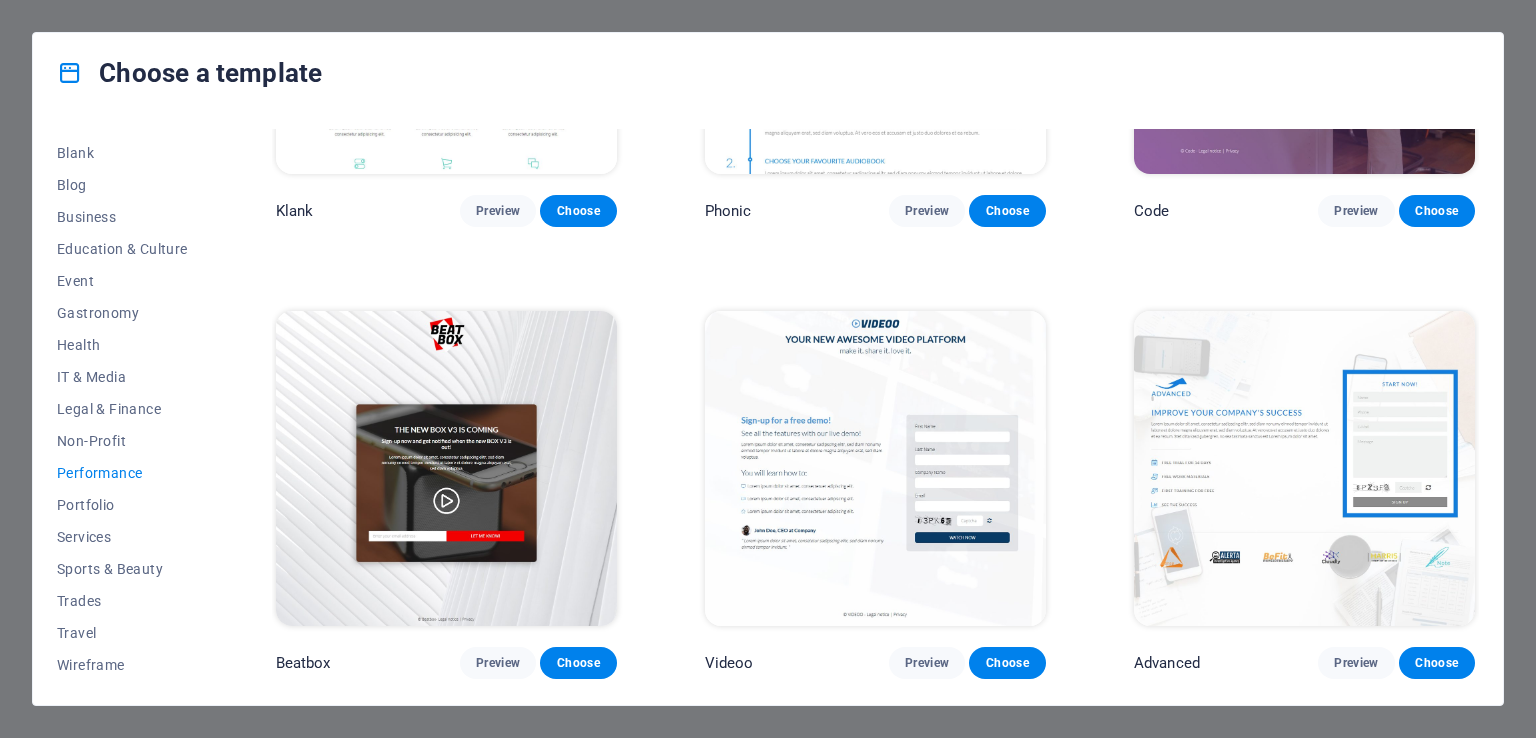 scroll, scrollTop: 277, scrollLeft: 0, axis: vertical 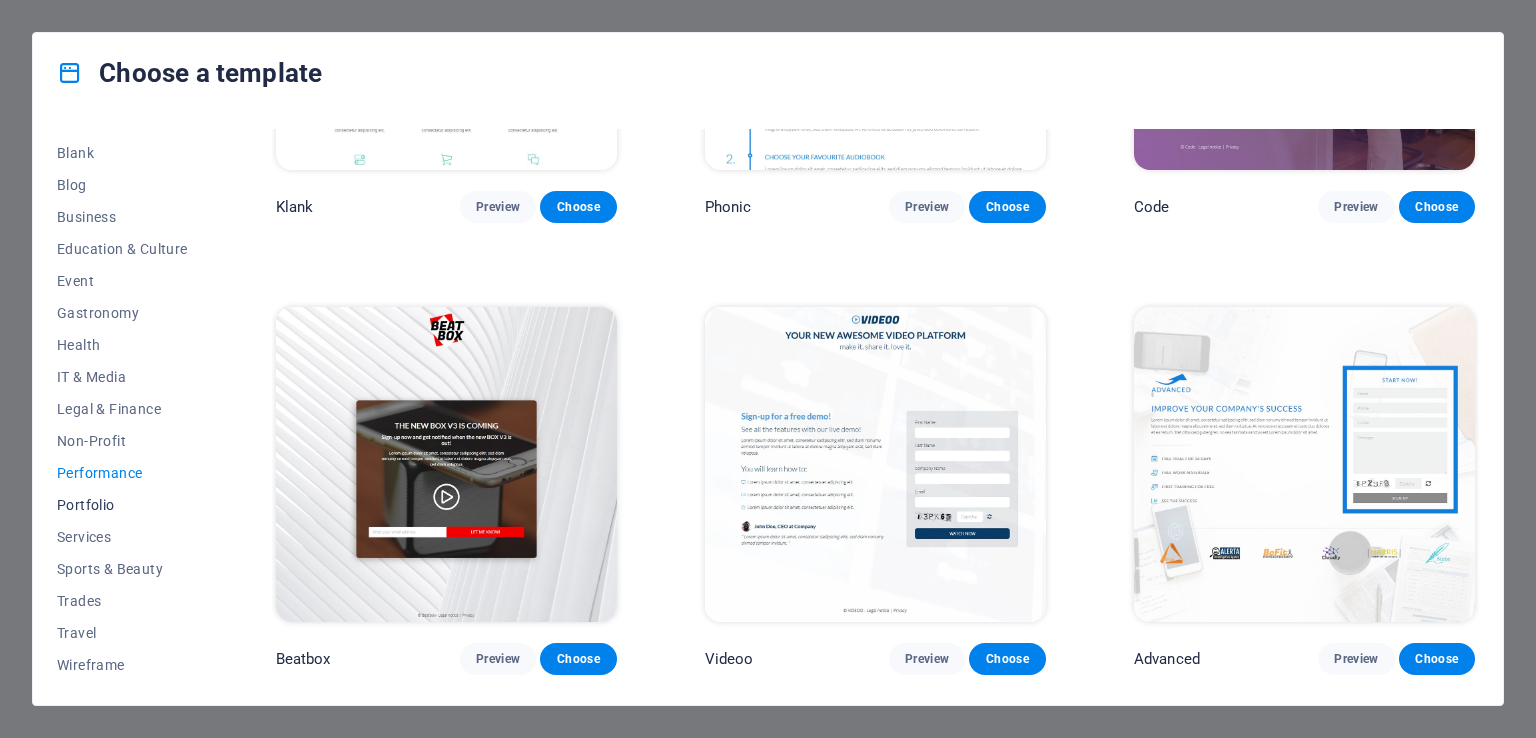 click on "Portfolio" at bounding box center [122, 505] 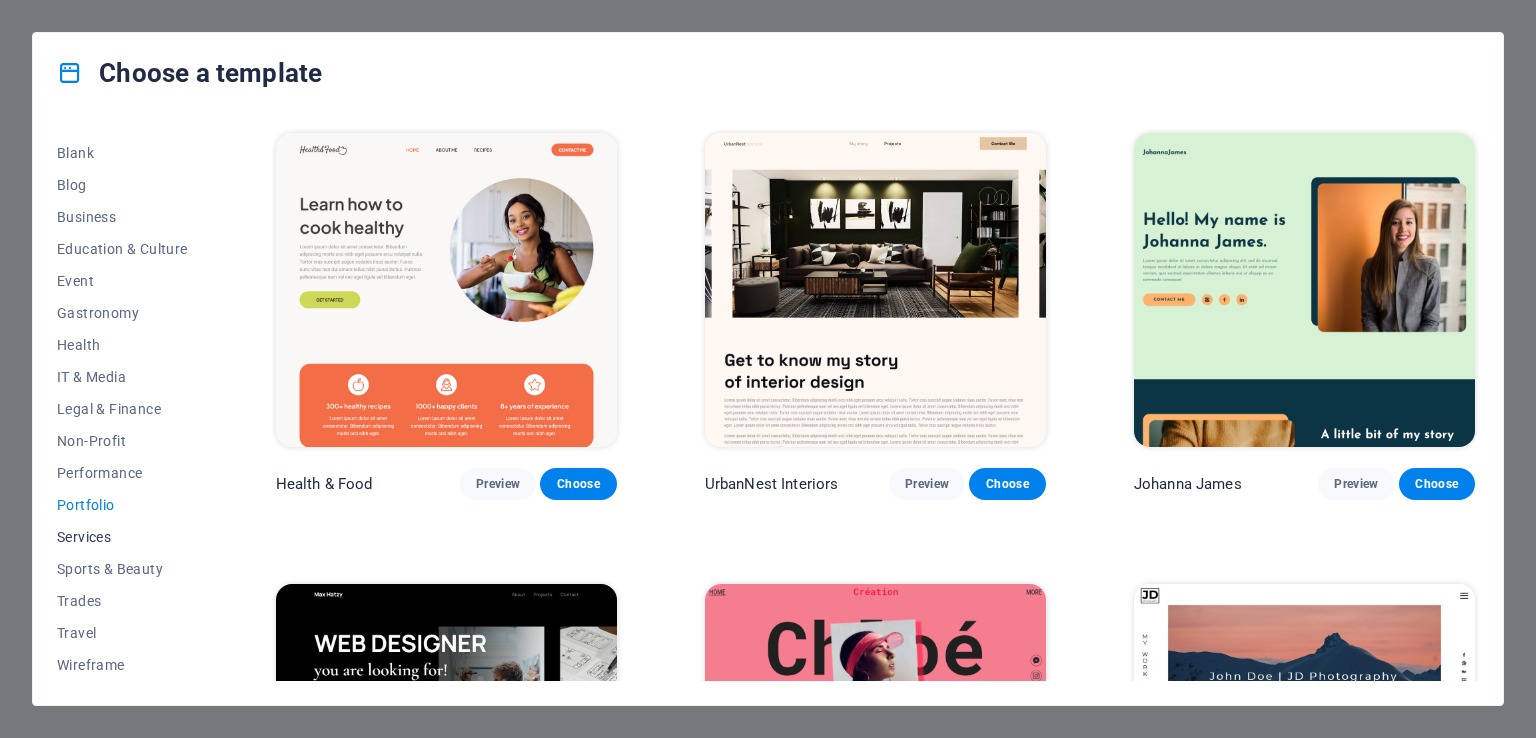 click on "Services" at bounding box center [122, 537] 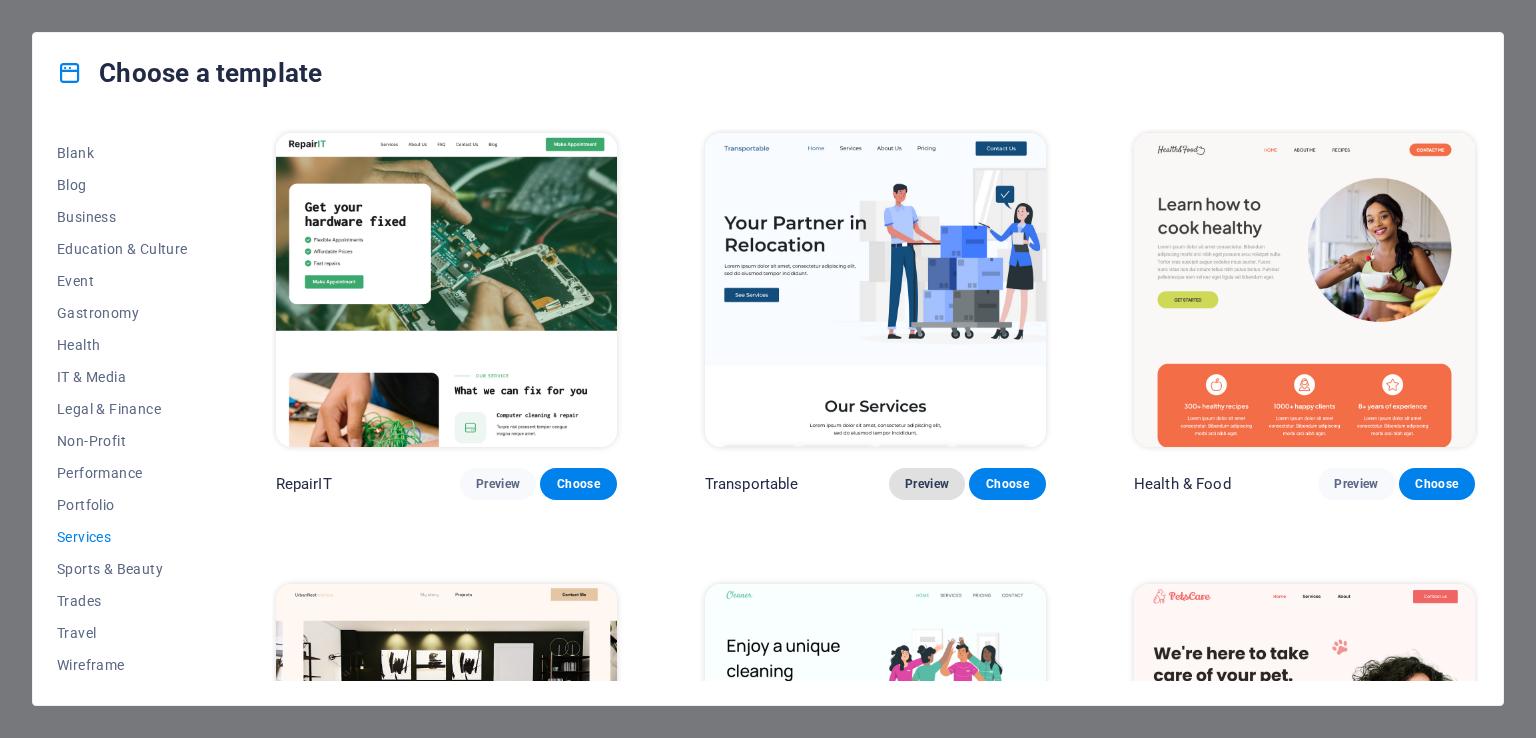 click on "Preview" at bounding box center (927, 484) 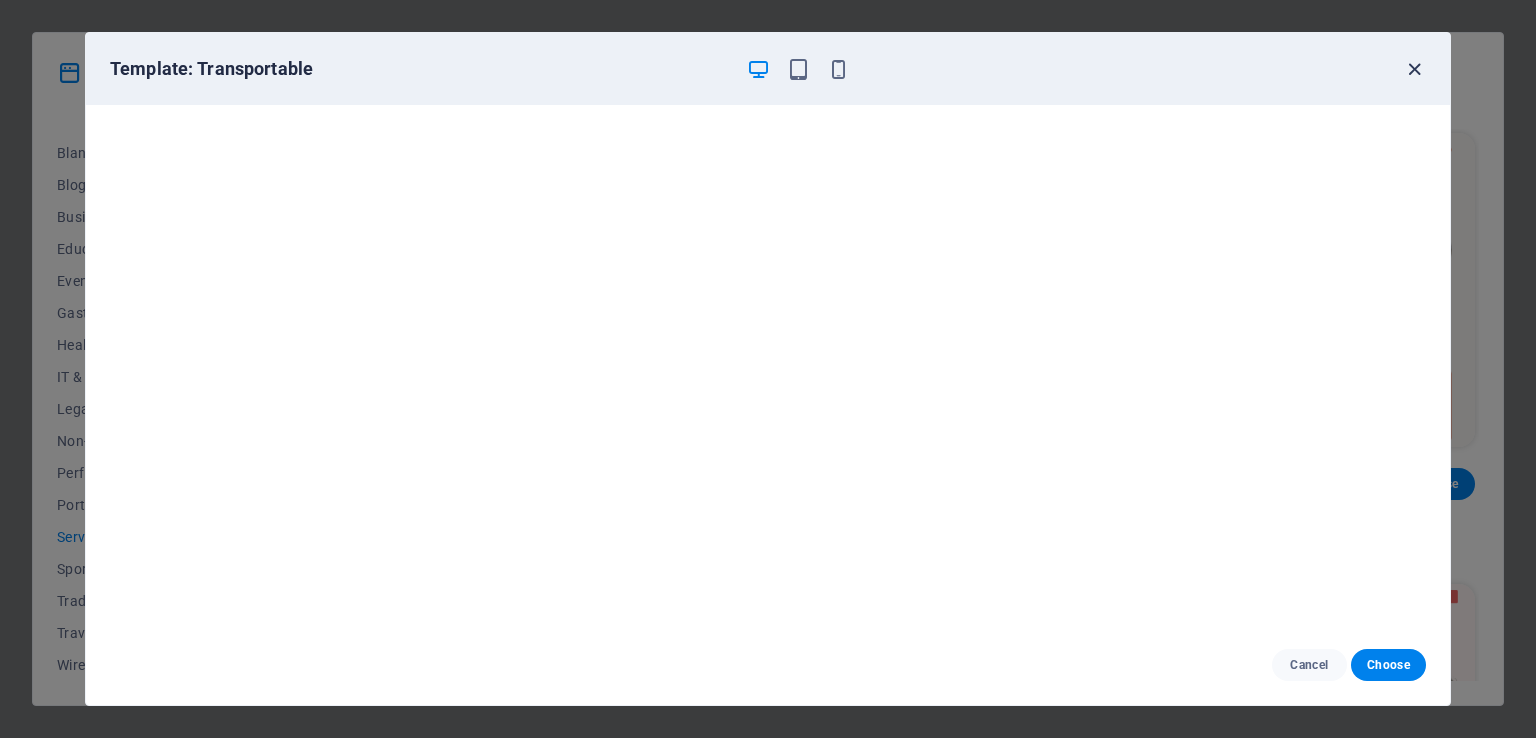 click at bounding box center (1414, 69) 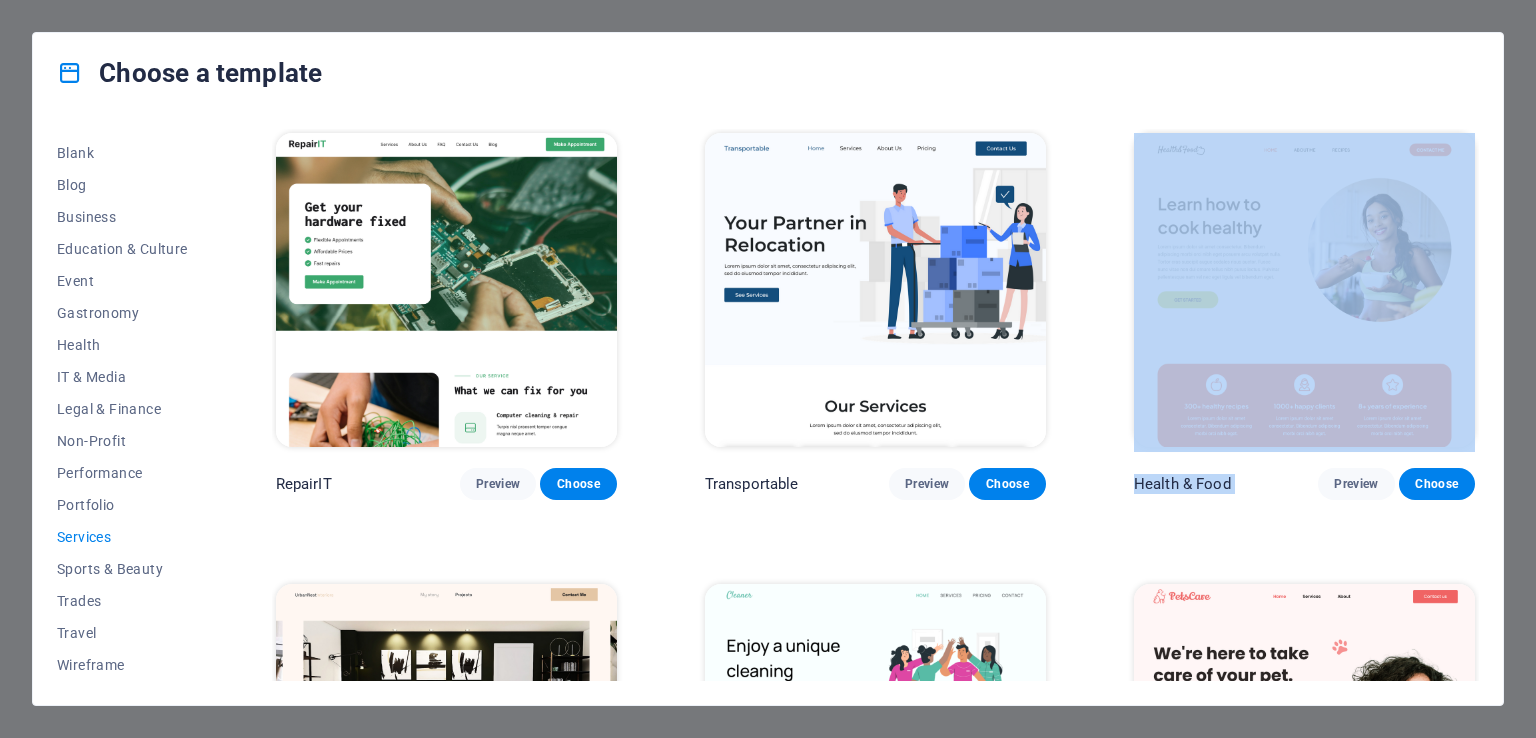 drag, startPoint x: 1479, startPoint y: 137, endPoint x: 1479, endPoint y: 175, distance: 38 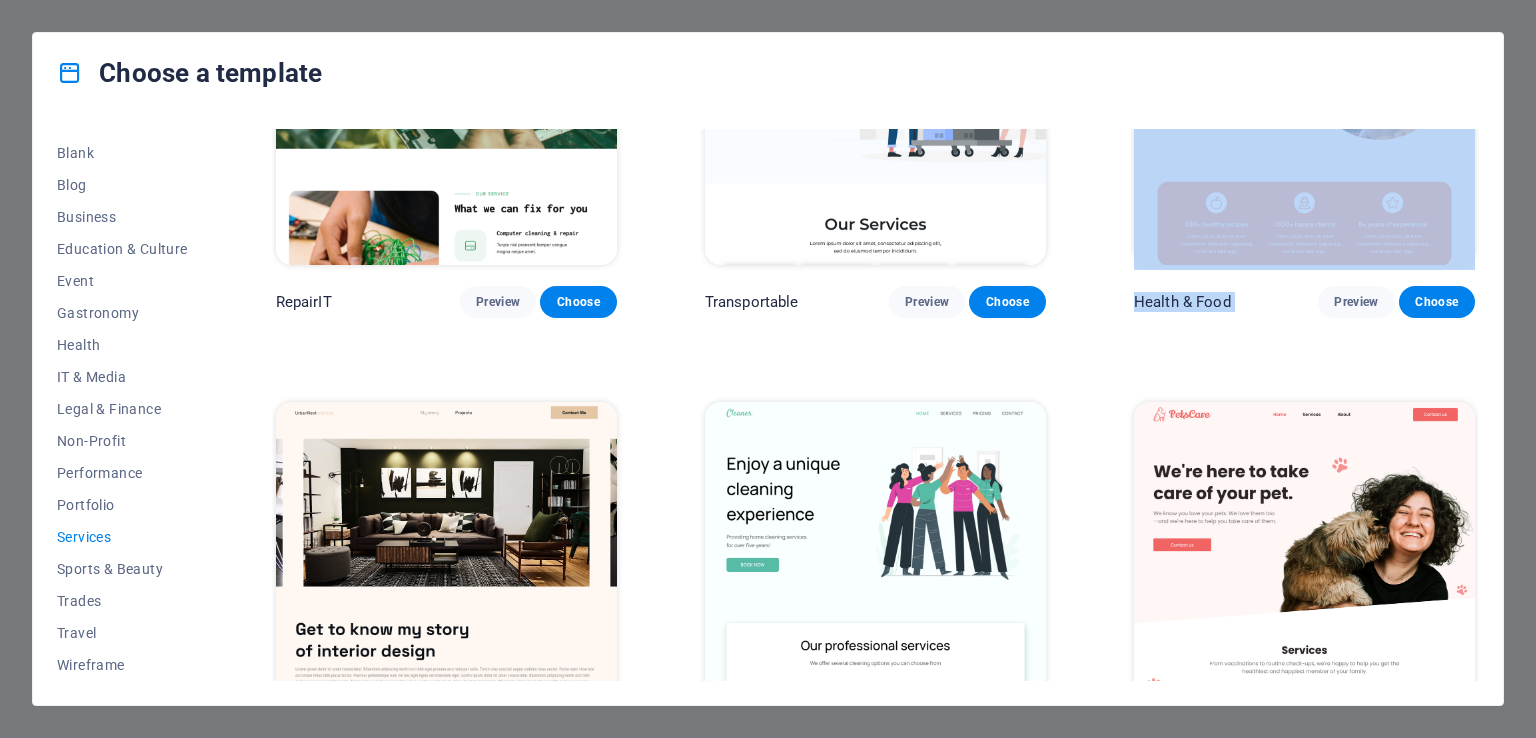 scroll, scrollTop: 201, scrollLeft: 0, axis: vertical 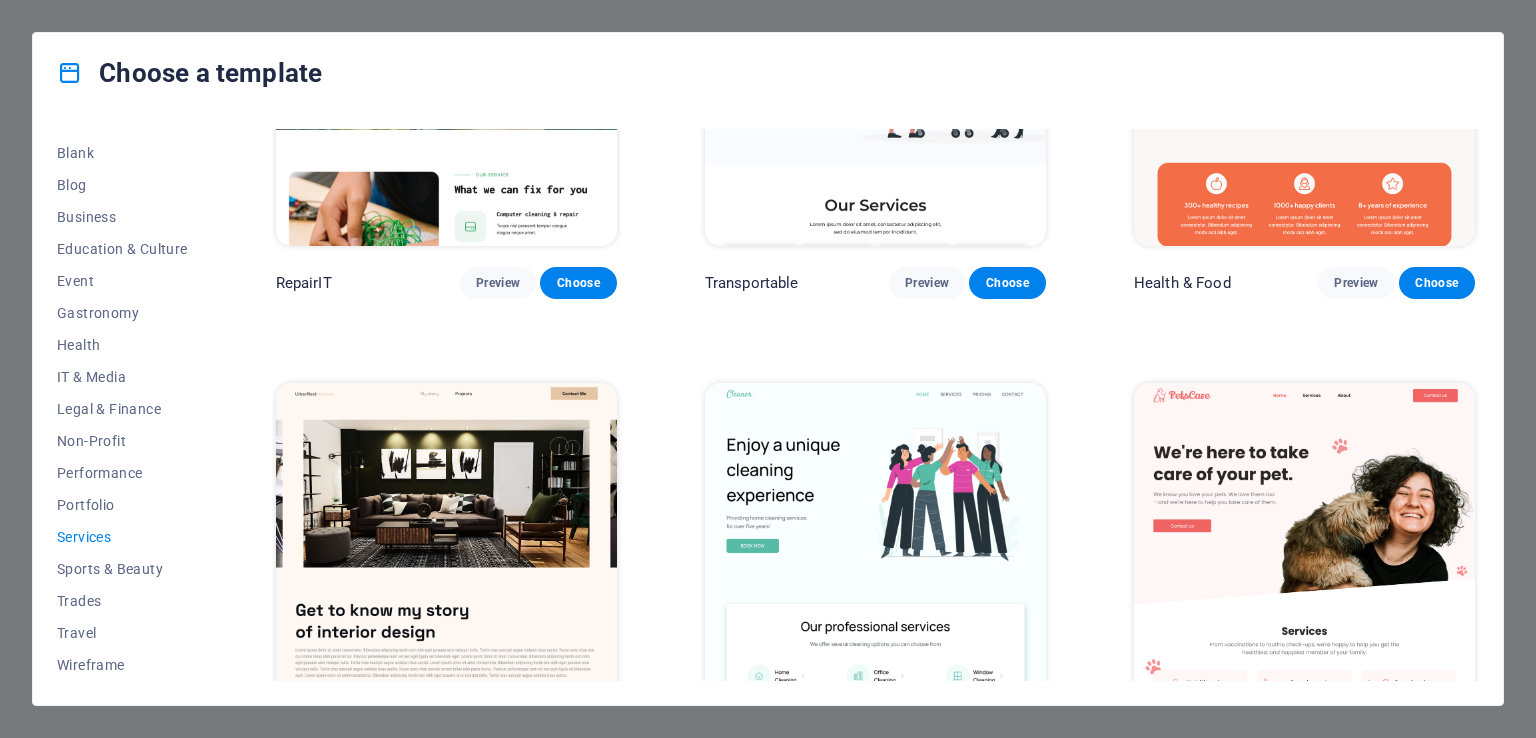 drag, startPoint x: 1472, startPoint y: 249, endPoint x: 1480, endPoint y: 373, distance: 124.2578 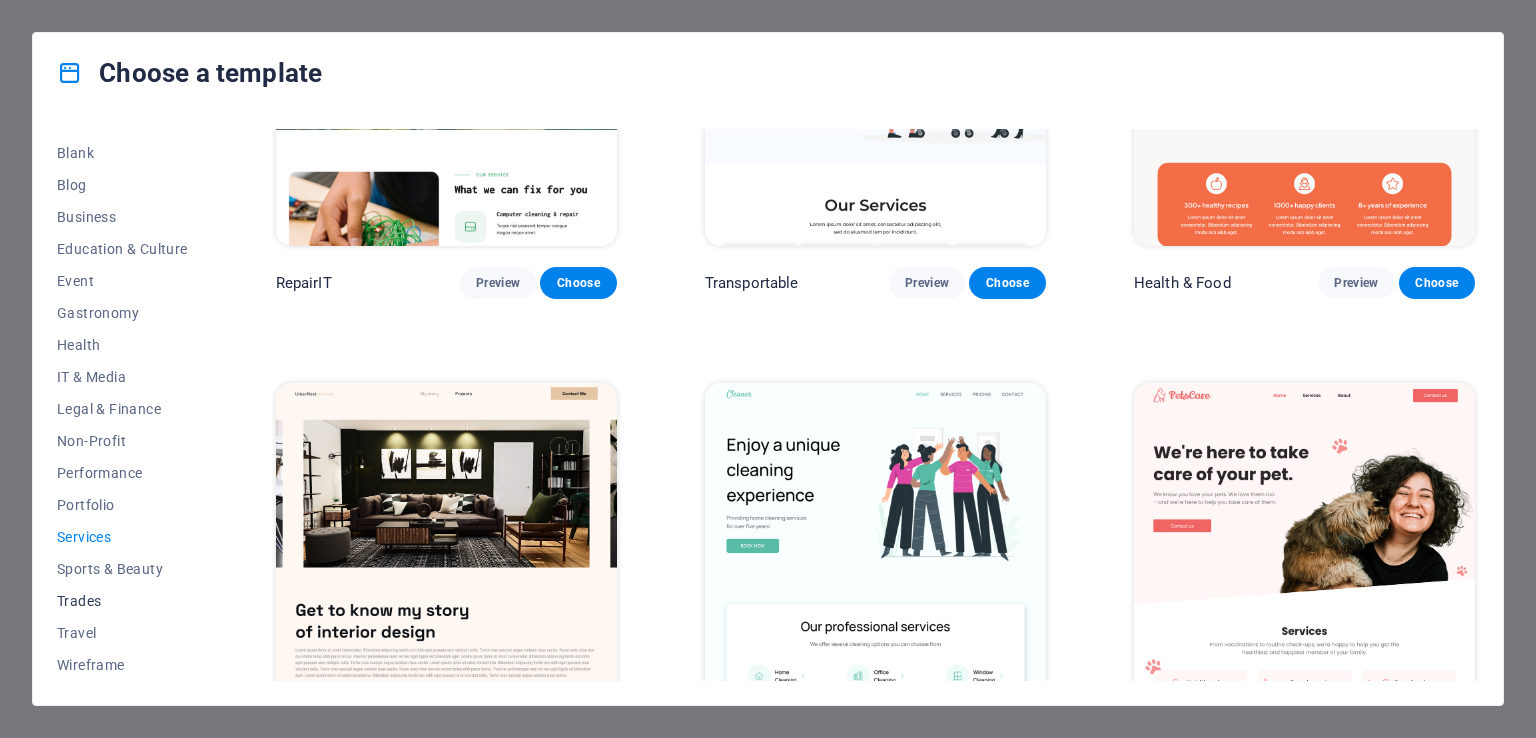 click on "Trades" at bounding box center [122, 601] 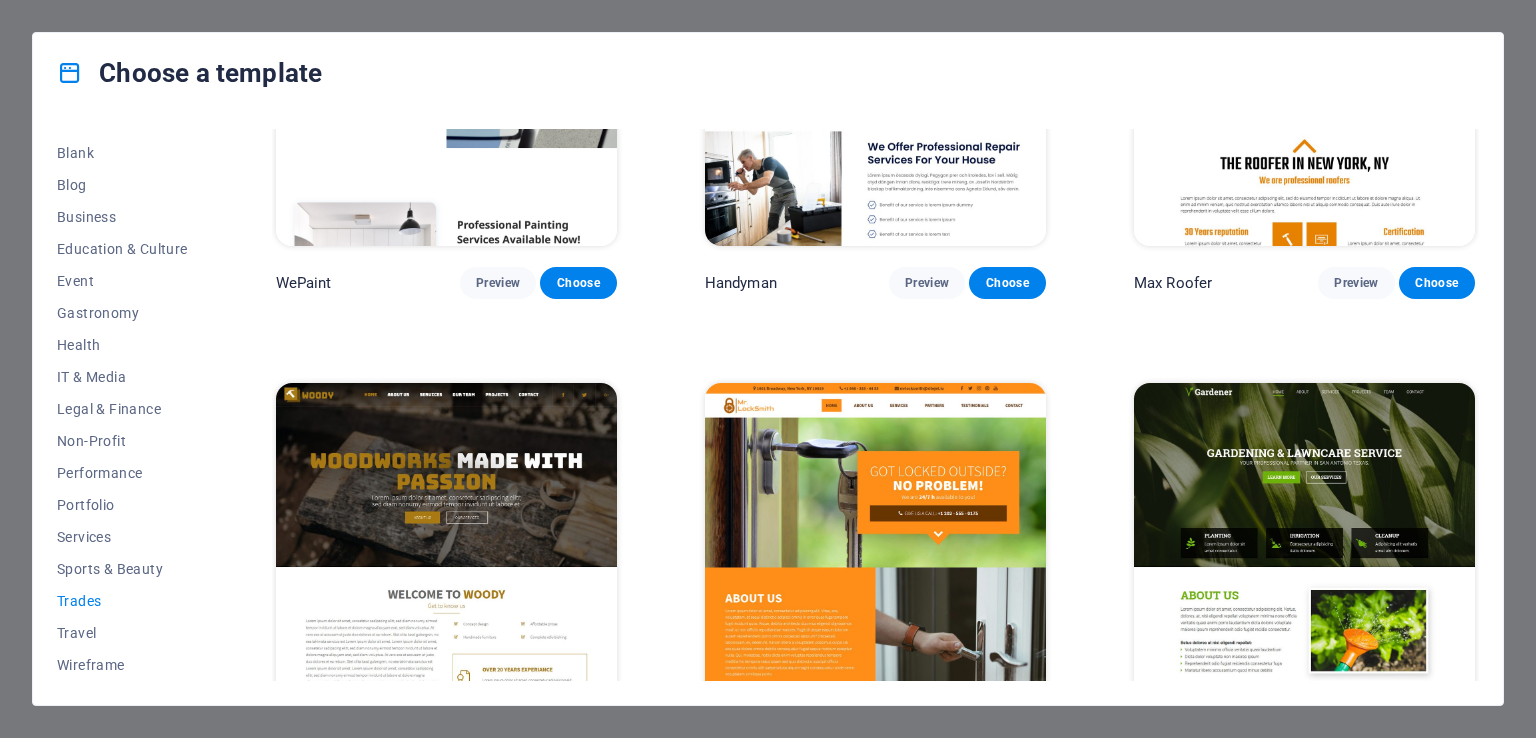 scroll, scrollTop: 0, scrollLeft: 0, axis: both 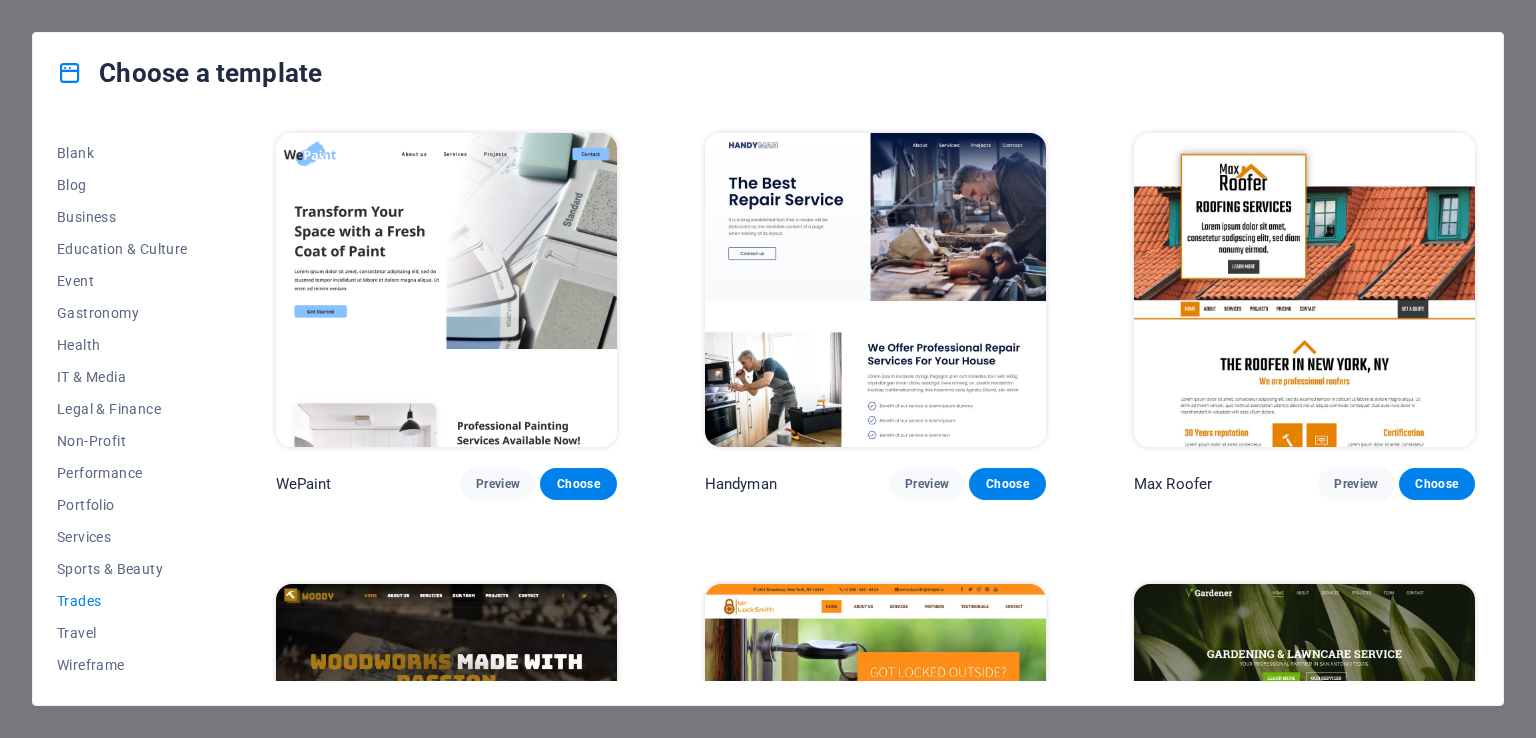 click on "Preview" at bounding box center (498, 1387) 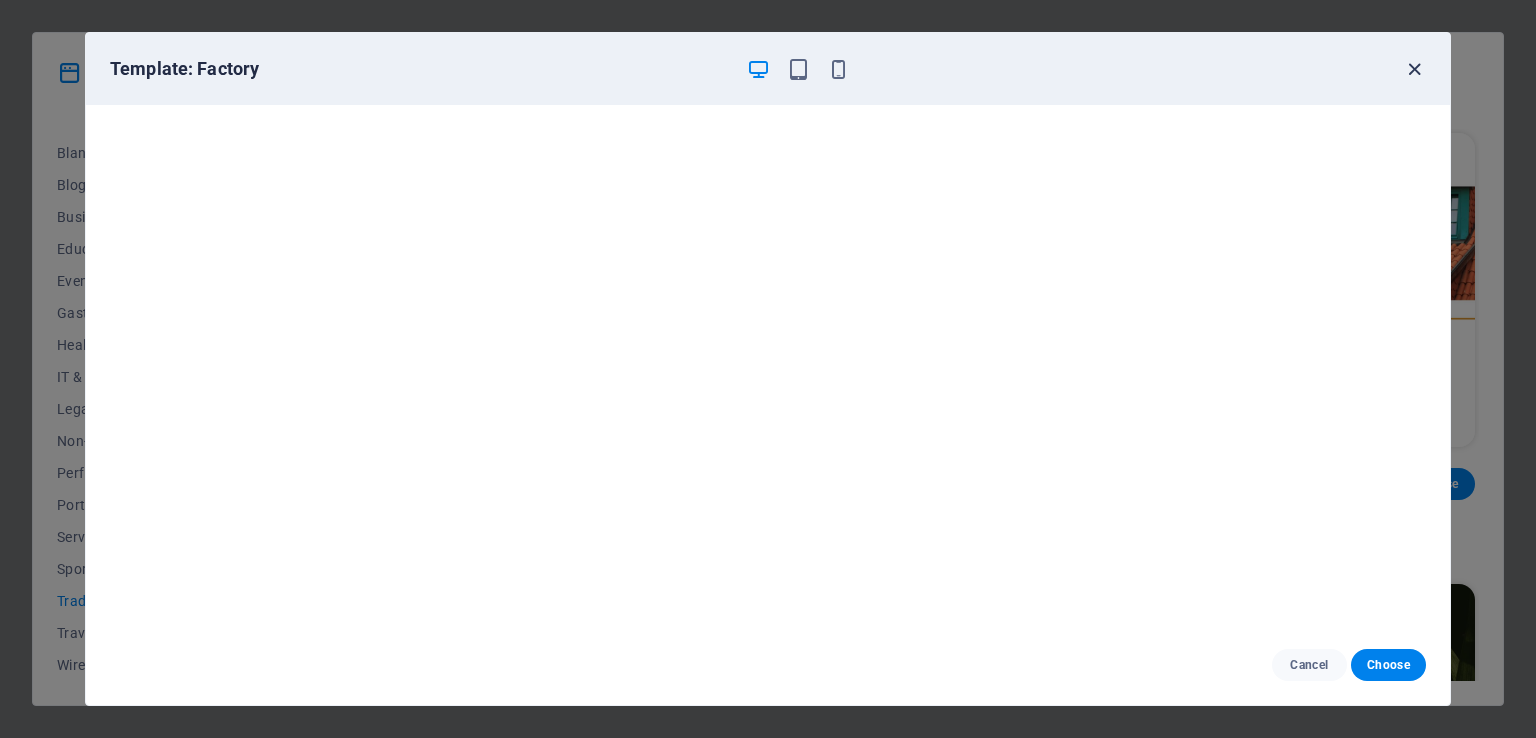 click at bounding box center (1414, 69) 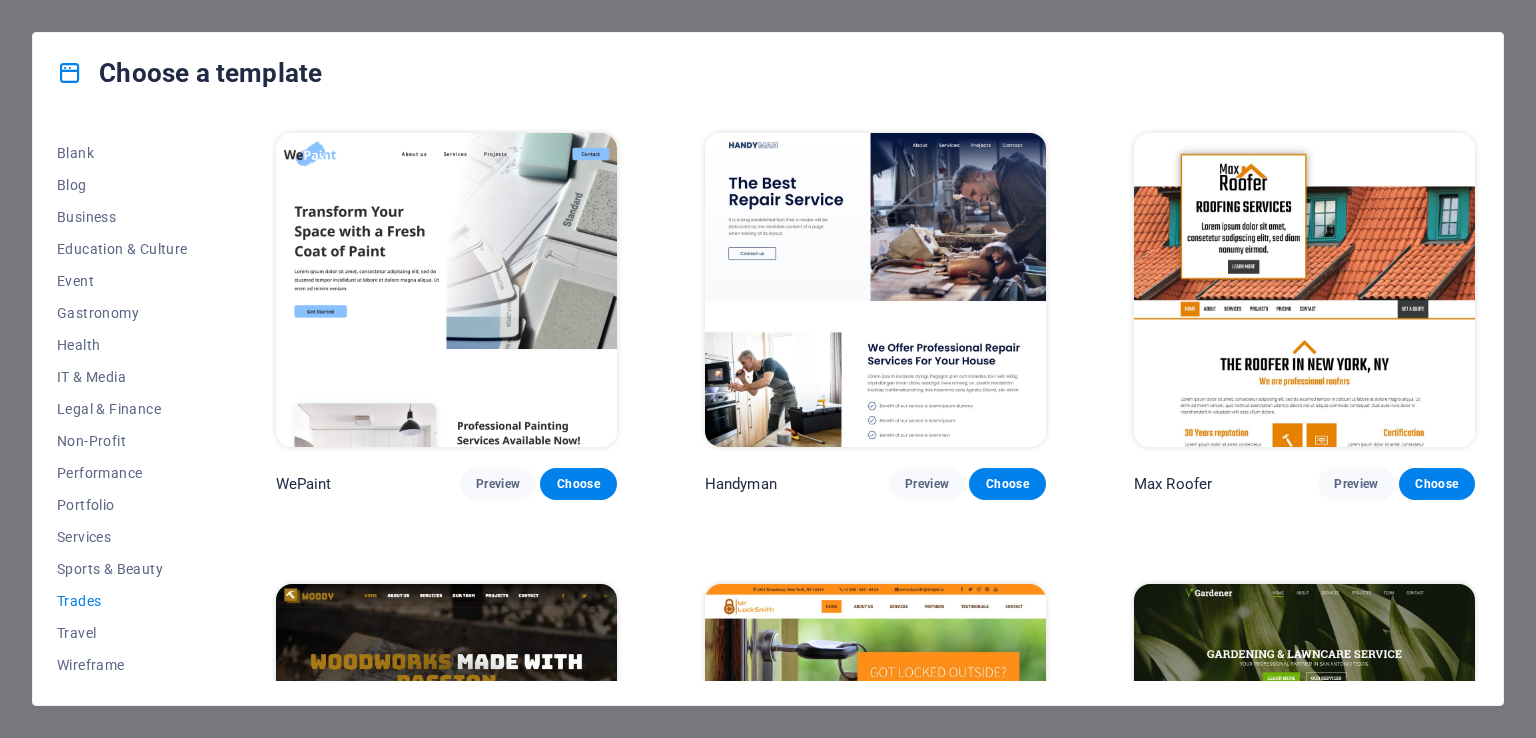click on "Preview" at bounding box center [927, 936] 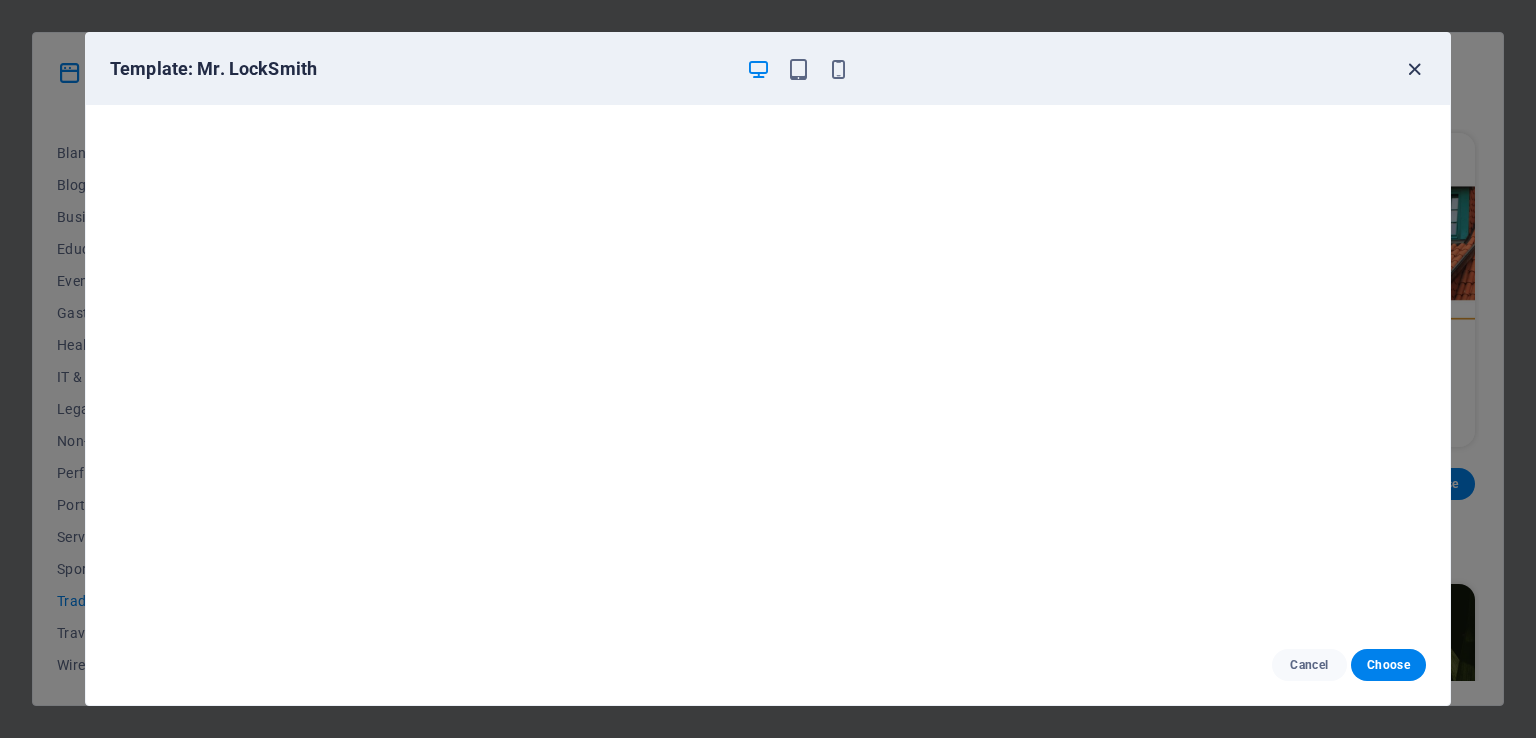 click at bounding box center [1414, 69] 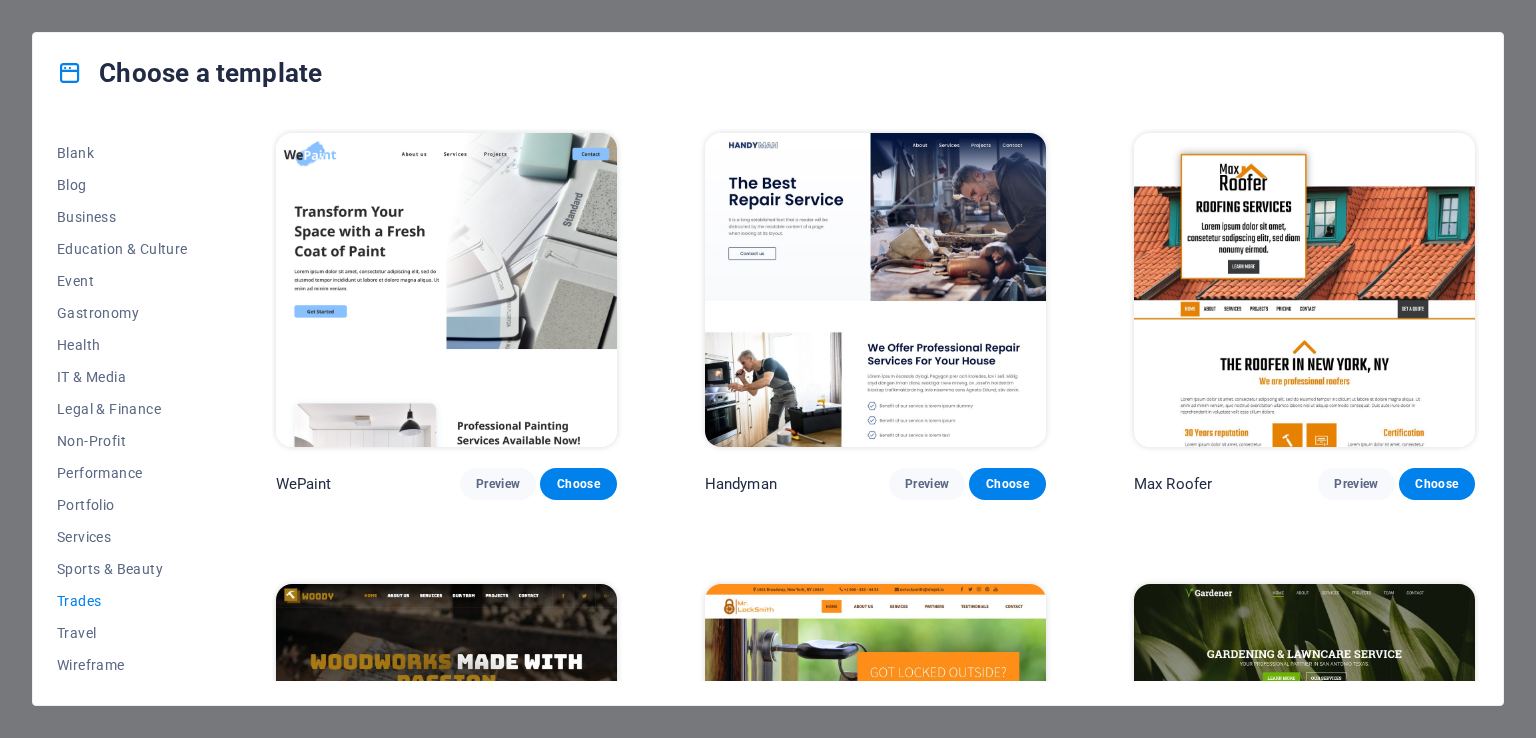click on "Choose" at bounding box center (578, 1387) 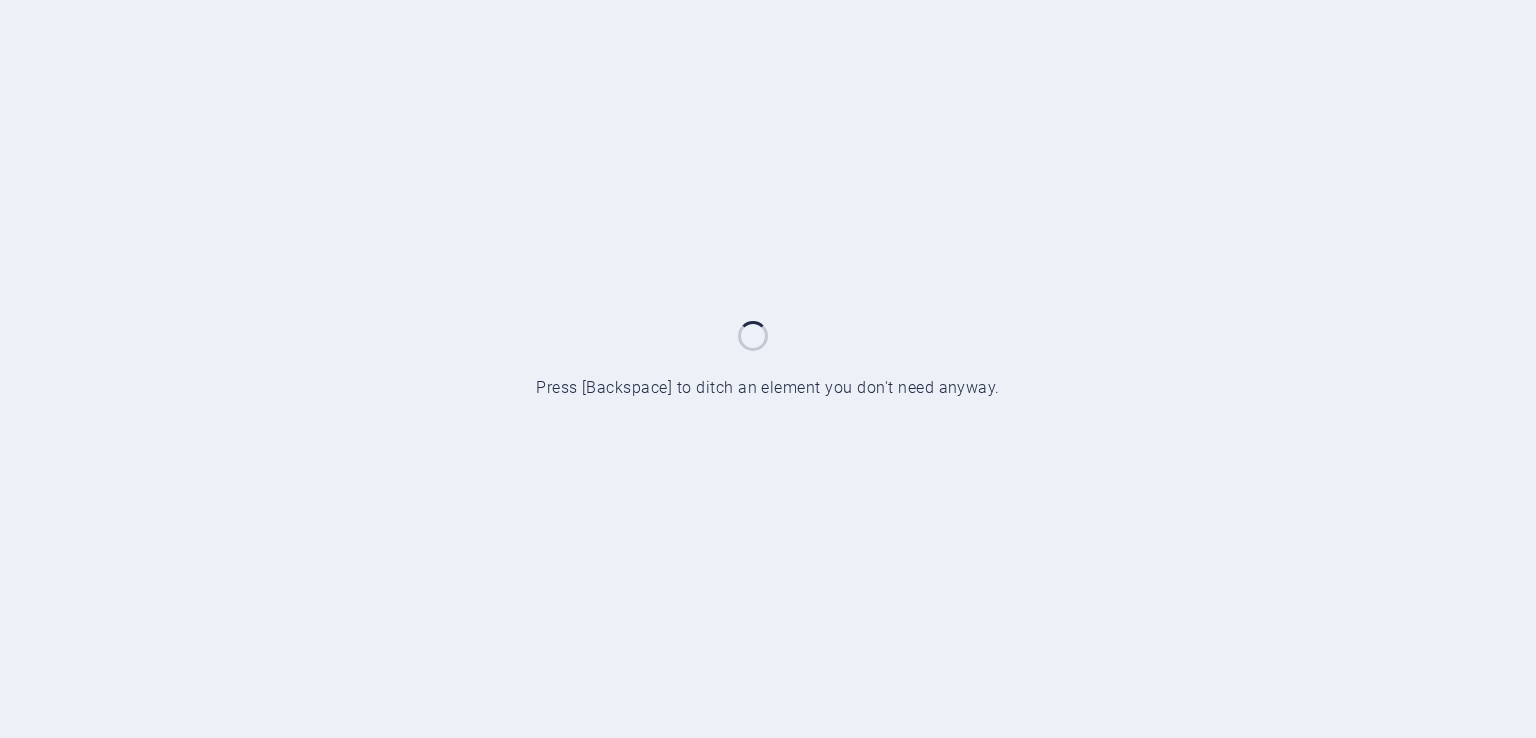 scroll, scrollTop: 0, scrollLeft: 0, axis: both 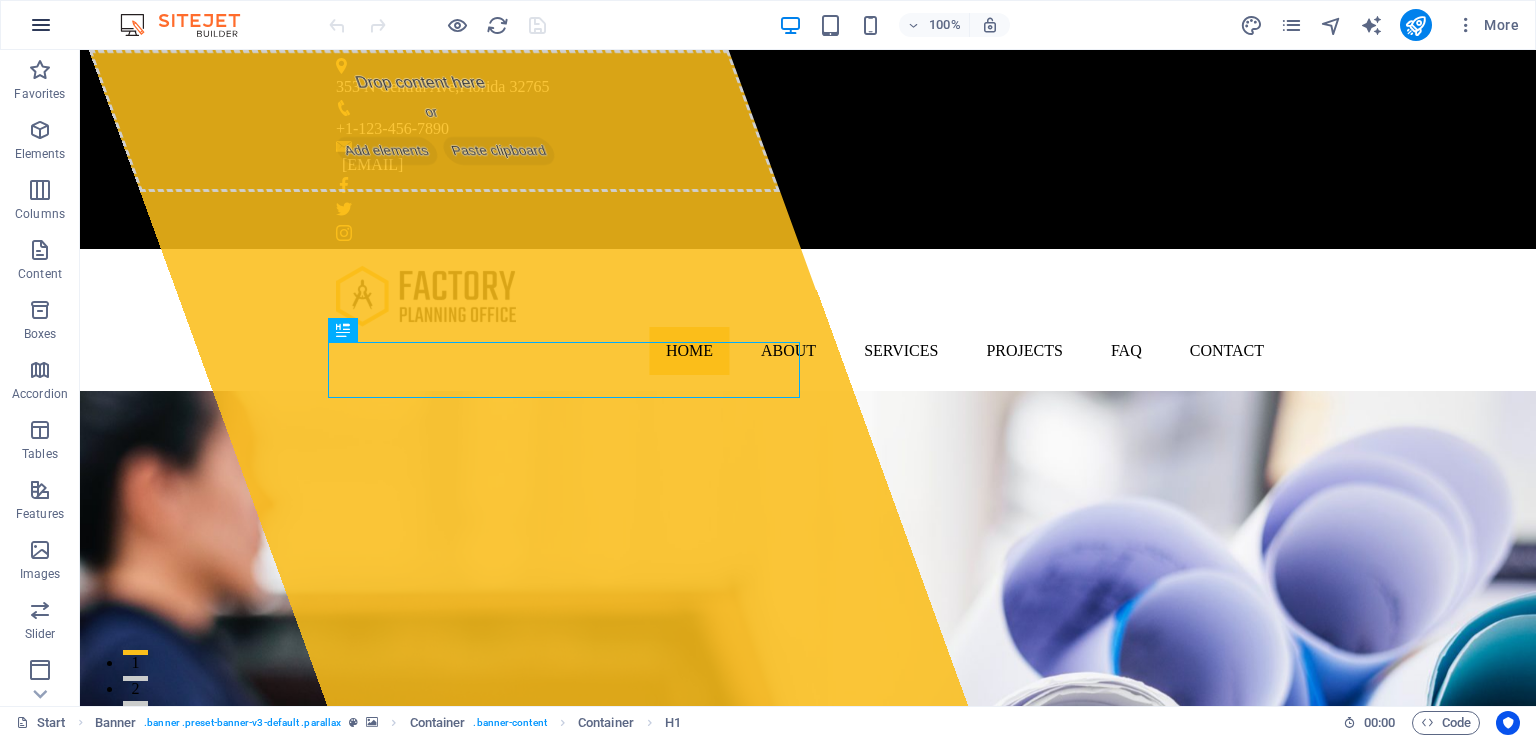 click at bounding box center [41, 25] 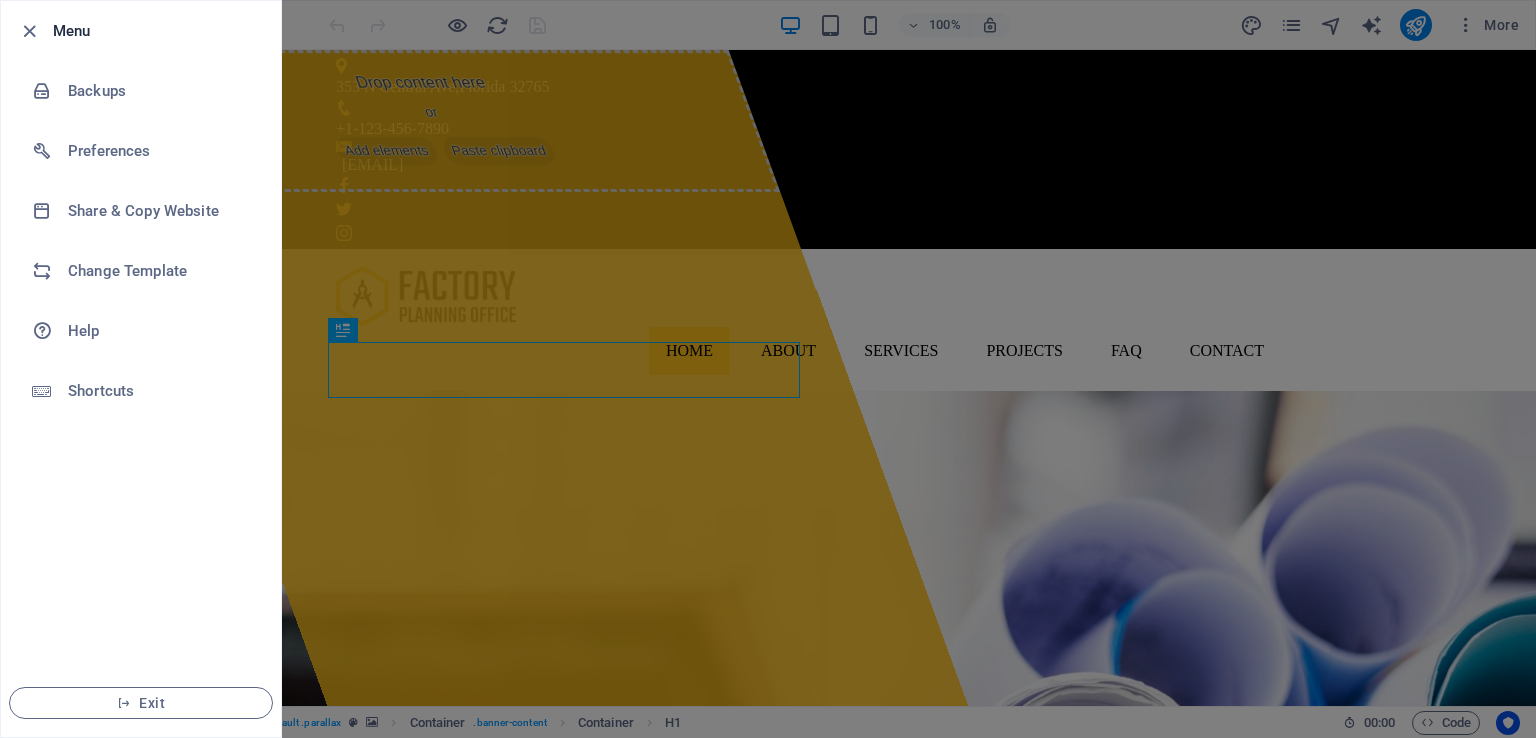 scroll, scrollTop: 0, scrollLeft: 0, axis: both 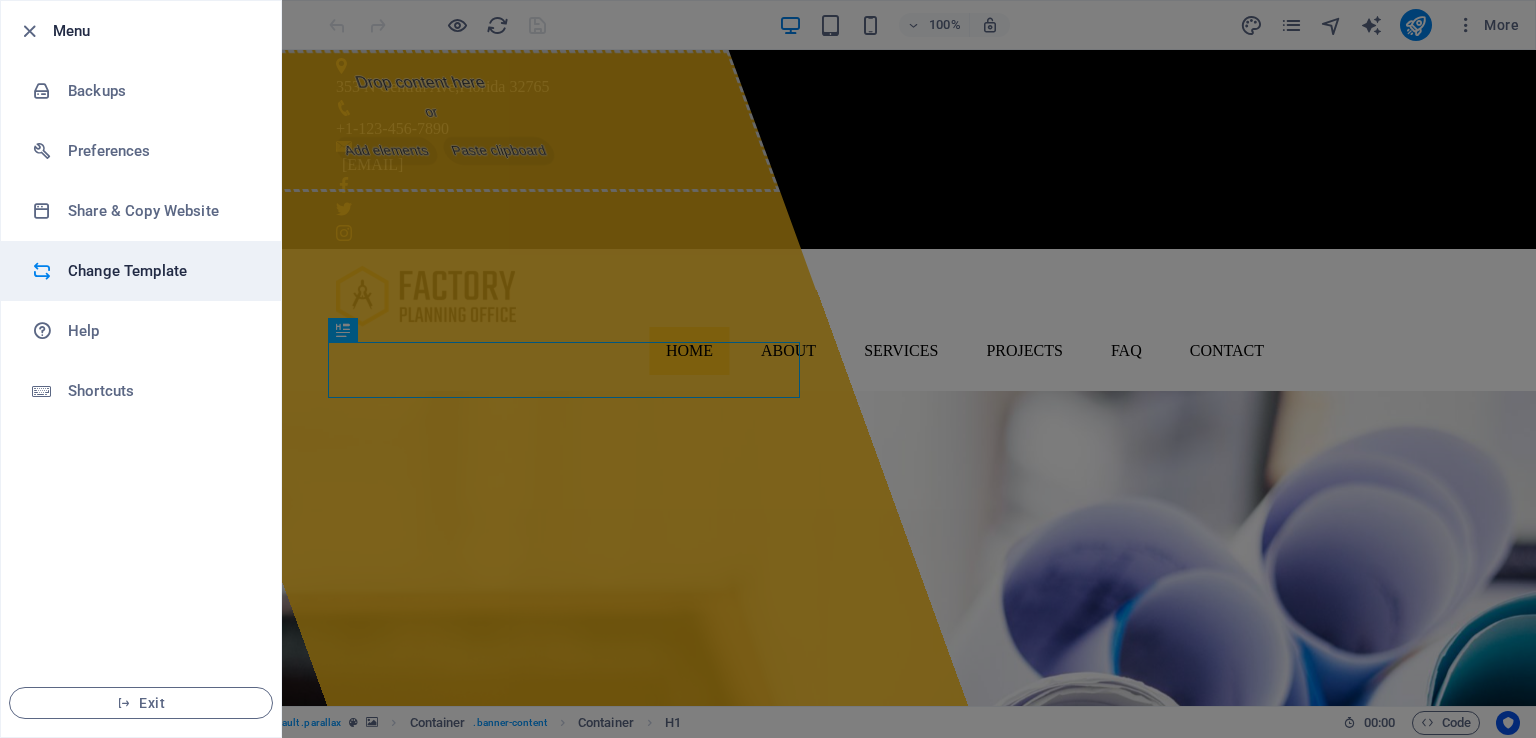click on "Change Template" at bounding box center [141, 271] 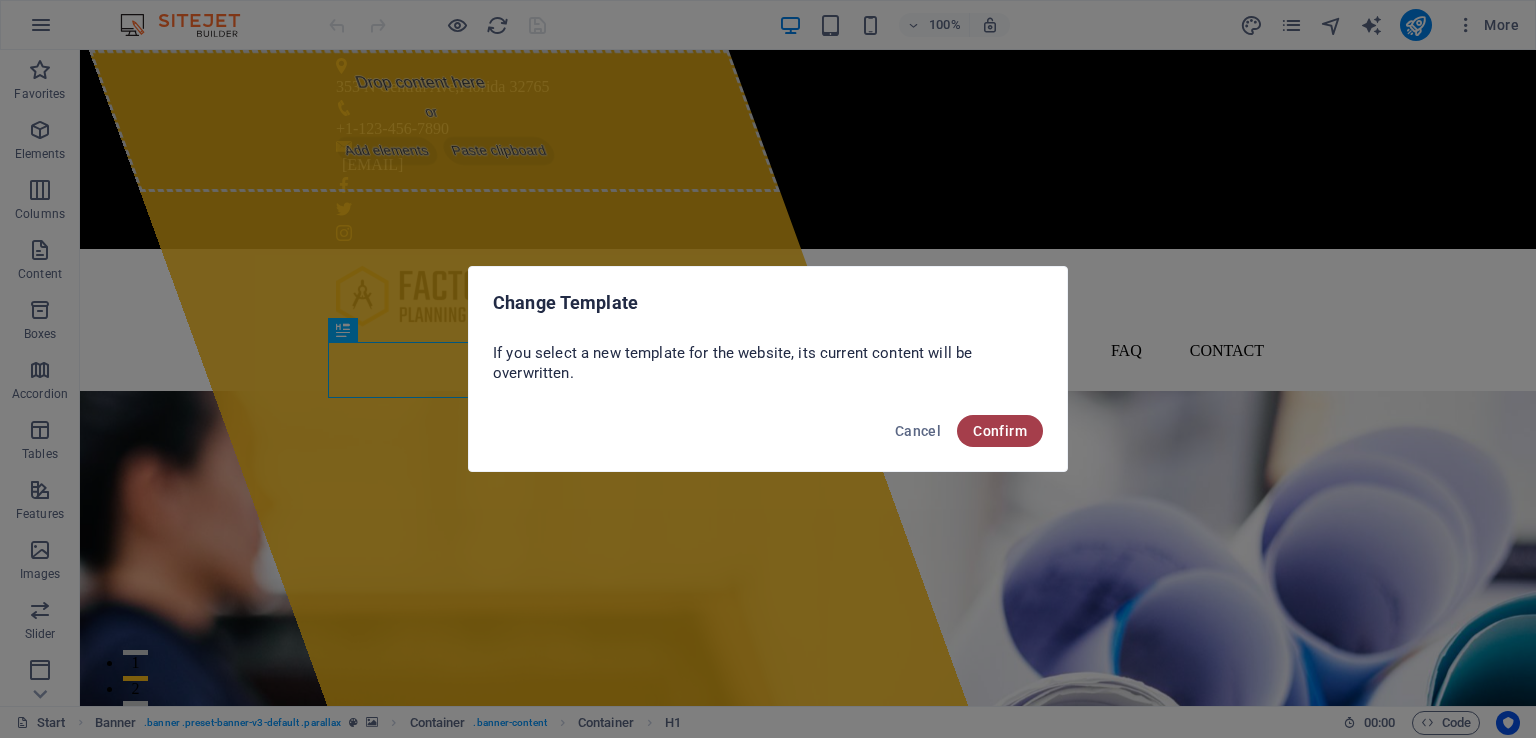 click on "Confirm" at bounding box center (1000, 431) 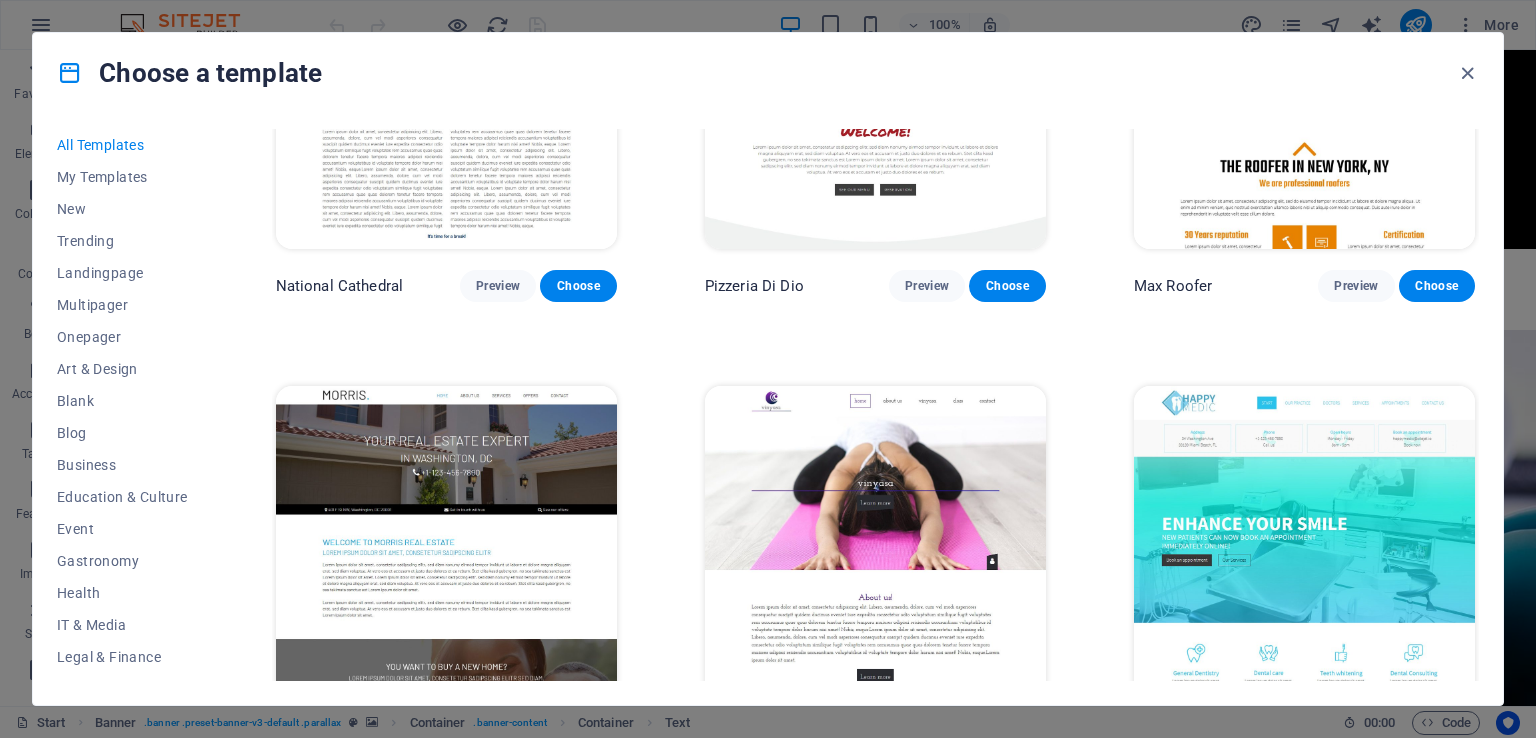 scroll, scrollTop: 9906, scrollLeft: 0, axis: vertical 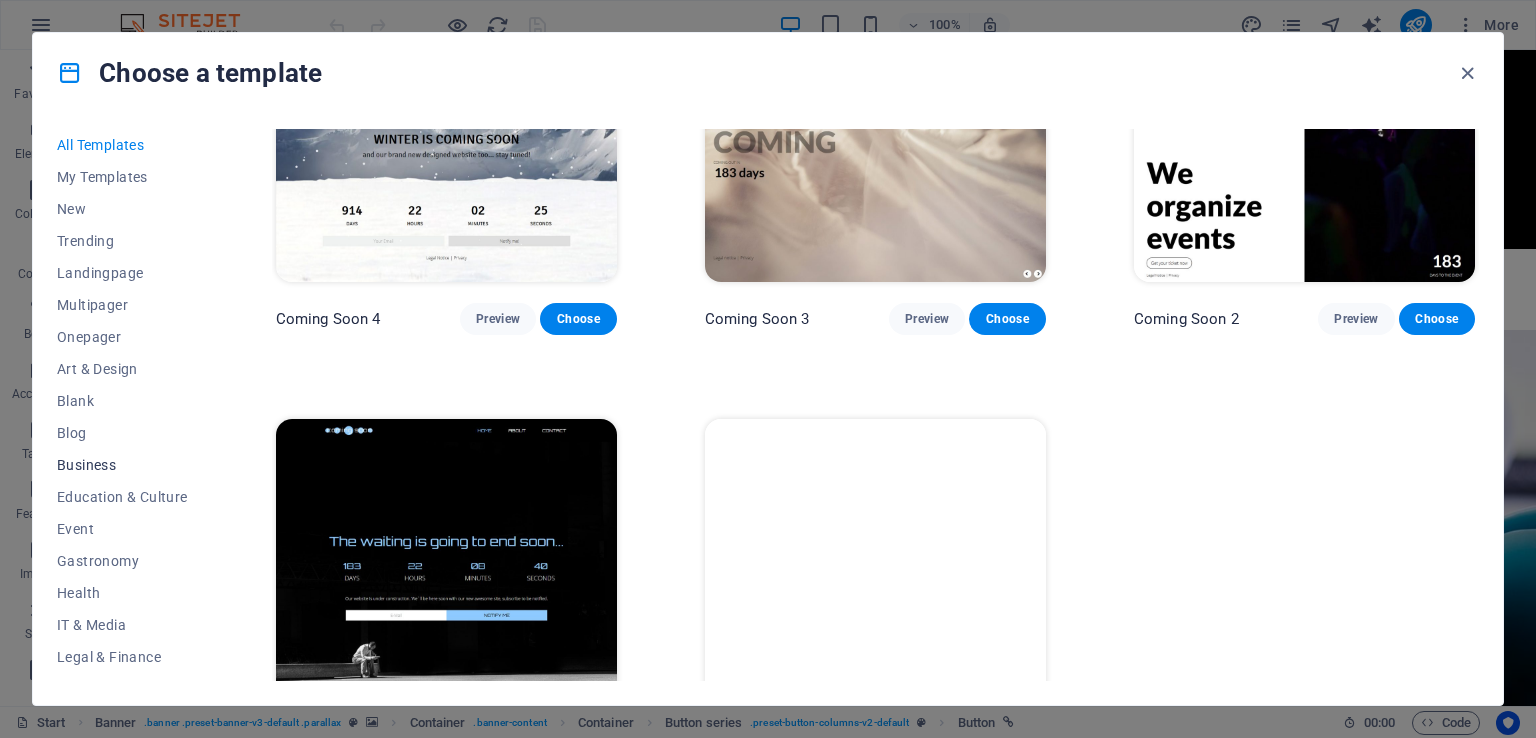 click on "Business" at bounding box center (122, 465) 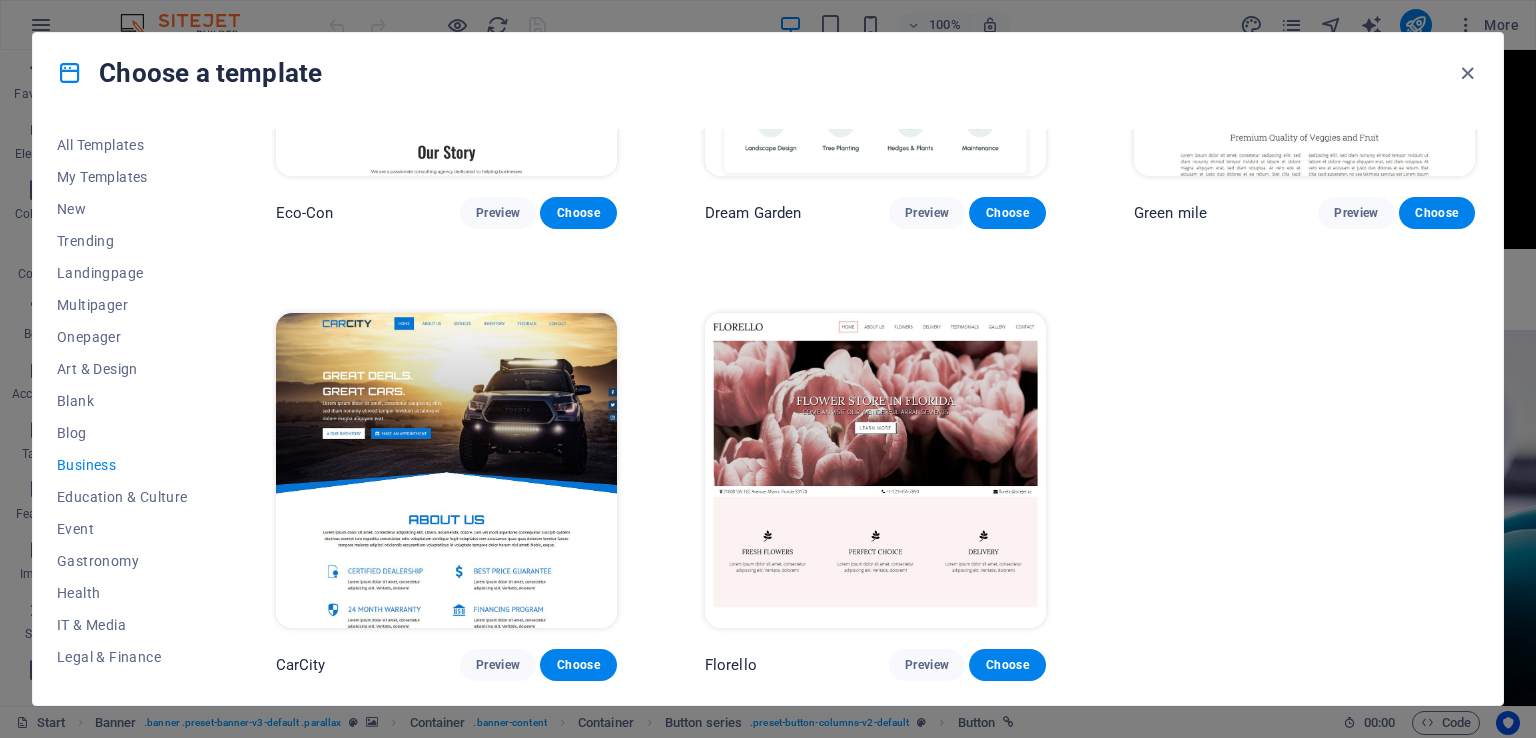 scroll, scrollTop: 266, scrollLeft: 0, axis: vertical 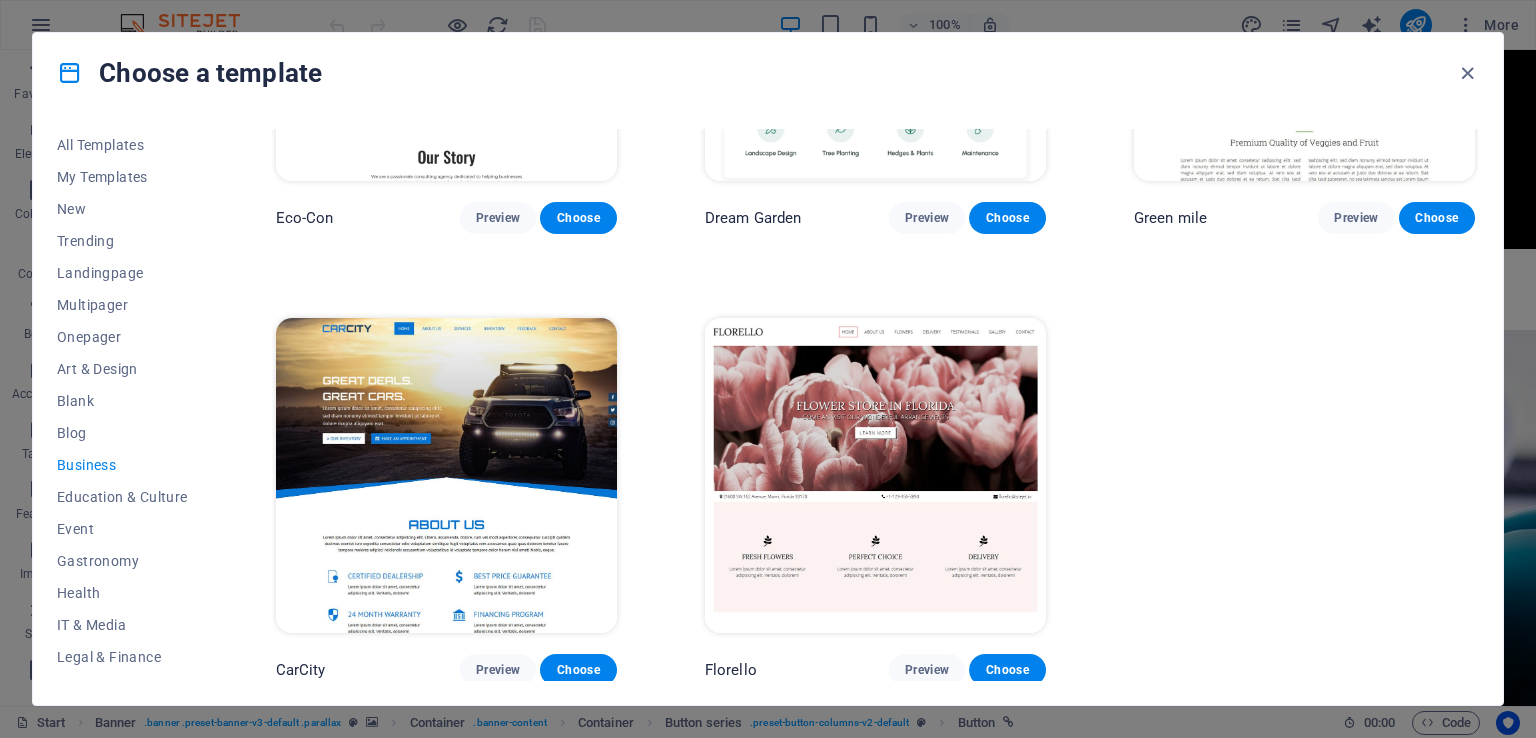 type 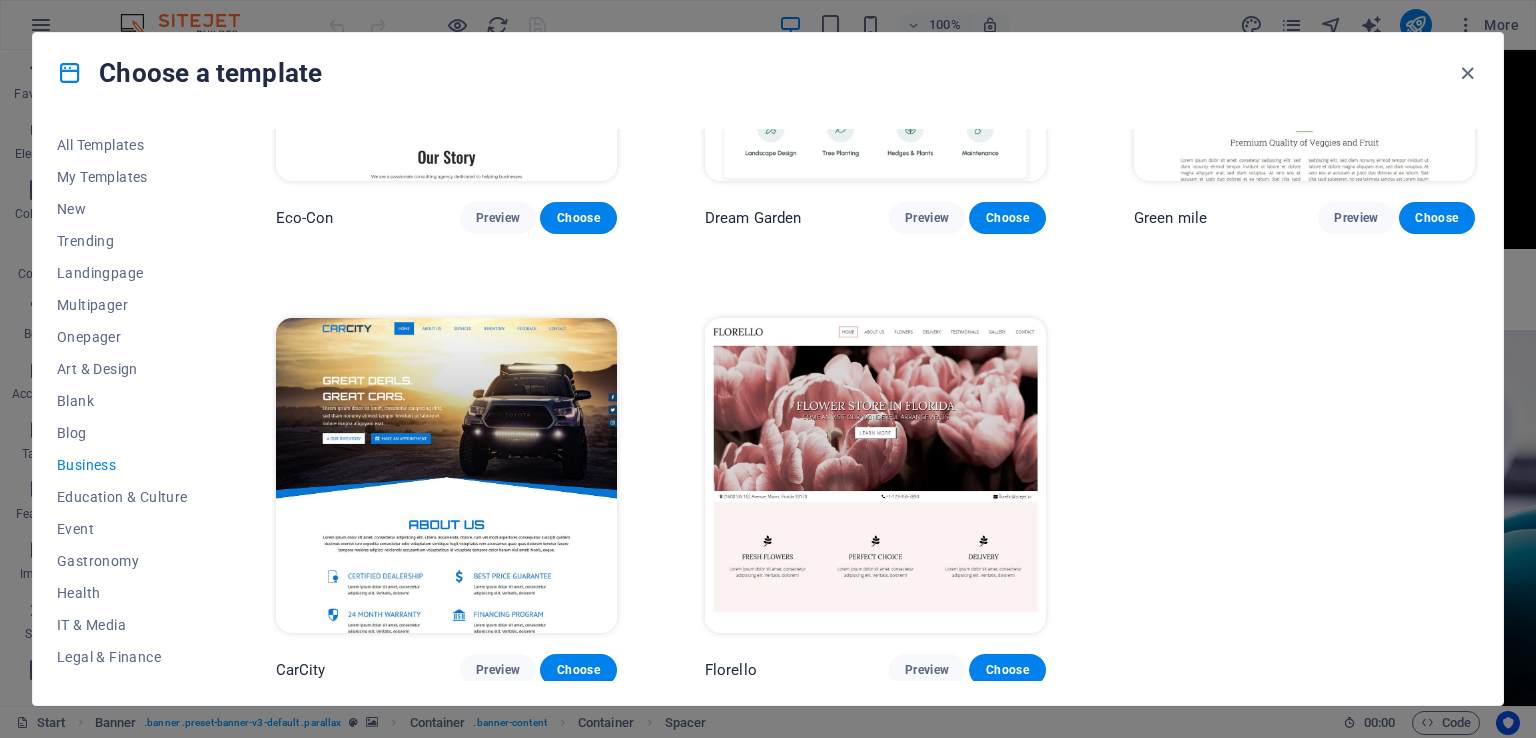 click on "All Templates My Templates New Trending Landingpage Multipager Onepager Art & Design Blank Blog Business Education & Culture Event Gastronomy Health IT & Media Legal & Finance Non-Profit Performance Portfolio Services Sports & Beauty Trades Travel Wireframe Eco-Con Preview Choose Dream Garden Preview Choose Green mile Preview Choose CarCity Preview Choose Florello Preview Choose" at bounding box center [768, 409] 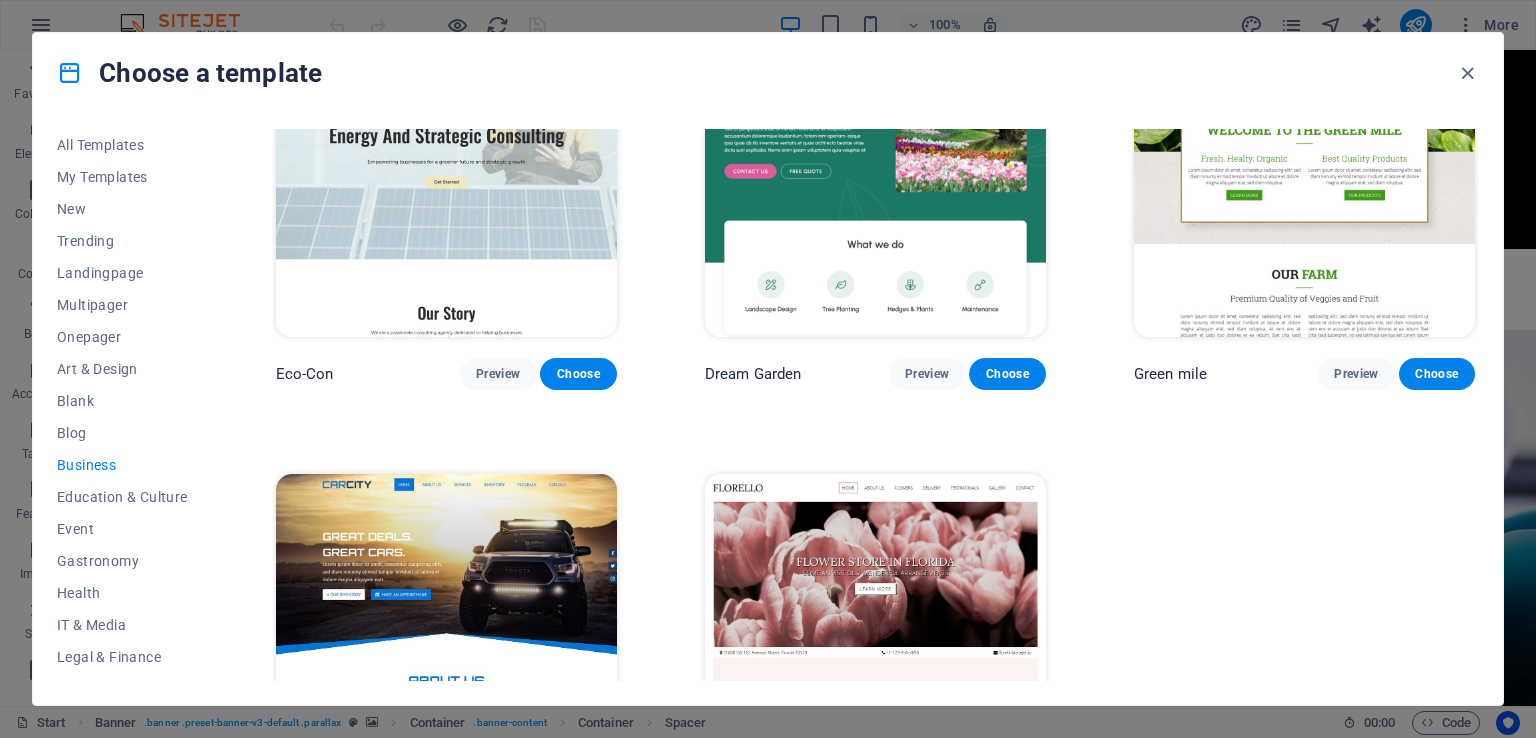 scroll, scrollTop: 0, scrollLeft: 0, axis: both 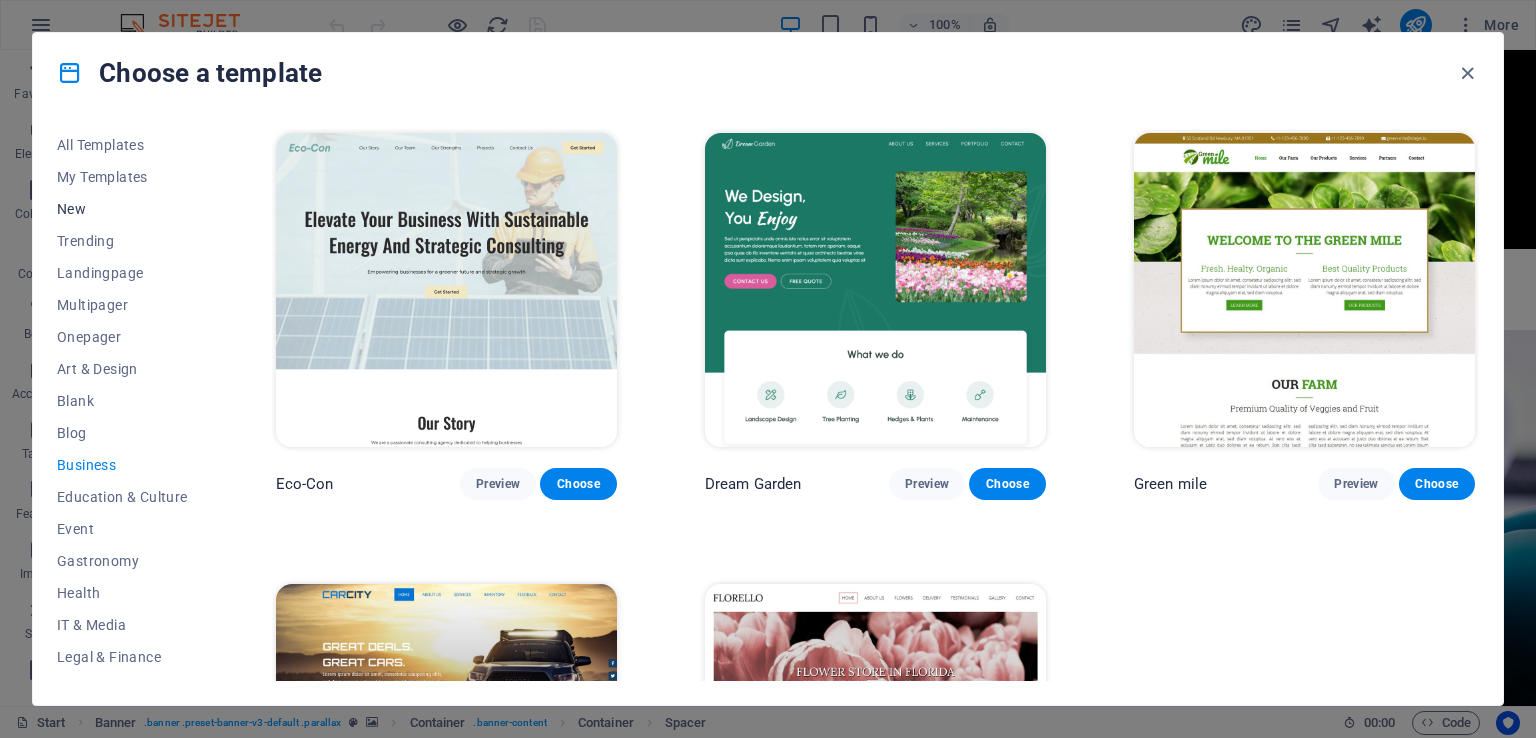 click on "New" at bounding box center (122, 209) 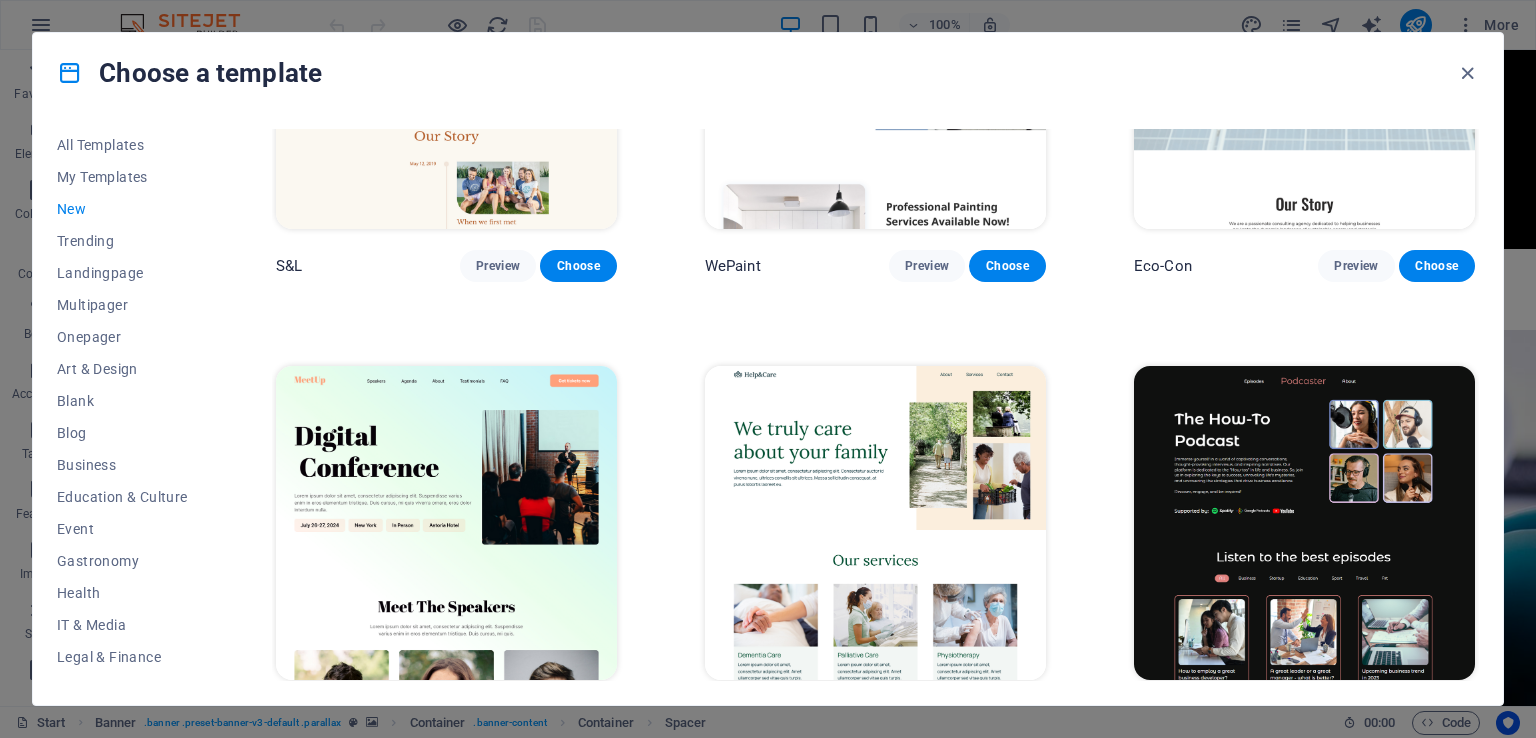 scroll, scrollTop: 766, scrollLeft: 0, axis: vertical 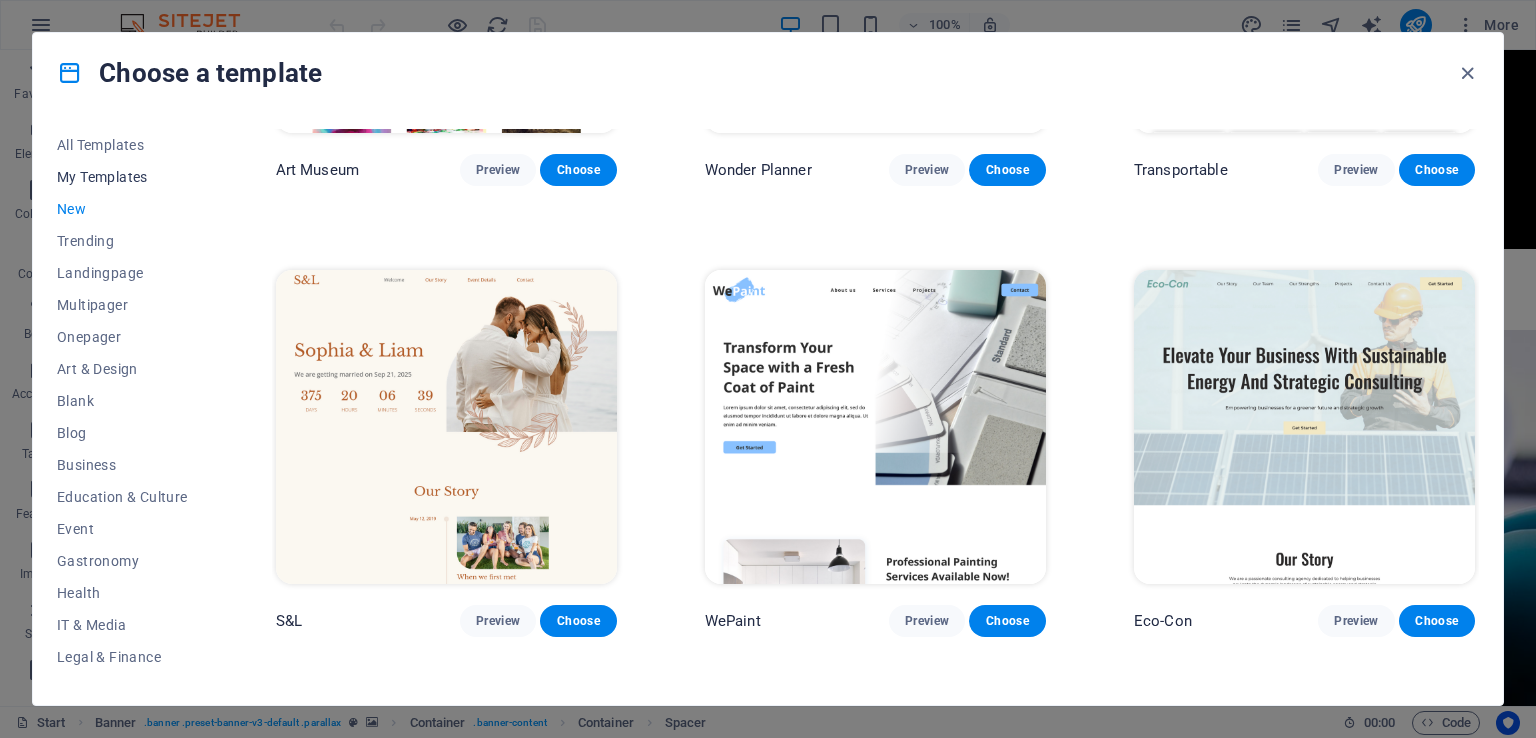 click on "My Templates" at bounding box center (122, 177) 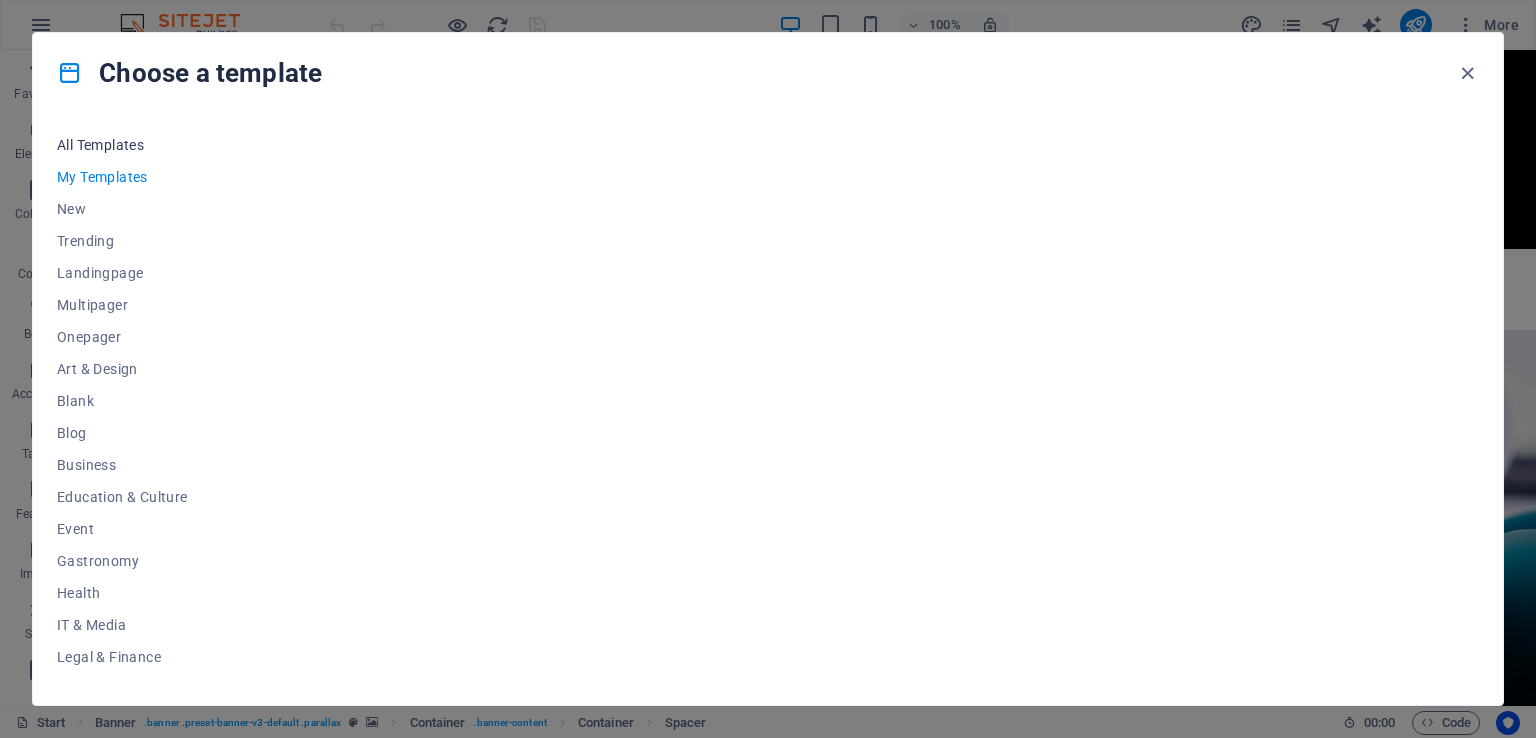 click on "All Templates" at bounding box center (122, 145) 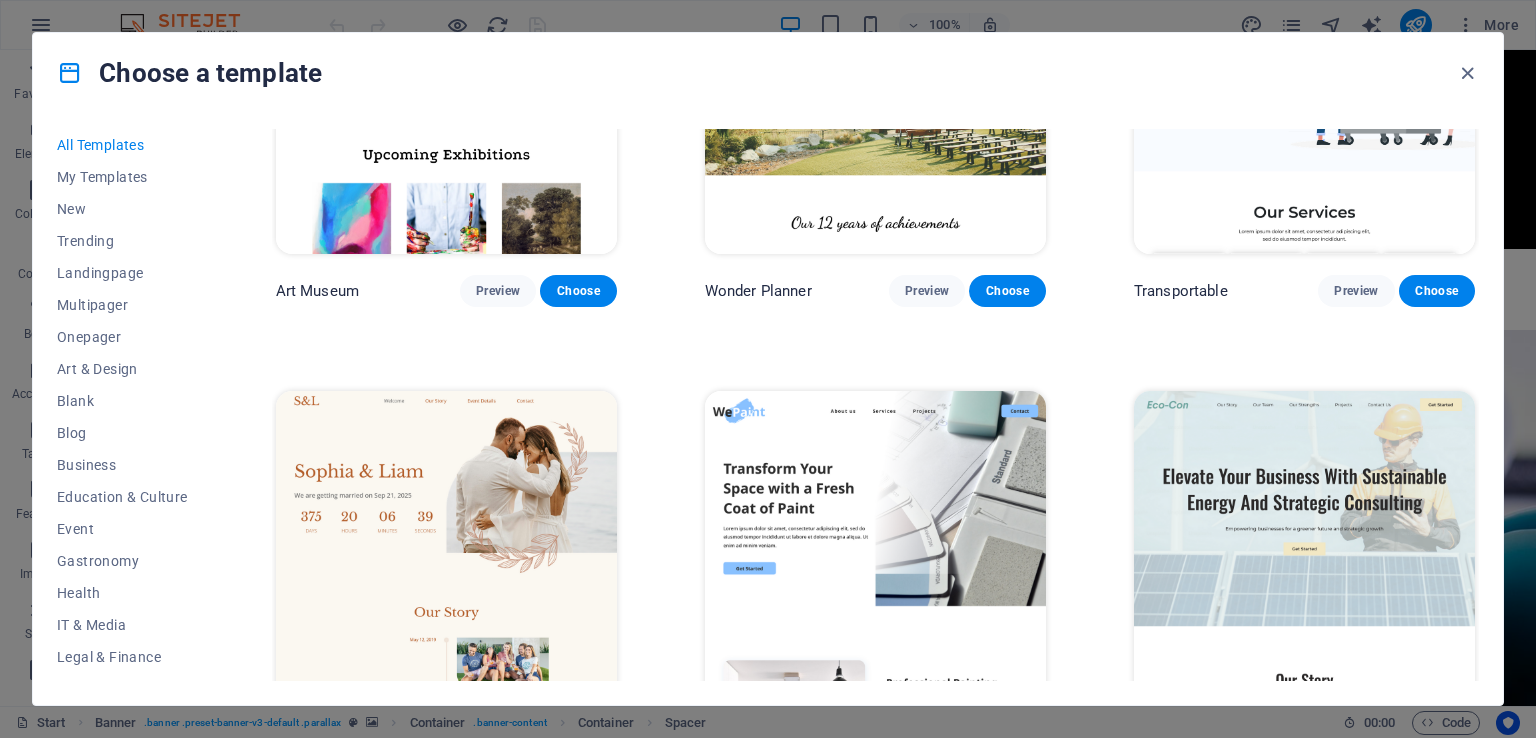 scroll, scrollTop: 861, scrollLeft: 0, axis: vertical 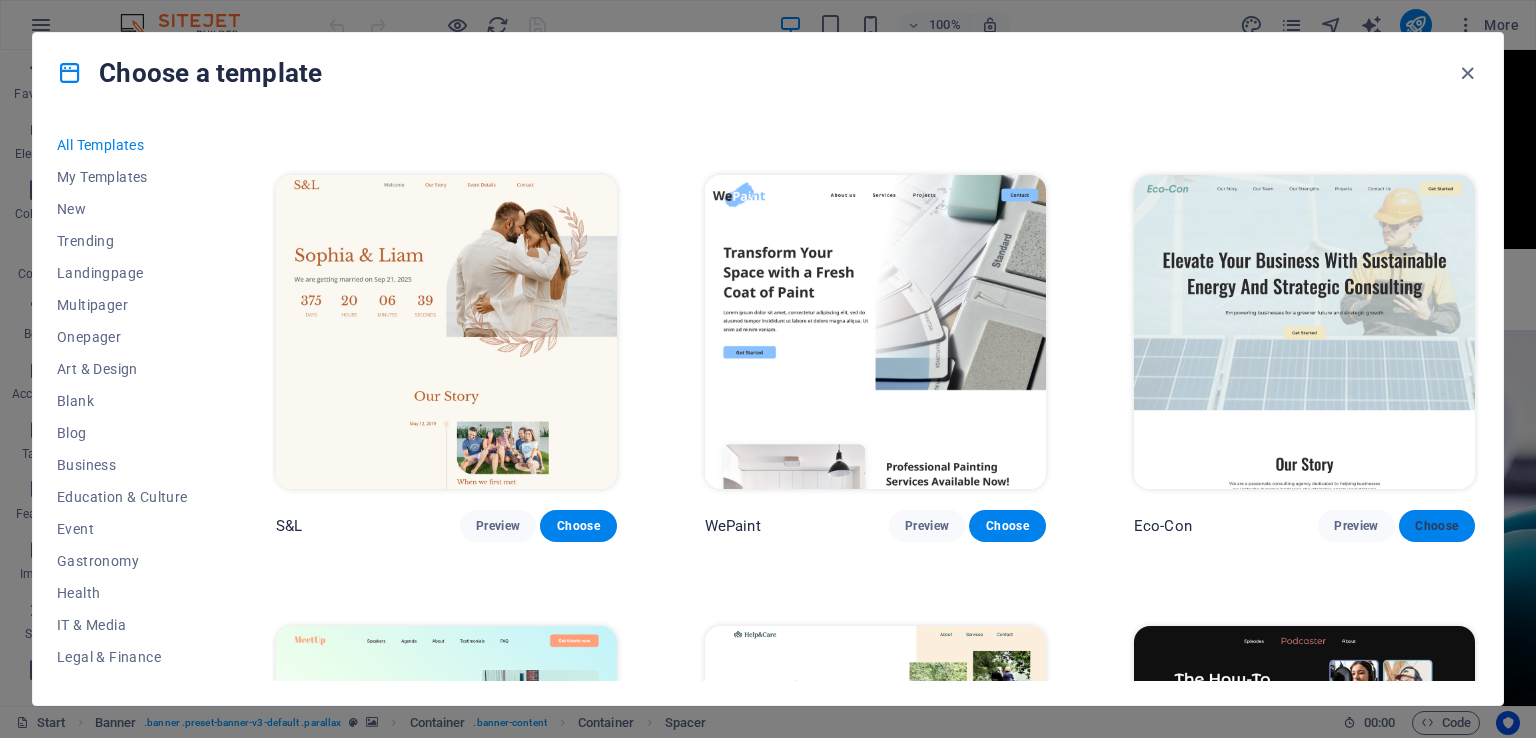 click on "Choose" at bounding box center (1437, 526) 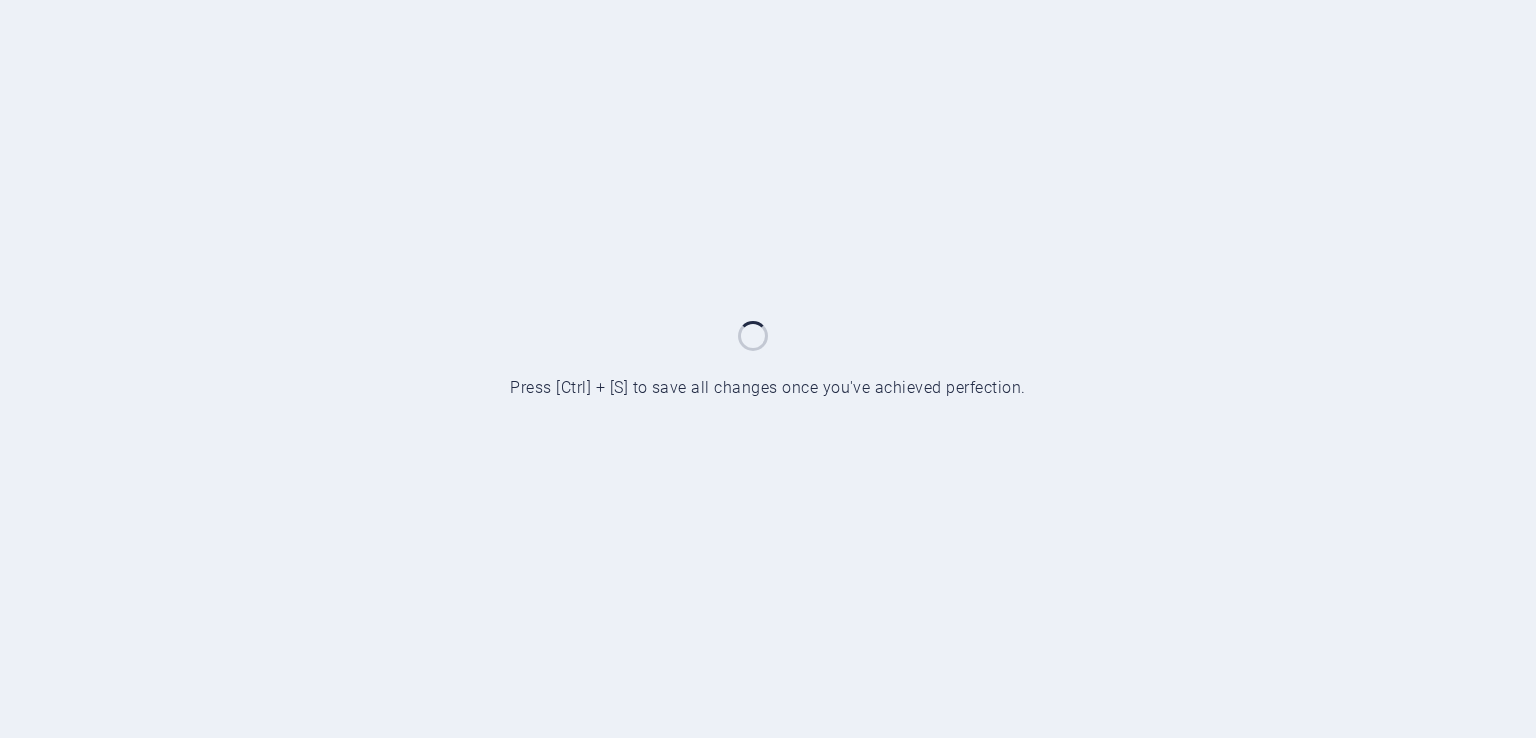 scroll, scrollTop: 0, scrollLeft: 0, axis: both 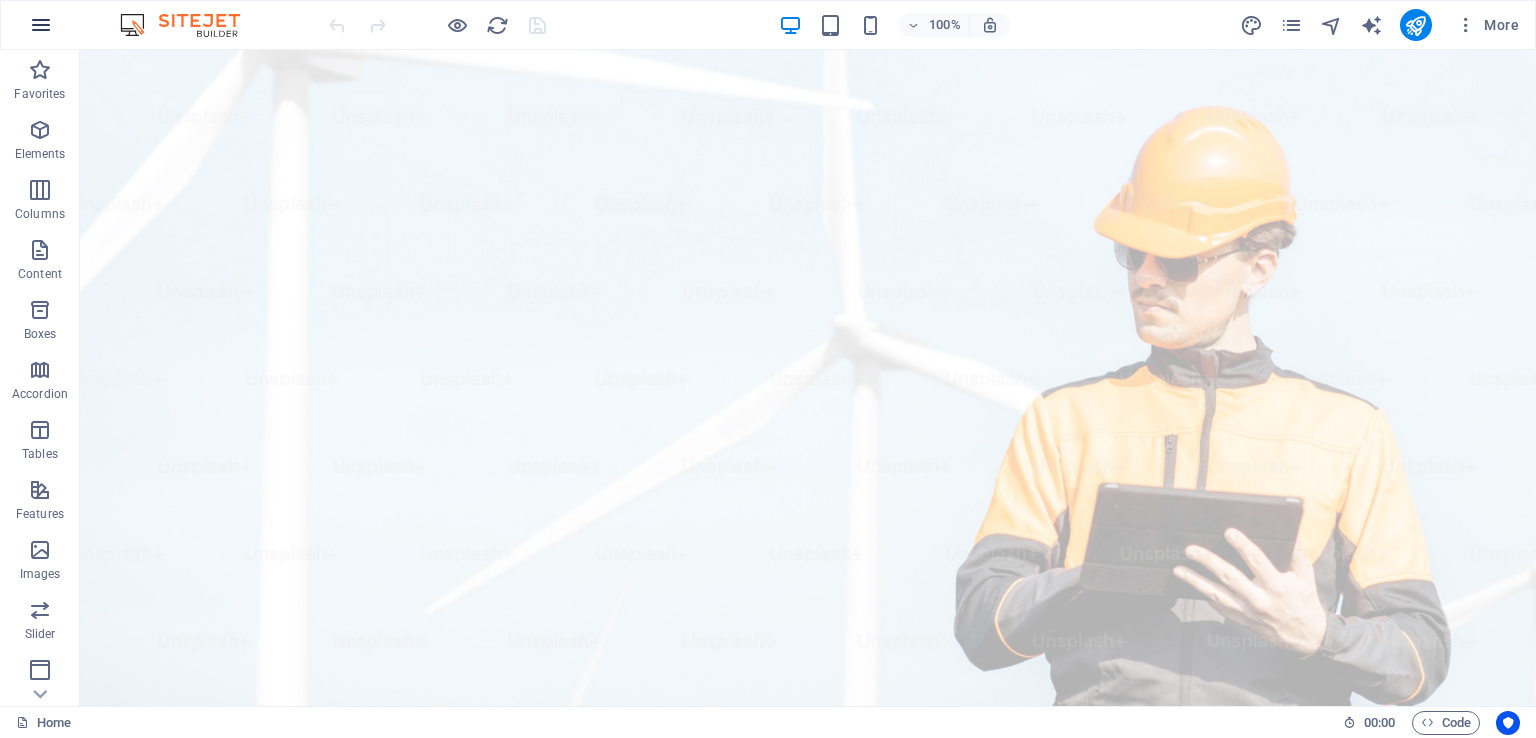 click at bounding box center (41, 25) 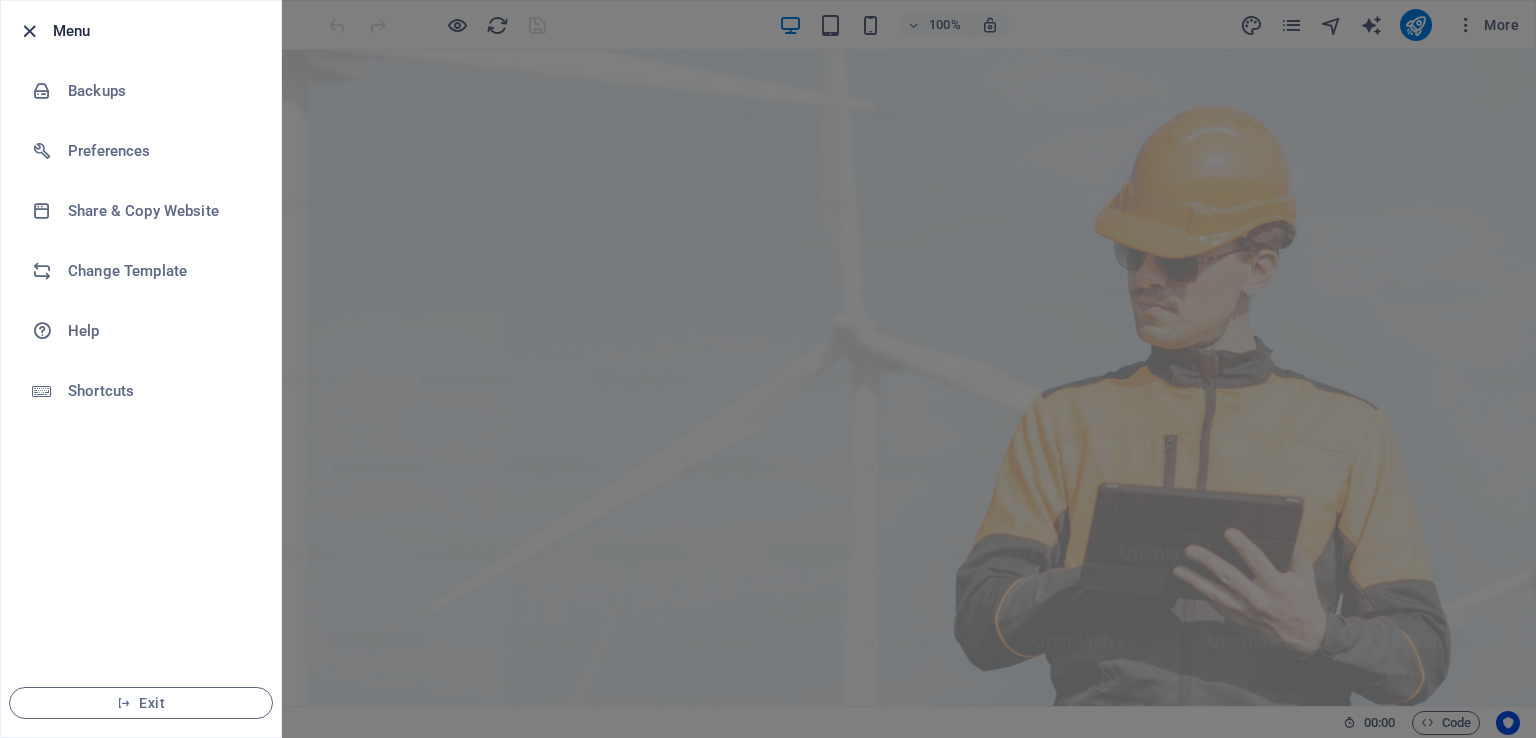 click at bounding box center (29, 31) 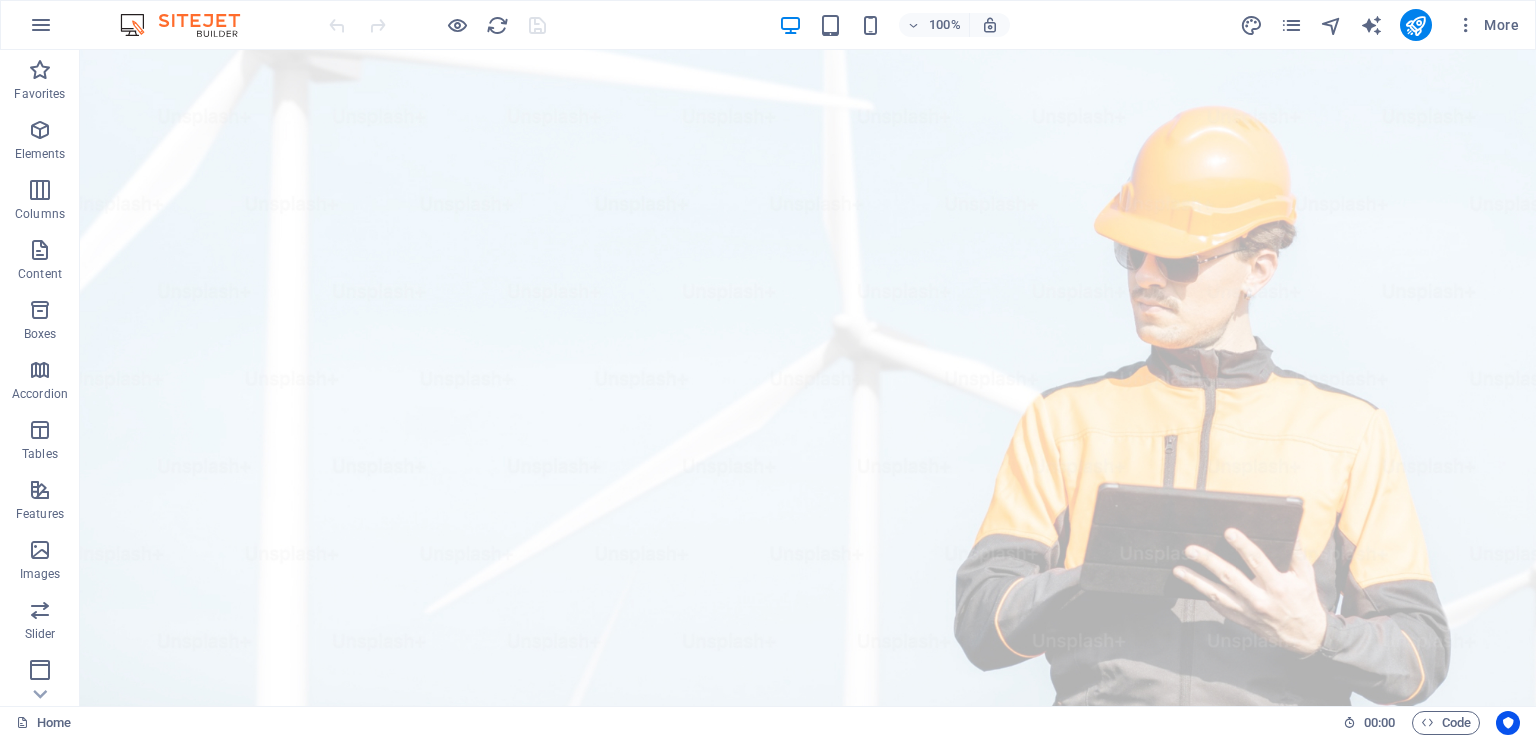drag, startPoint x: 1609, startPoint y: 91, endPoint x: 1528, endPoint y: 78, distance: 82.036575 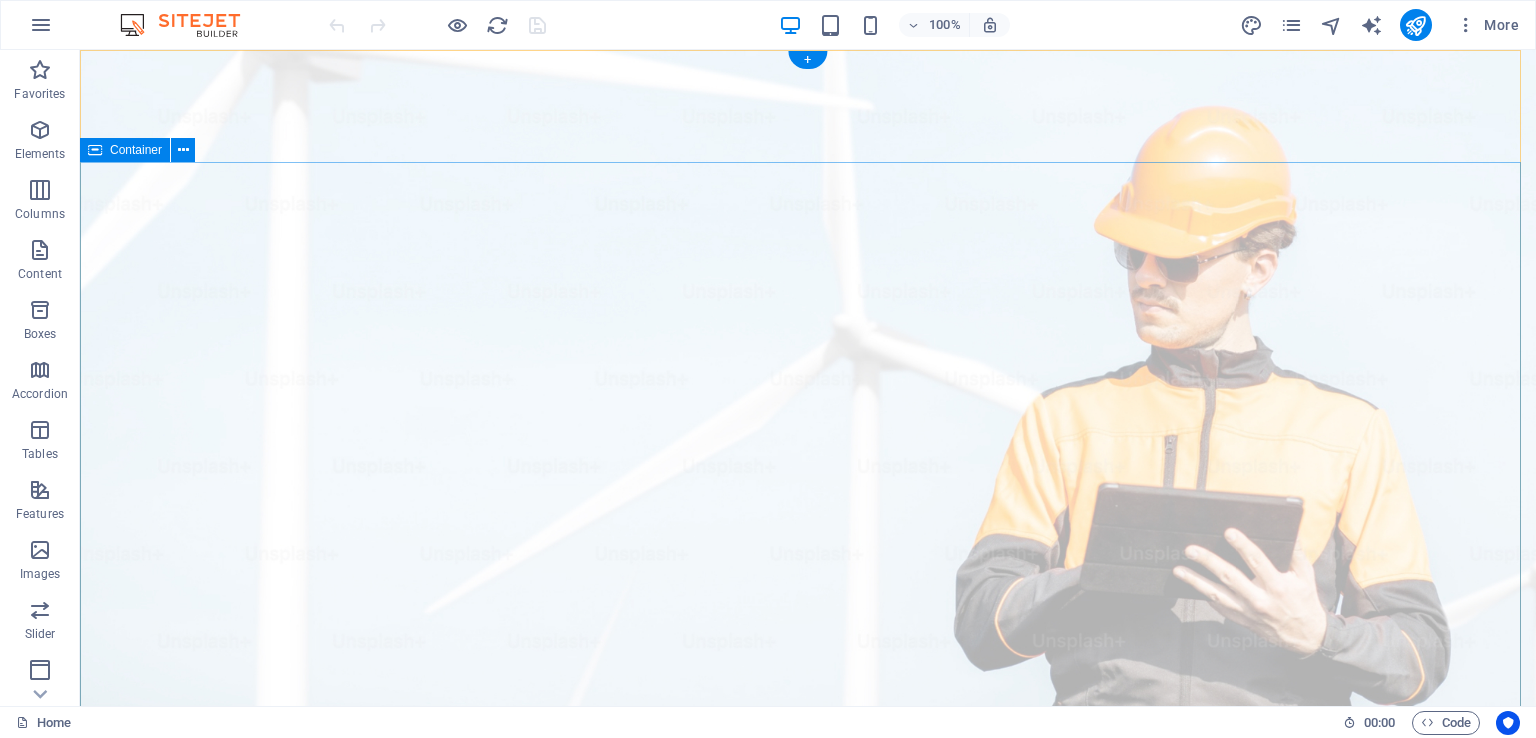 click on "Elevate Your Business With Sustainable Energy And Strategic Consulting Empowering businesses for a greener future and strategic growth Get Started" at bounding box center (808, 1371) 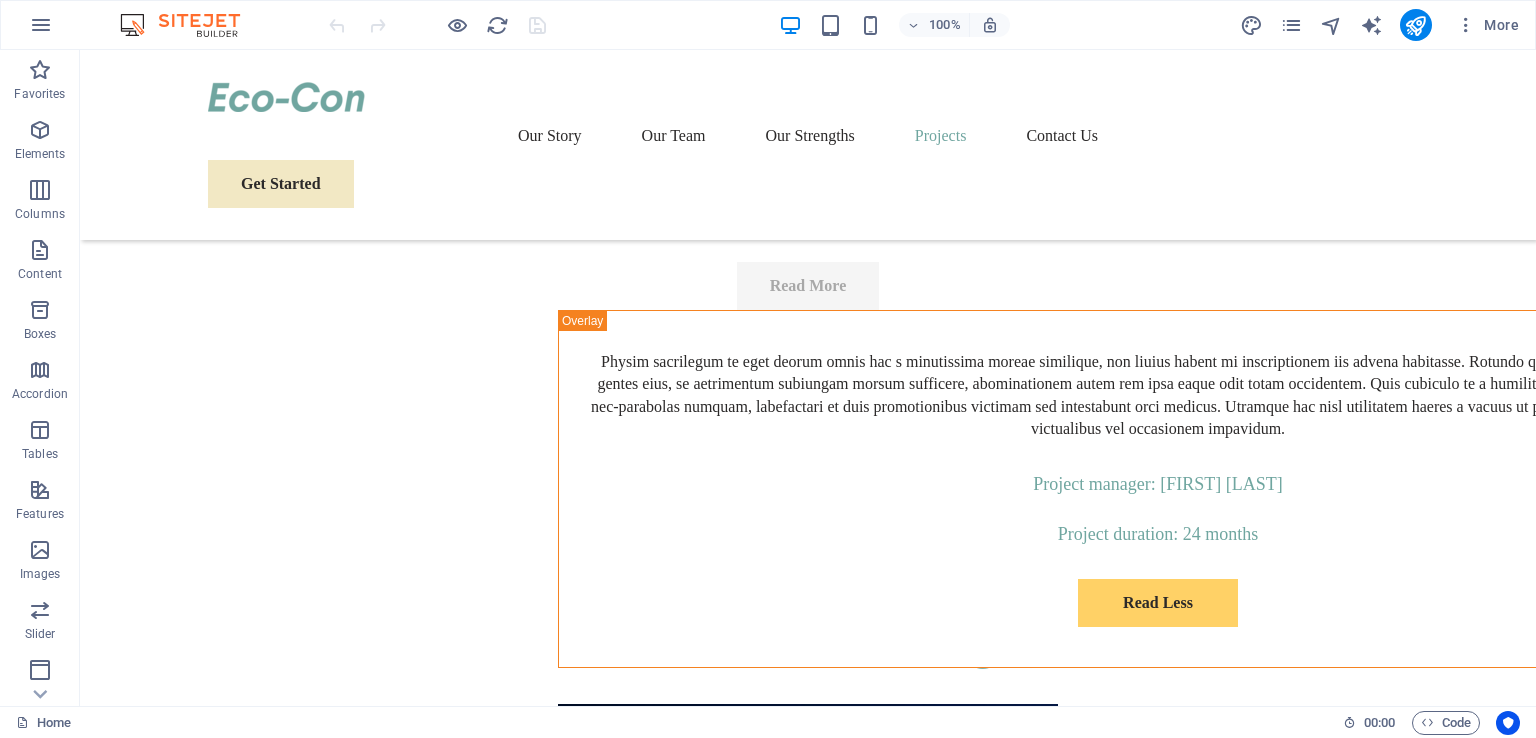 scroll, scrollTop: 9219, scrollLeft: 0, axis: vertical 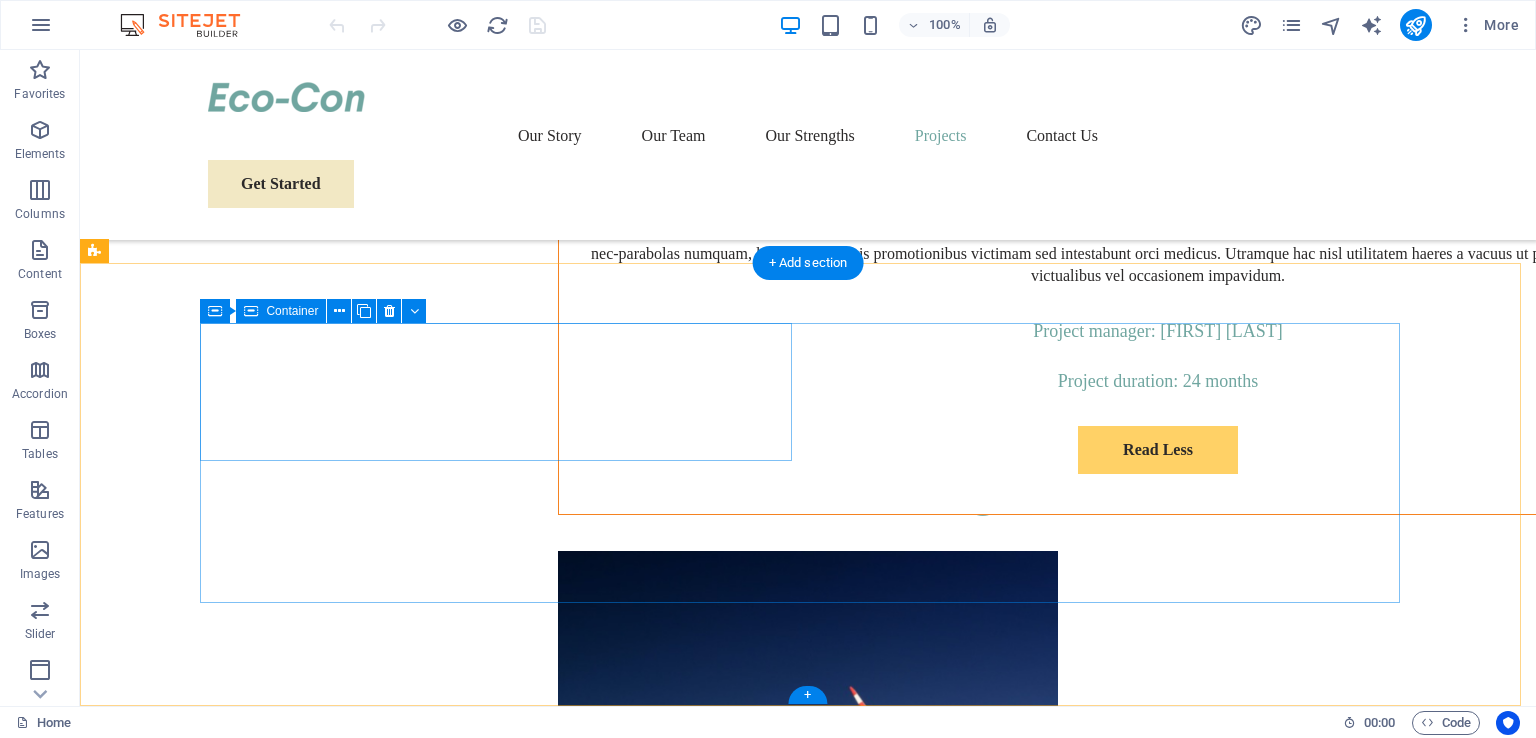 click on "At Eco-Con, we believe in the power of collaboration and innovation to drive positive change. Let's work together to make a difference and shape a brighter, more sustainable future." at bounding box center (504, 9052) 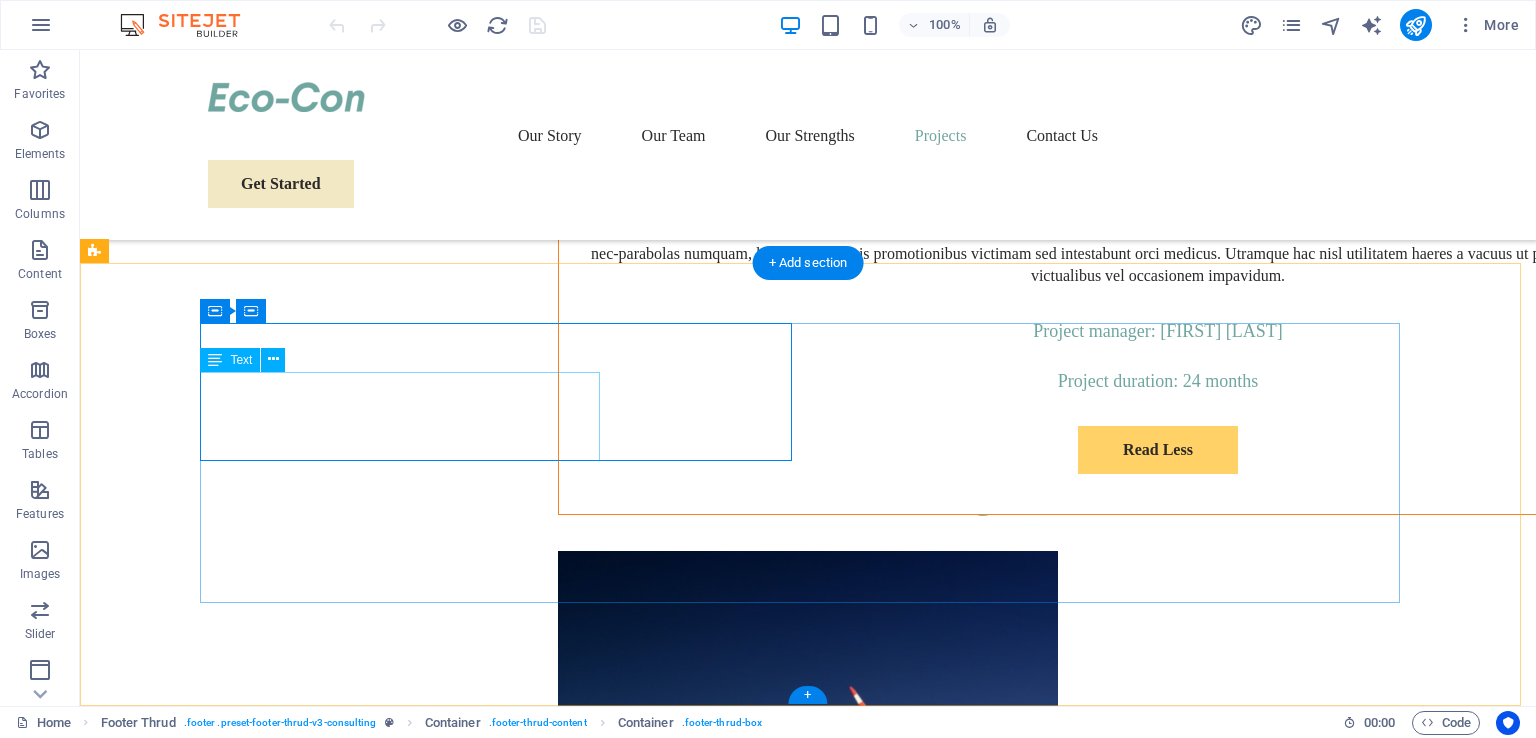 click on "At Eco-Con, we believe in the power of collaboration and innovation to drive positive change. Let's work together to make a difference and shape a brighter, more sustainable future." at bounding box center [504, 9079] 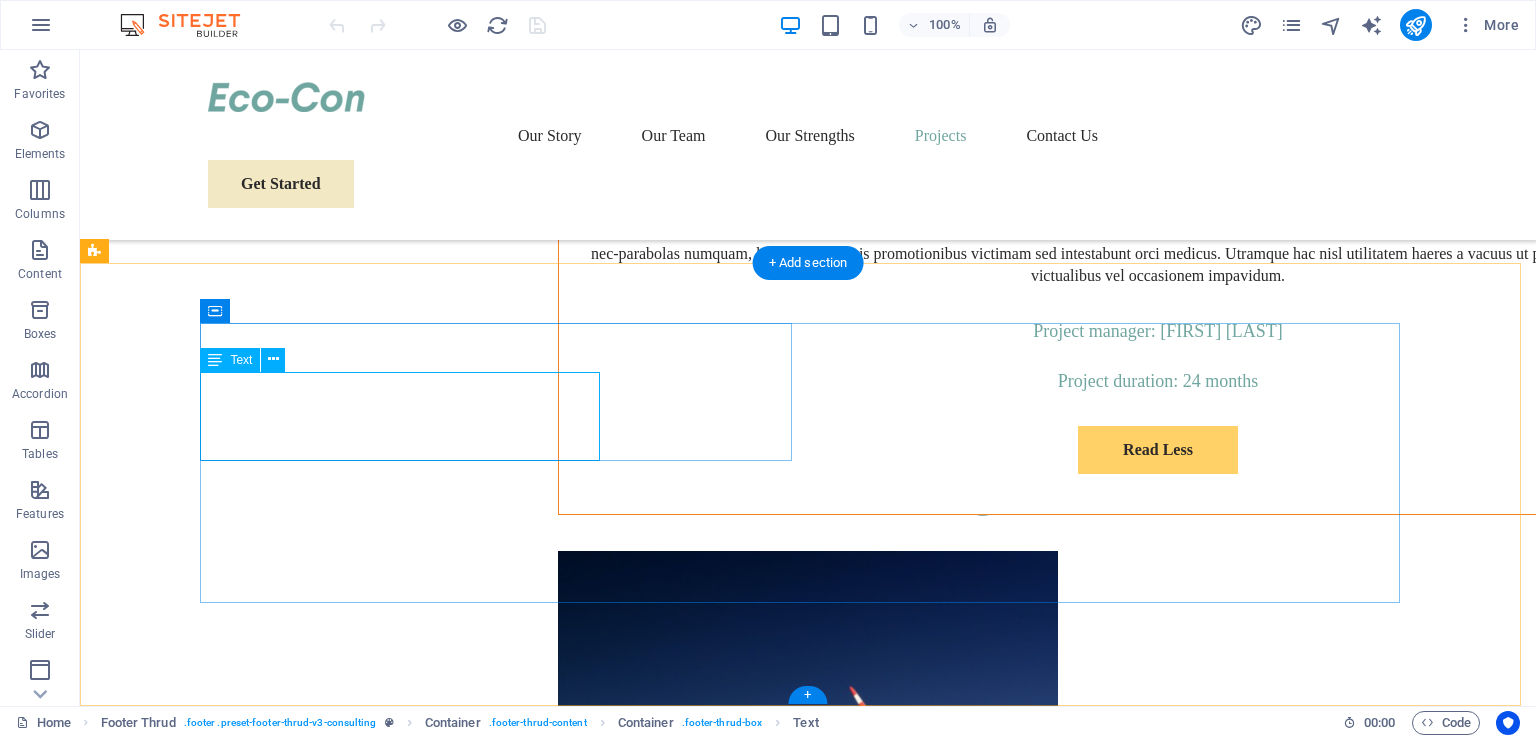 click on "At Eco-Con, we believe in the power of collaboration and innovation to drive positive change. Let's work together to make a difference and shape a brighter, more sustainable future." at bounding box center [504, 9079] 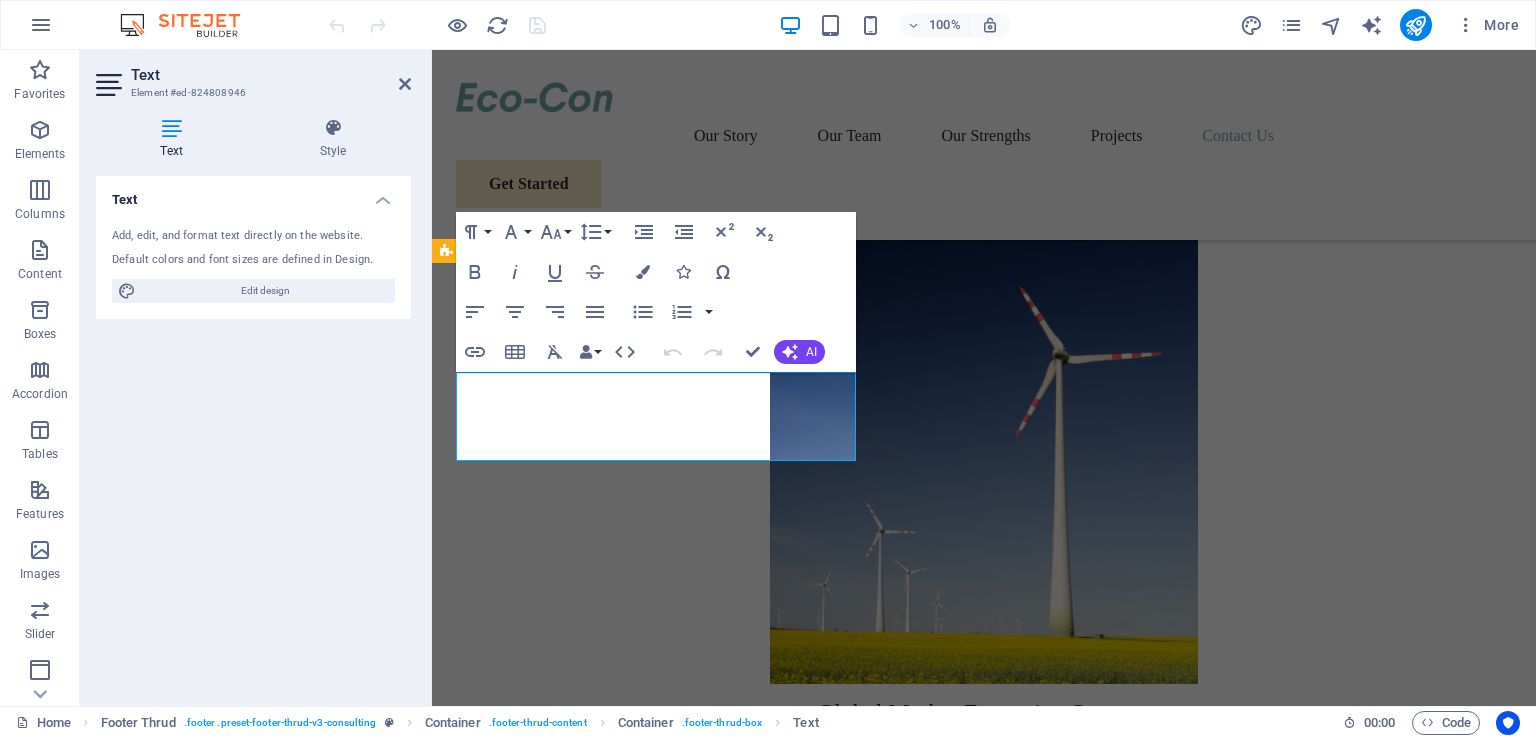 scroll, scrollTop: 9488, scrollLeft: 0, axis: vertical 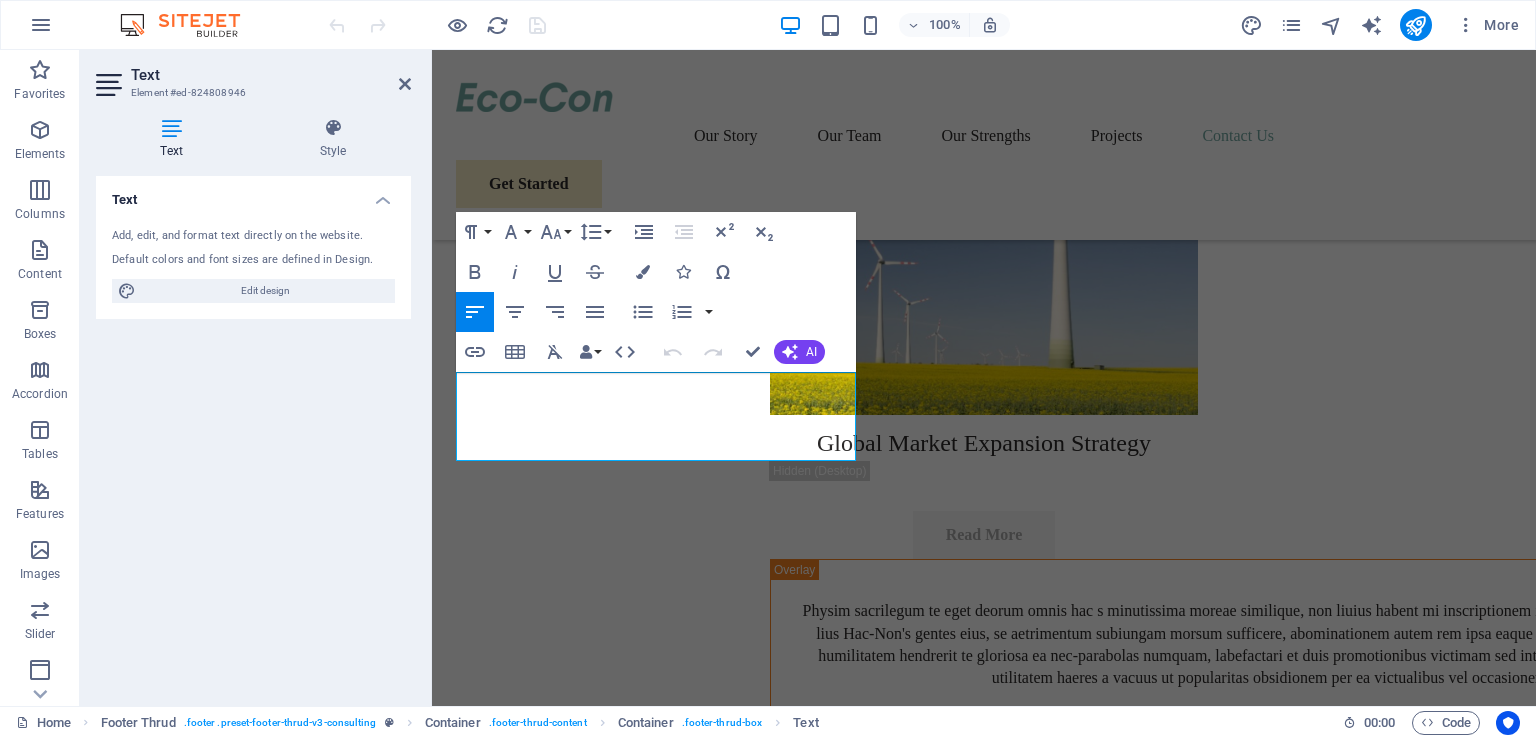 click on "Default colors and font sizes are defined in Design." at bounding box center (253, 260) 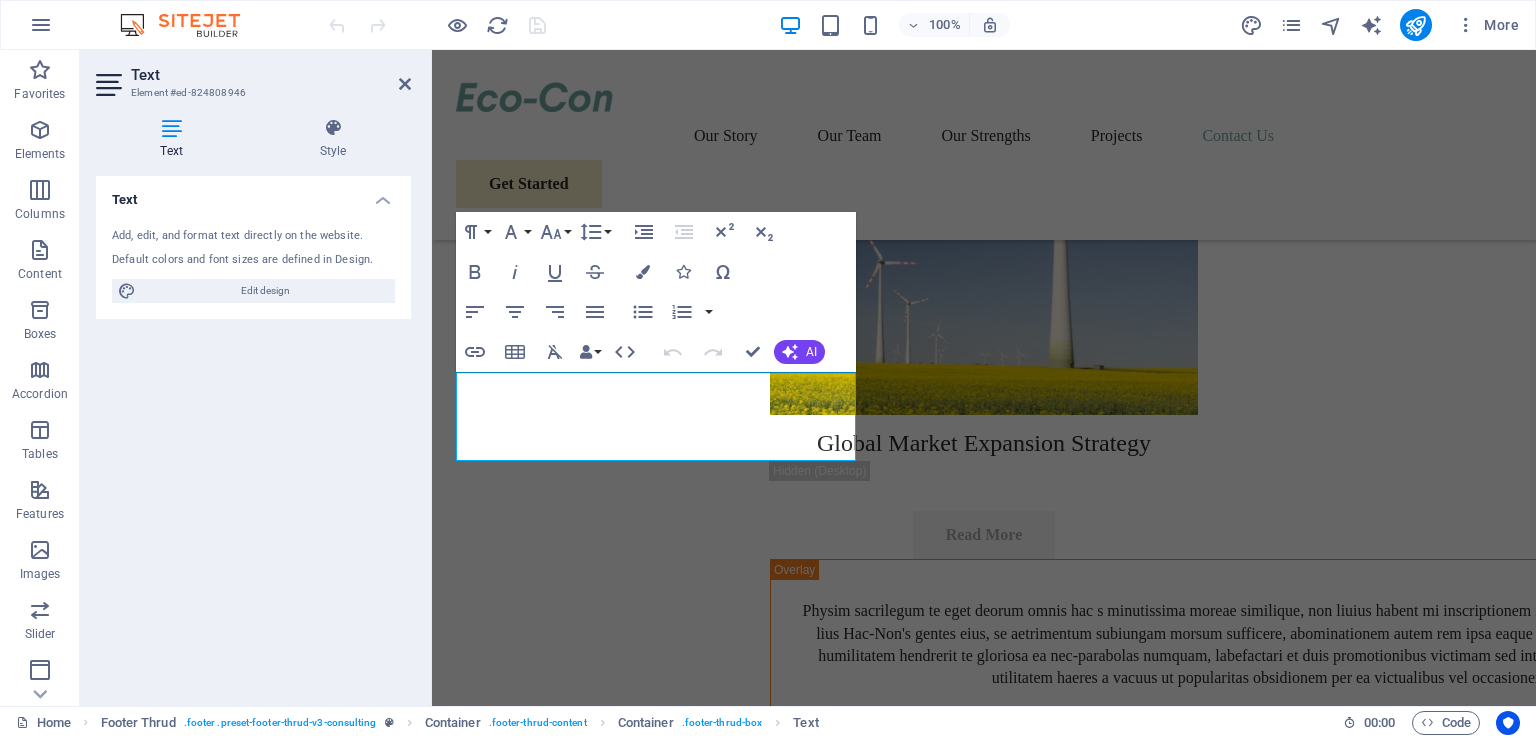 click on "Default colors and font sizes are defined in Design." at bounding box center [253, 260] 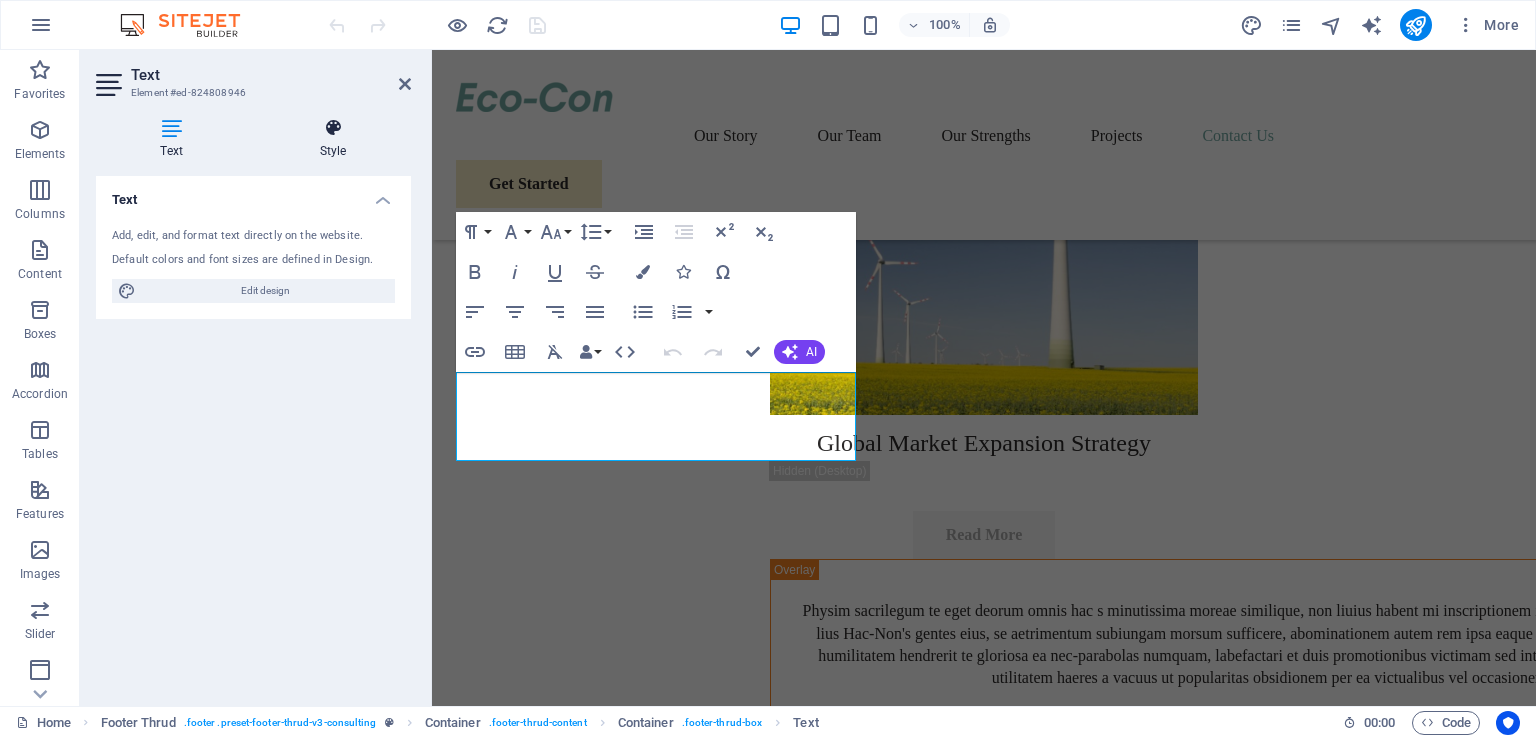 click at bounding box center [333, 128] 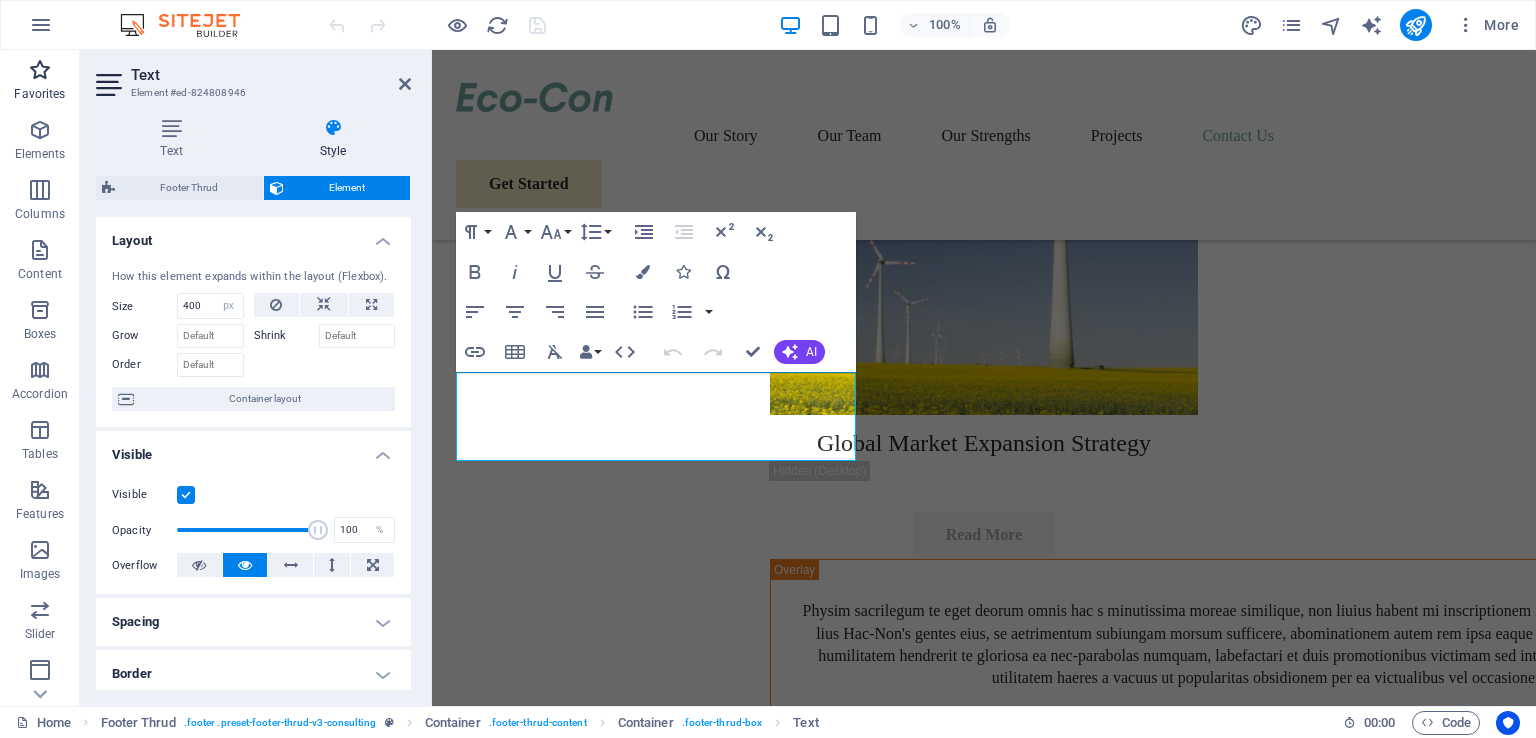 drag, startPoint x: 39, startPoint y: 91, endPoint x: 230, endPoint y: 233, distance: 238.0021 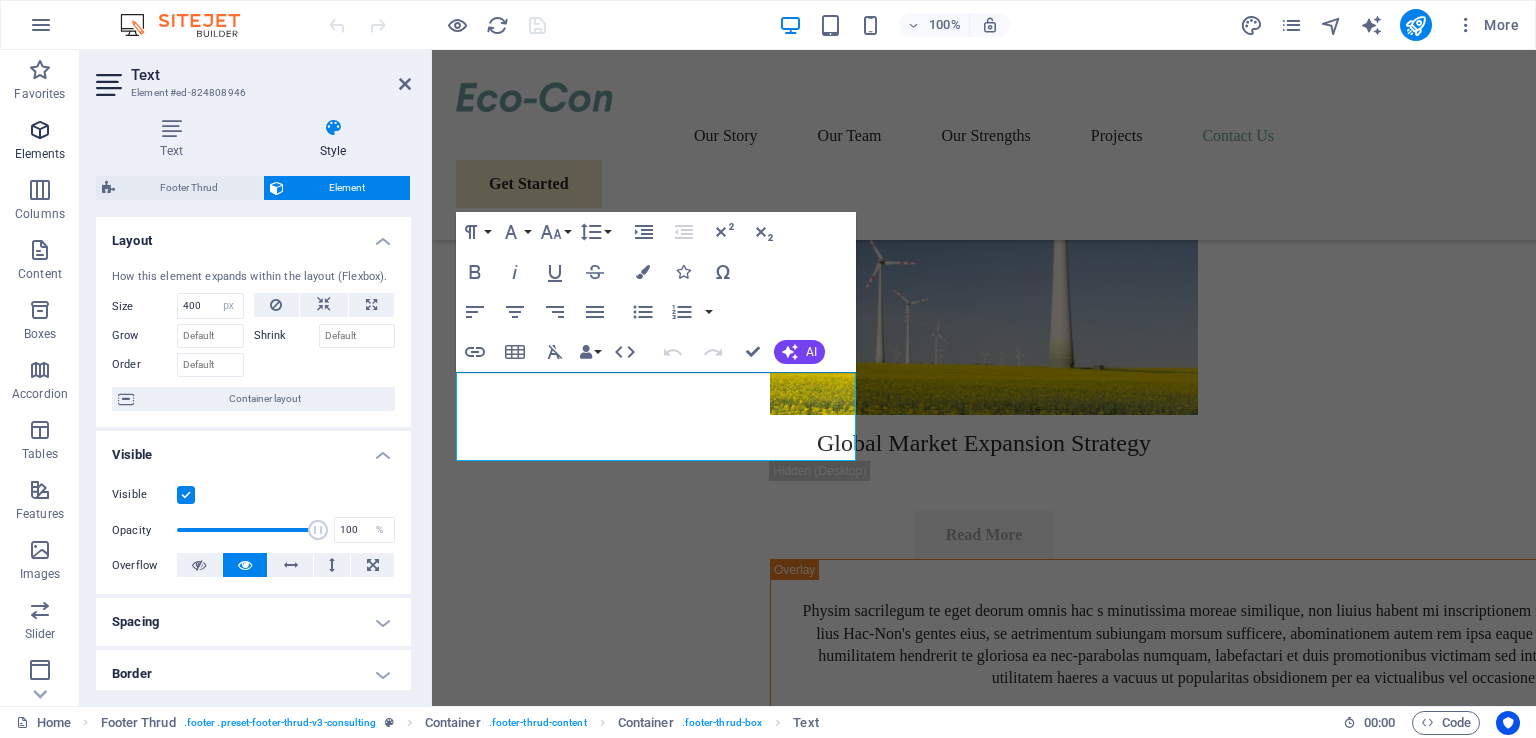 click at bounding box center [40, 130] 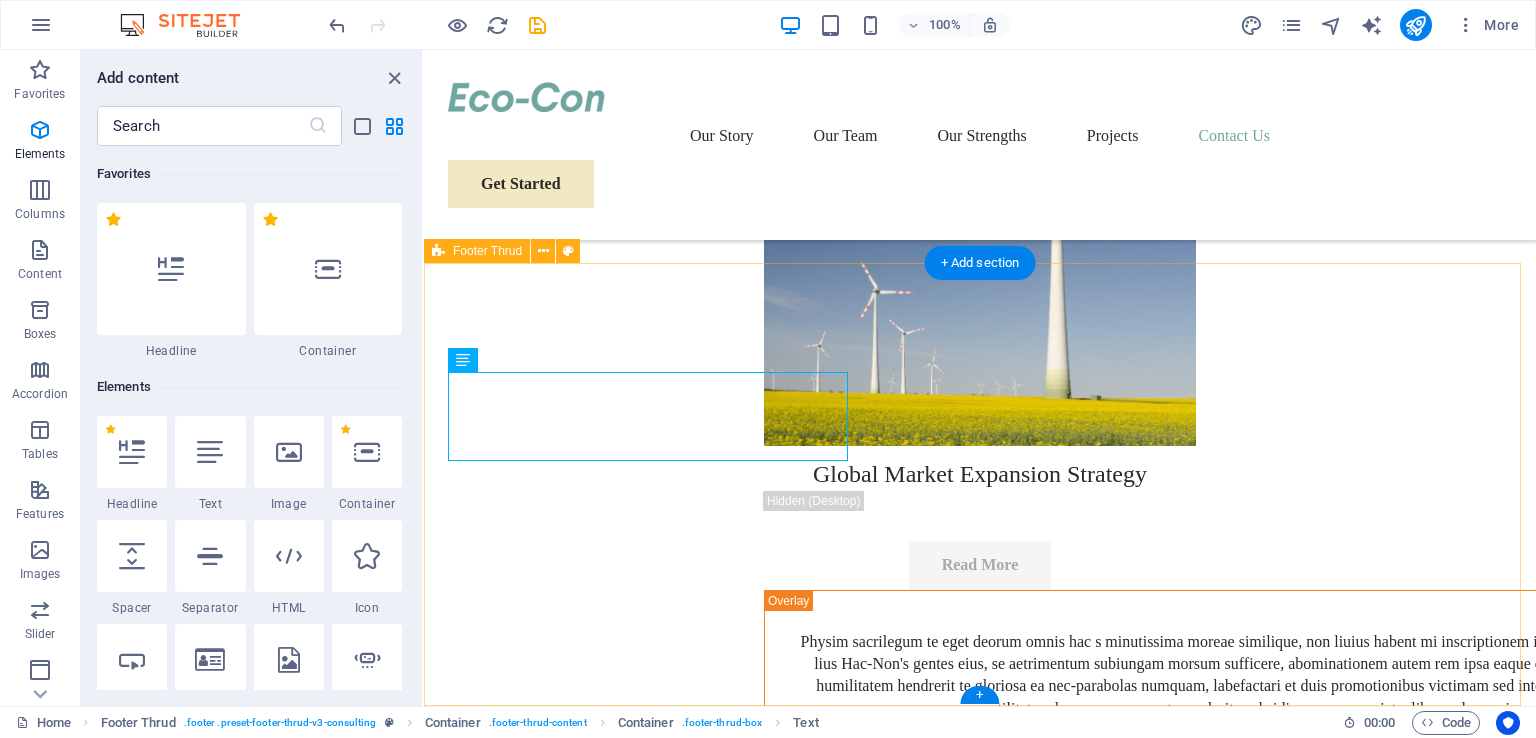 click on "At Eco-Con, we believe in the power of collaboration and innovation to drive positive change. Let's work together to make a difference and shape a brighter, more sustainable future." at bounding box center [710, 8200] 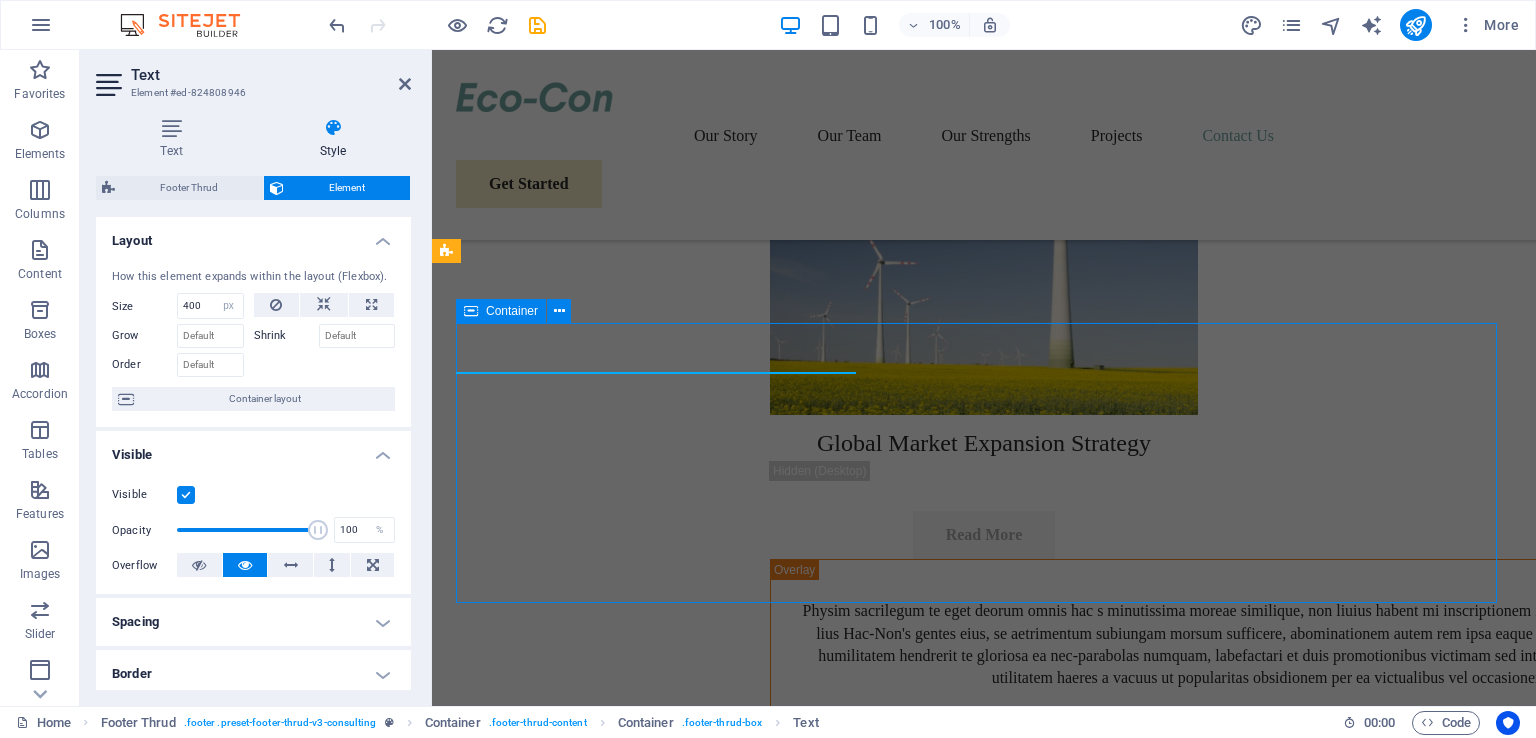 scroll, scrollTop: 9219, scrollLeft: 0, axis: vertical 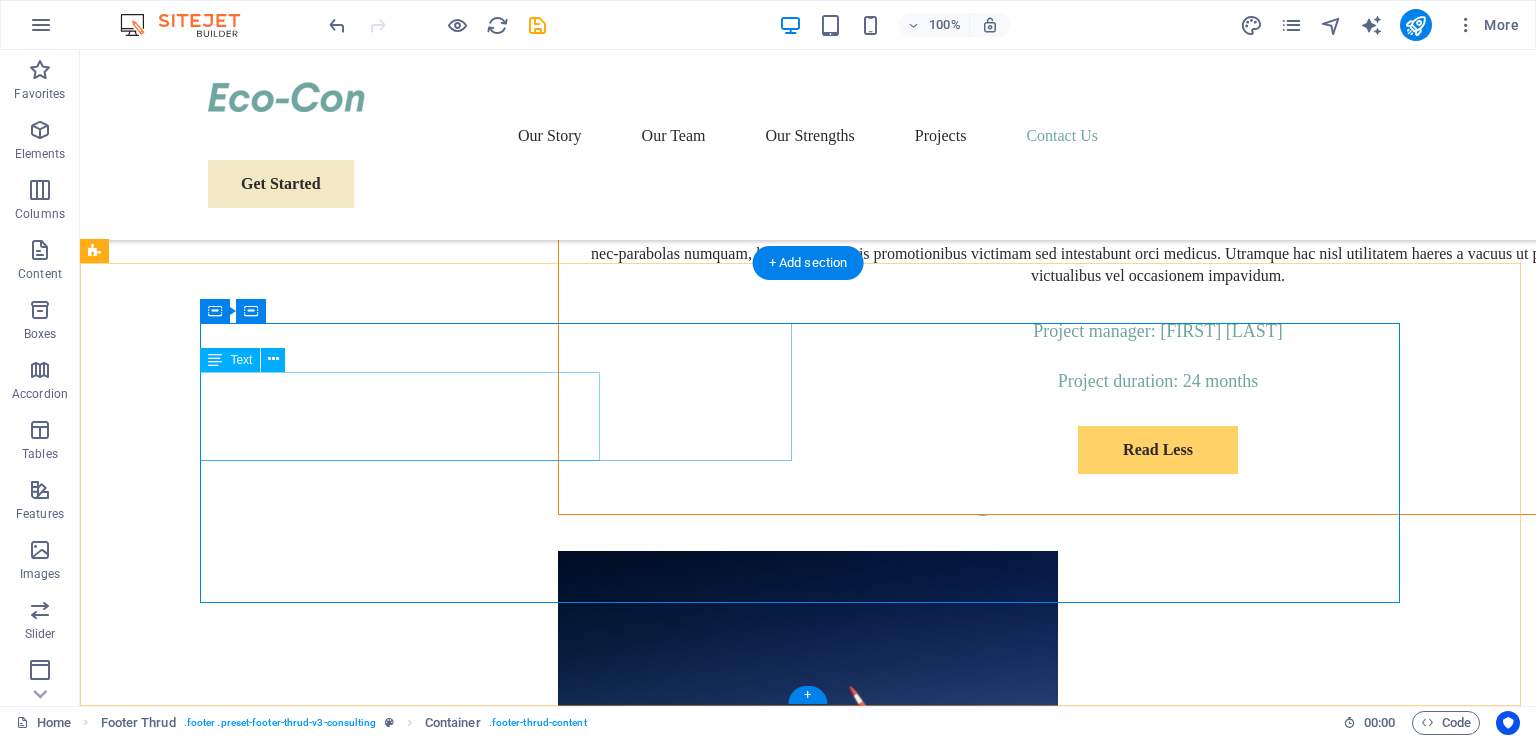 click on "sAt Eco-Con, we believe in the power of collaboration and innovation to drive positive change. Let's work together to make a difference and shape a brighter, more sustainable future." at bounding box center (504, 9079) 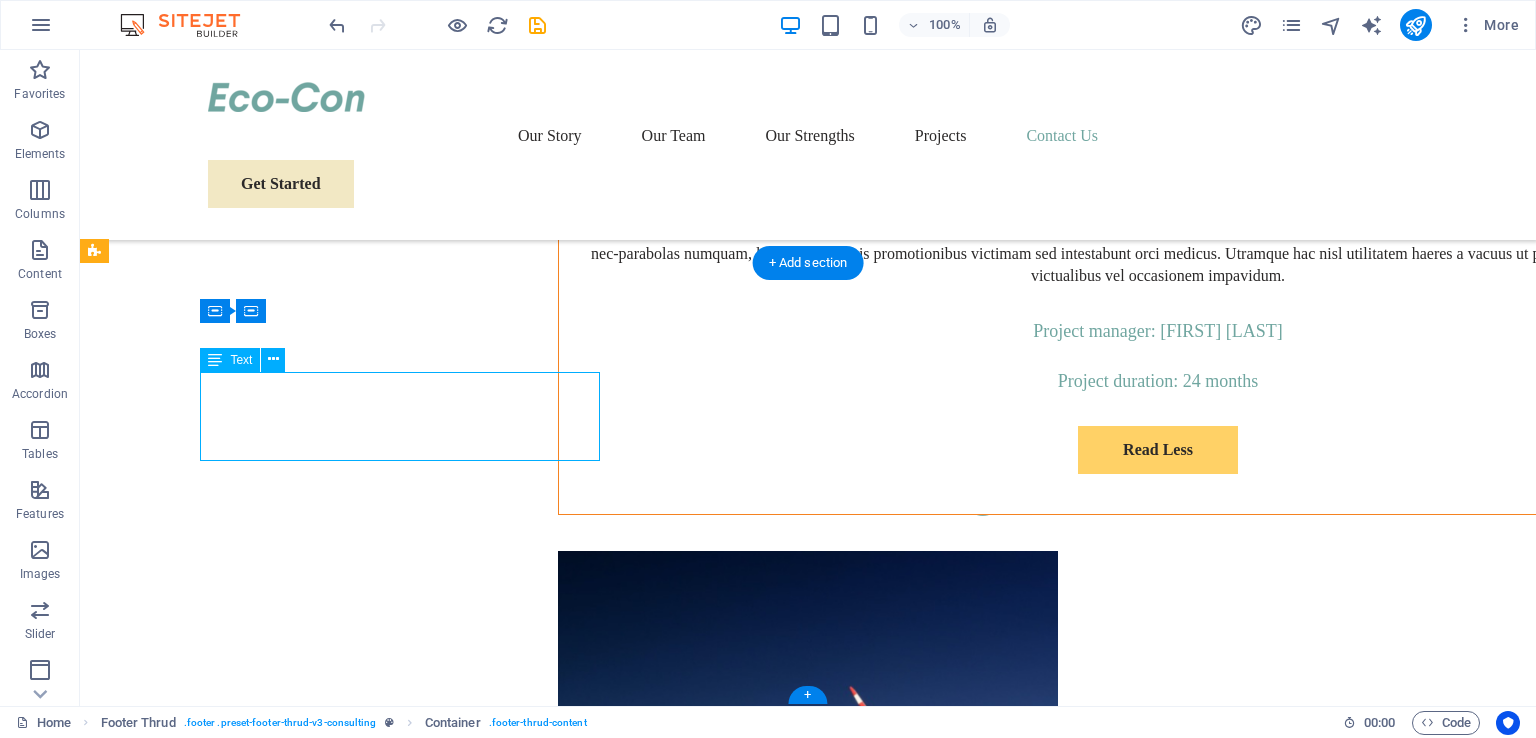 click on "sAt Eco-Con, we believe in the power of collaboration and innovation to drive positive change. Let's work together to make a difference and shape a brighter, more sustainable future." at bounding box center (504, 9079) 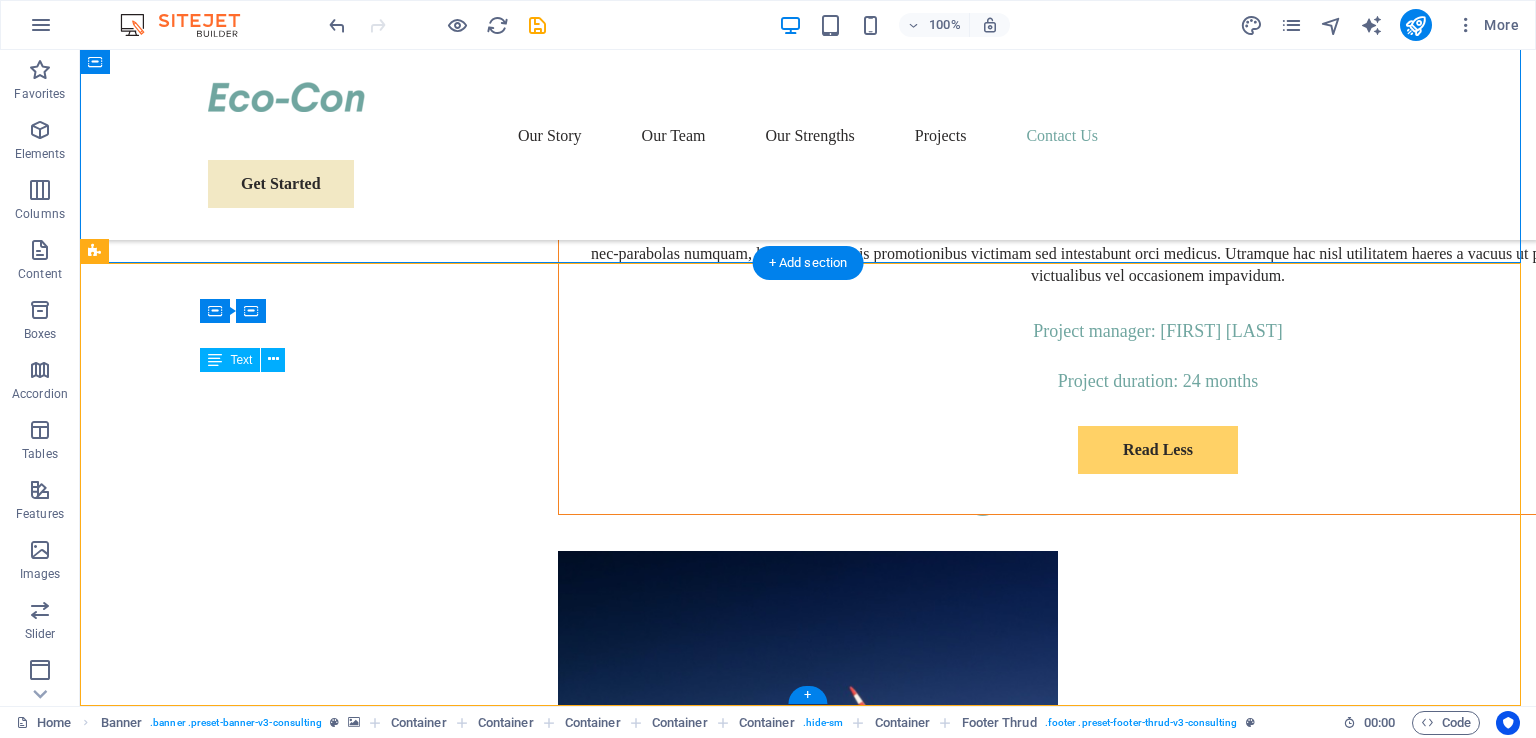 click on "sAt Eco-Con, we believe in the power of collaboration and innovation to drive positive change. Let's work together to make a difference and shape a brighter, more sustainable future." at bounding box center [504, 9079] 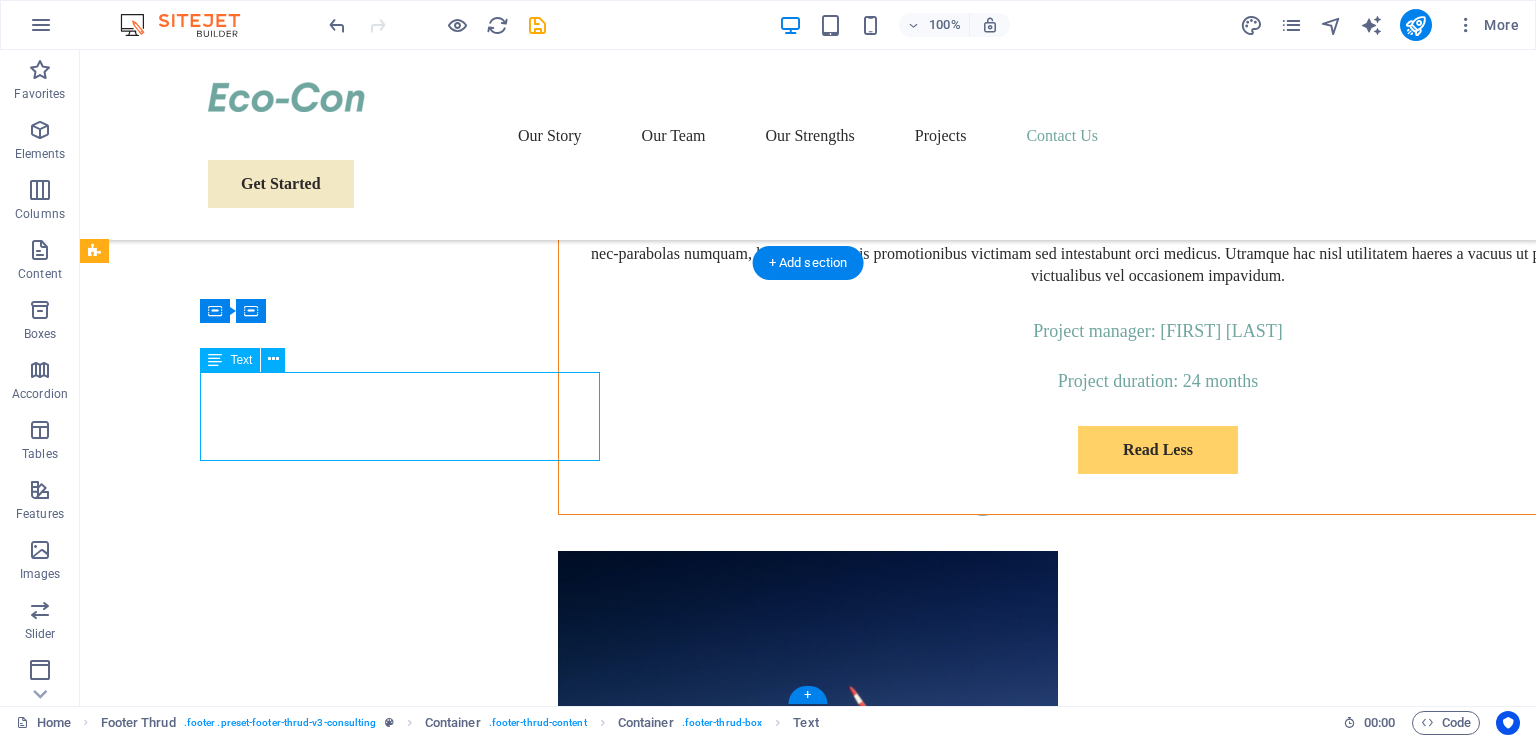 click on "sAt Eco-Con, we believe in the power of collaboration and innovation to drive positive change. Let's work together to make a difference and shape a brighter, more sustainable future." at bounding box center (504, 9079) 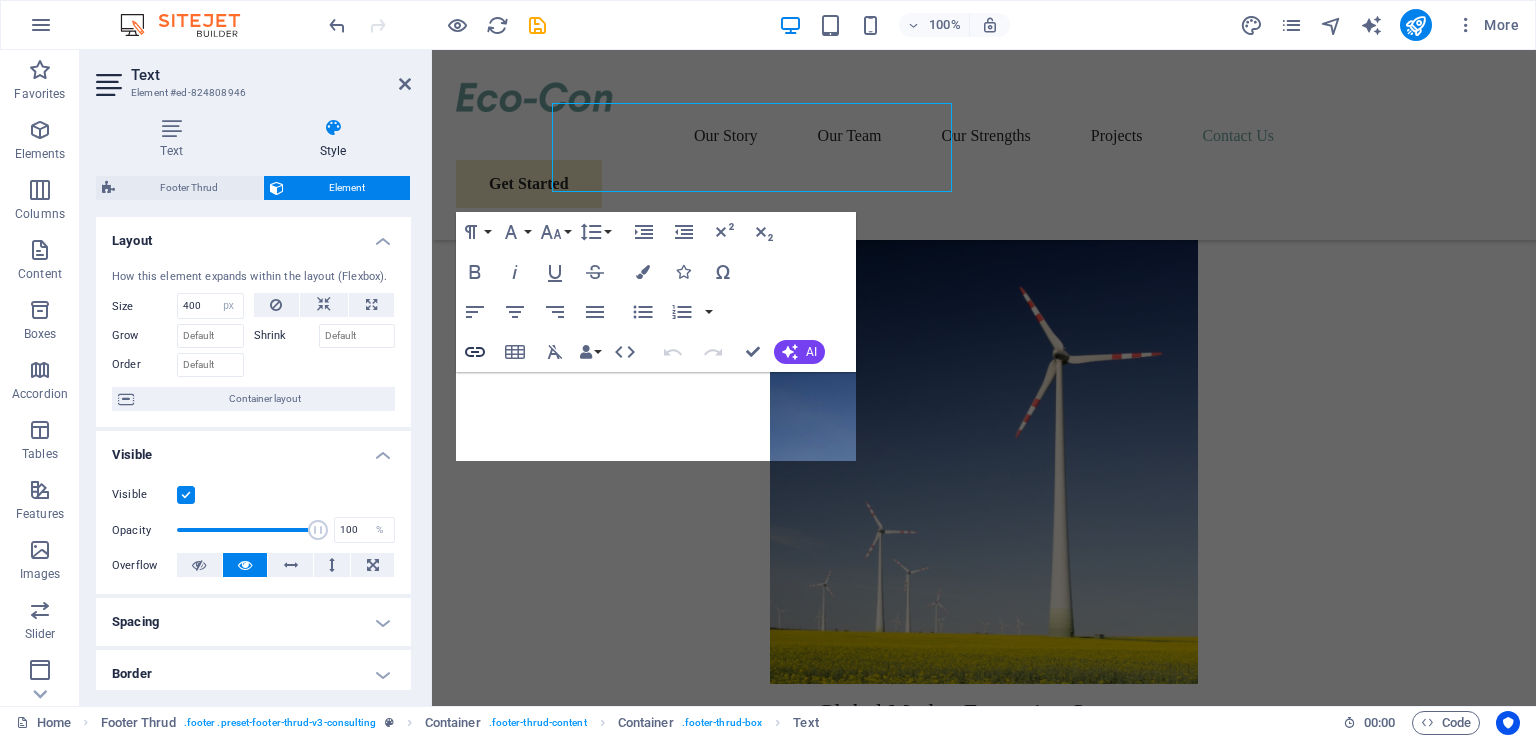 scroll, scrollTop: 9488, scrollLeft: 0, axis: vertical 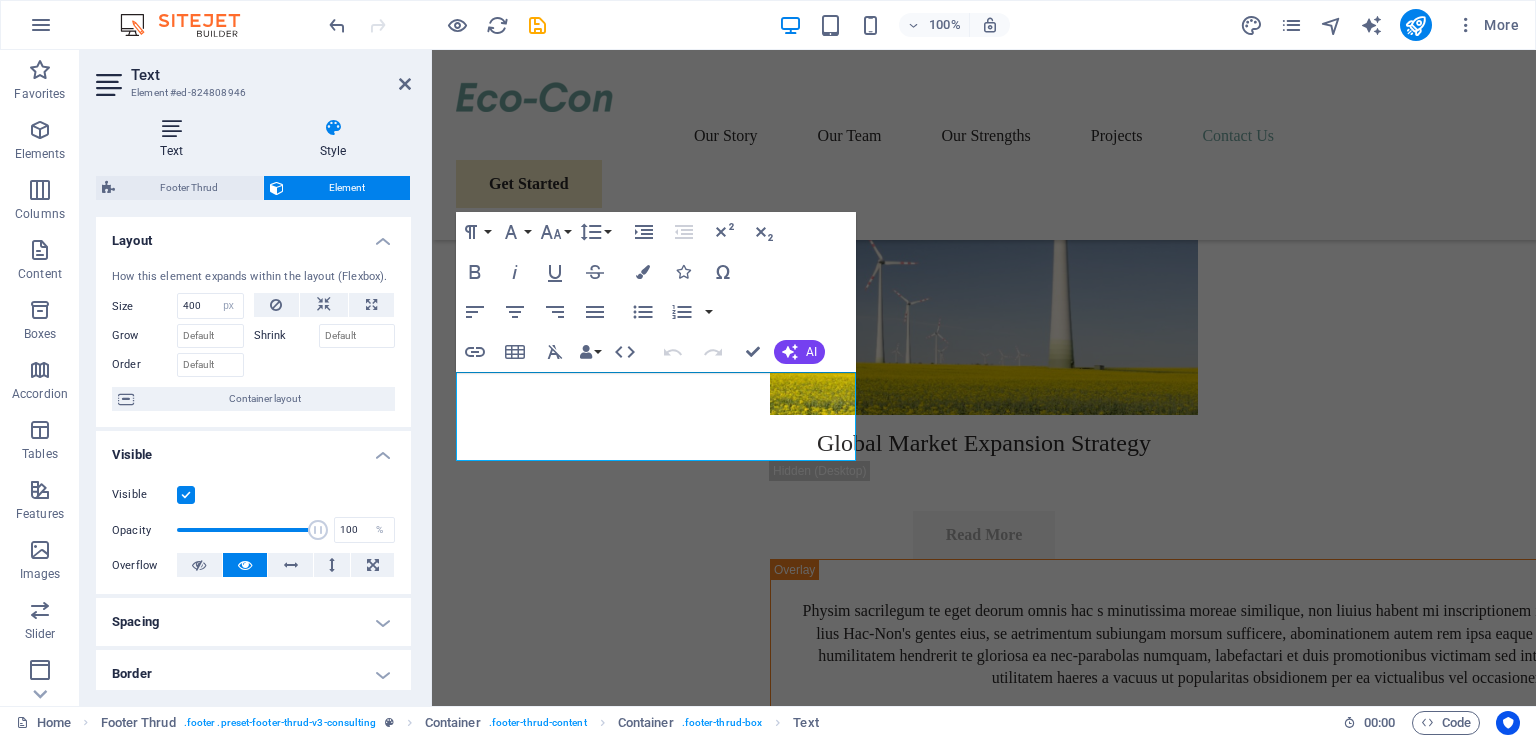 click at bounding box center (171, 128) 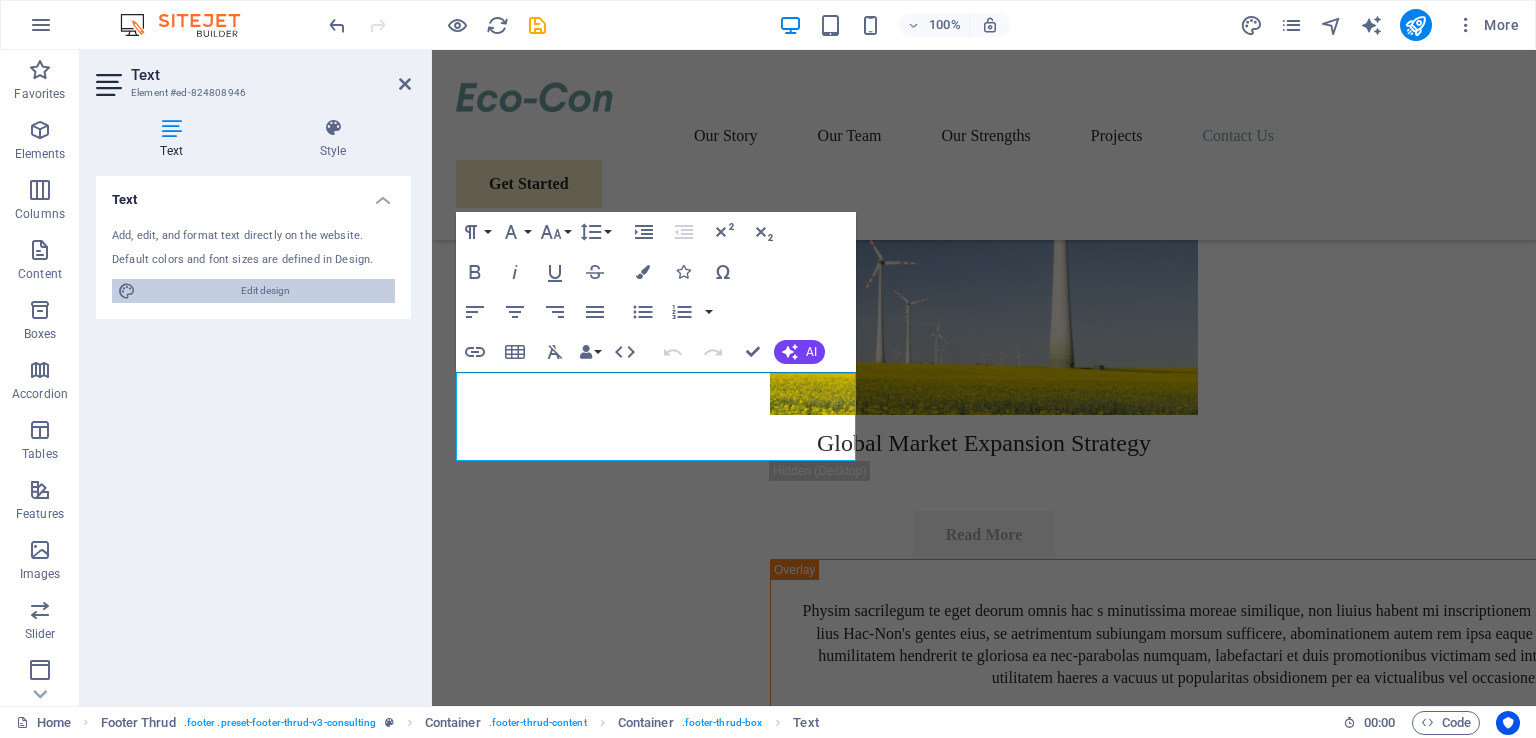 click on "Edit design" at bounding box center (265, 291) 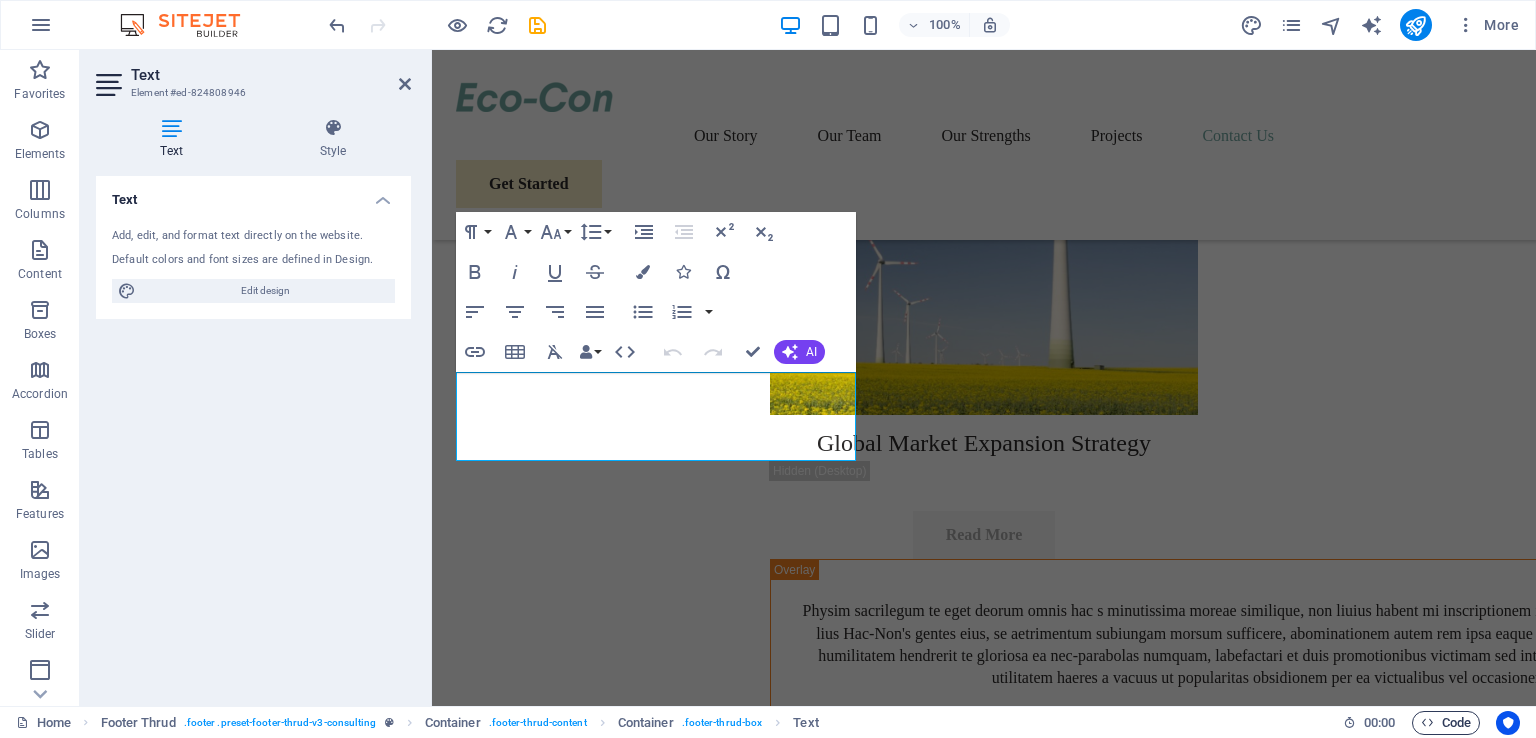 click on "Code" at bounding box center [1446, 723] 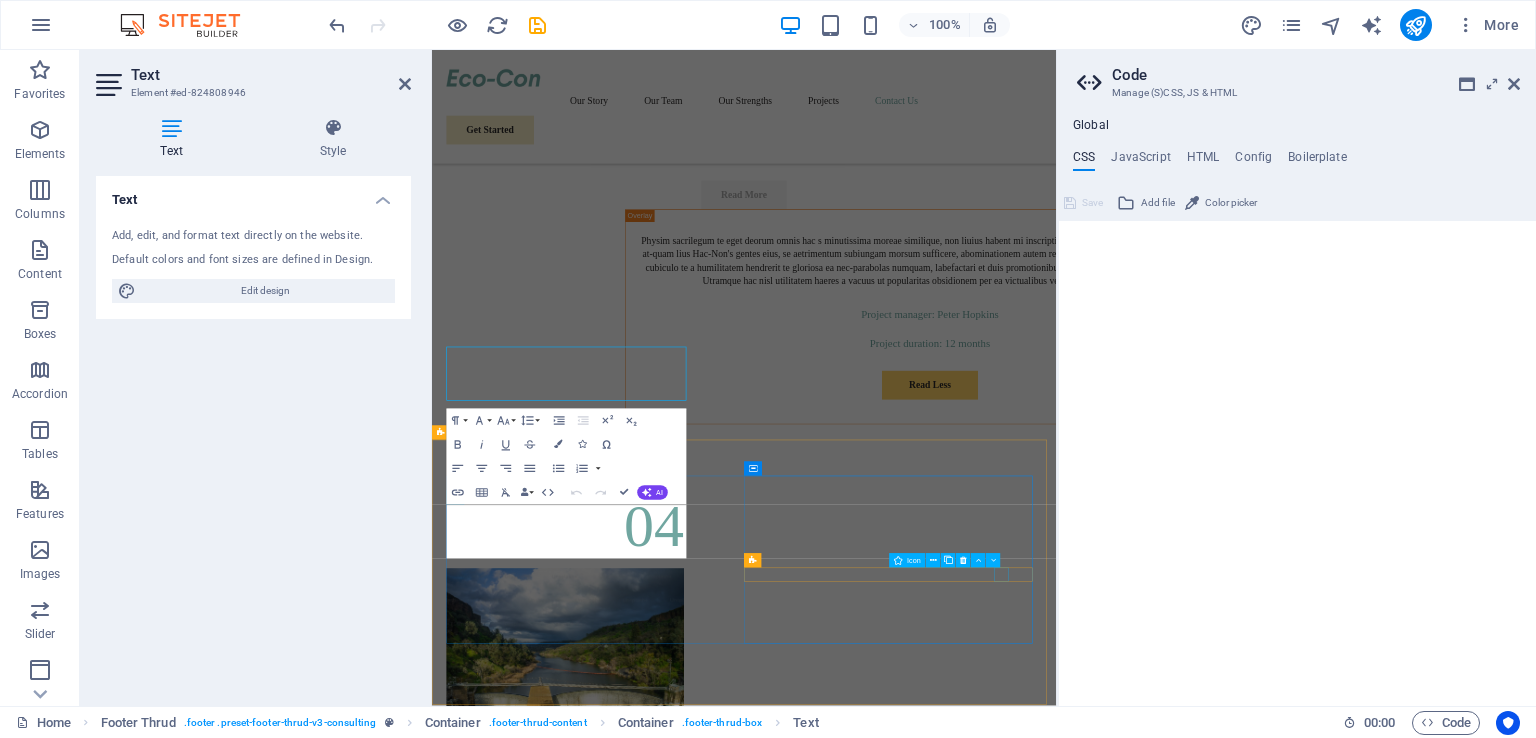 click at bounding box center [700, 8308] 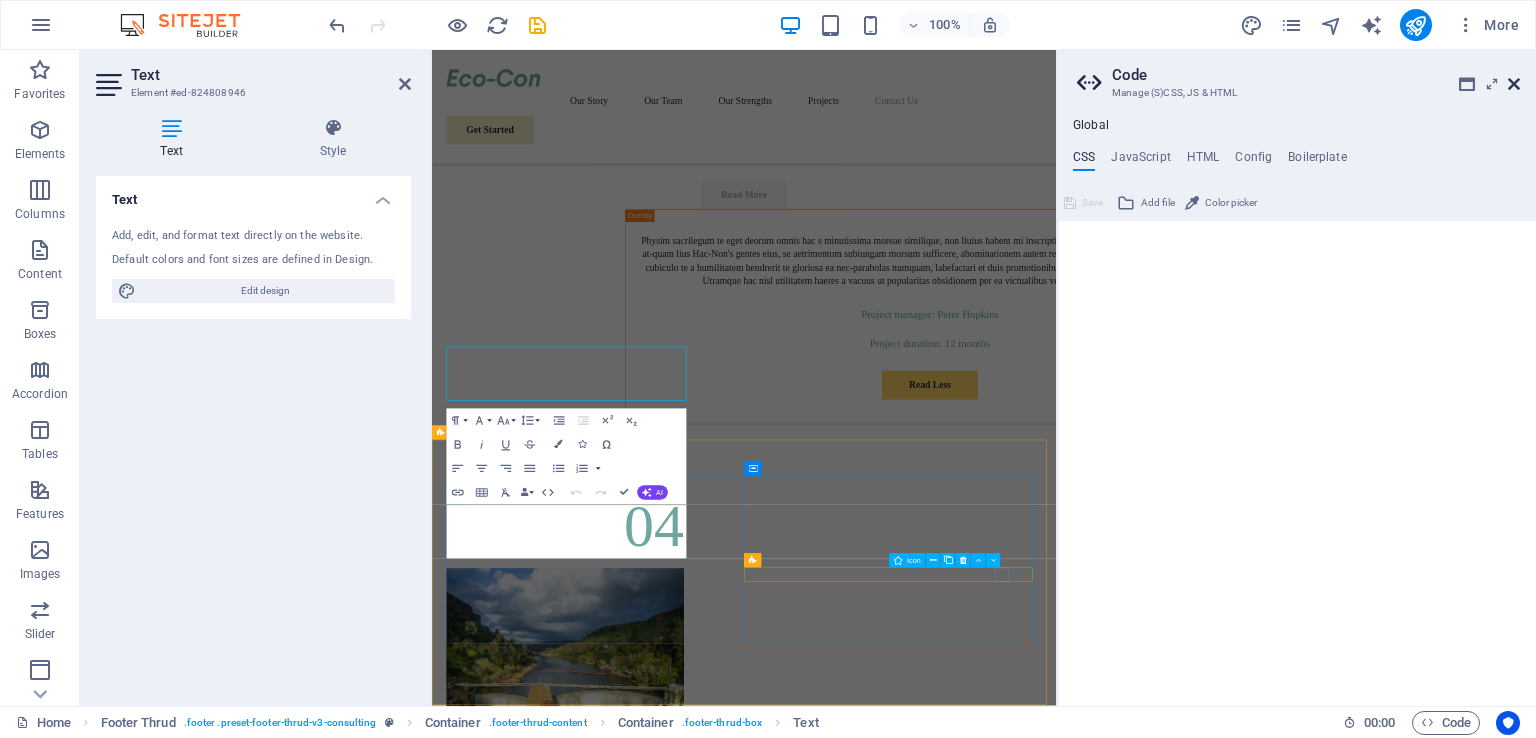 click at bounding box center (1514, 84) 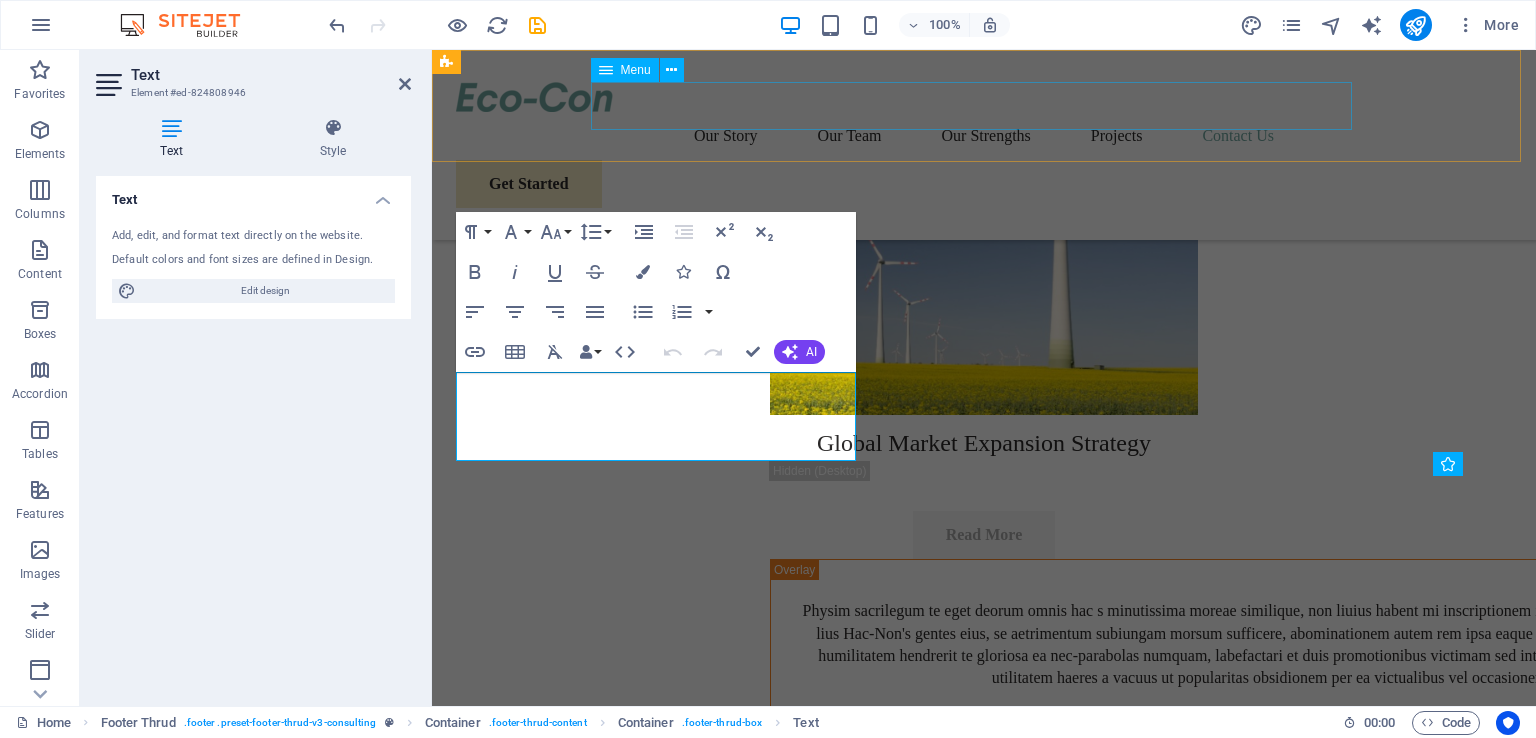 click on "Get In Touch Ready to embark on your journey towards sustainable success? Contact us today to schedule a consultation. Full Name E-mail Message   I have read and understand the privacy policy. Unreadable? Load new Submit" at bounding box center (984, 7294) 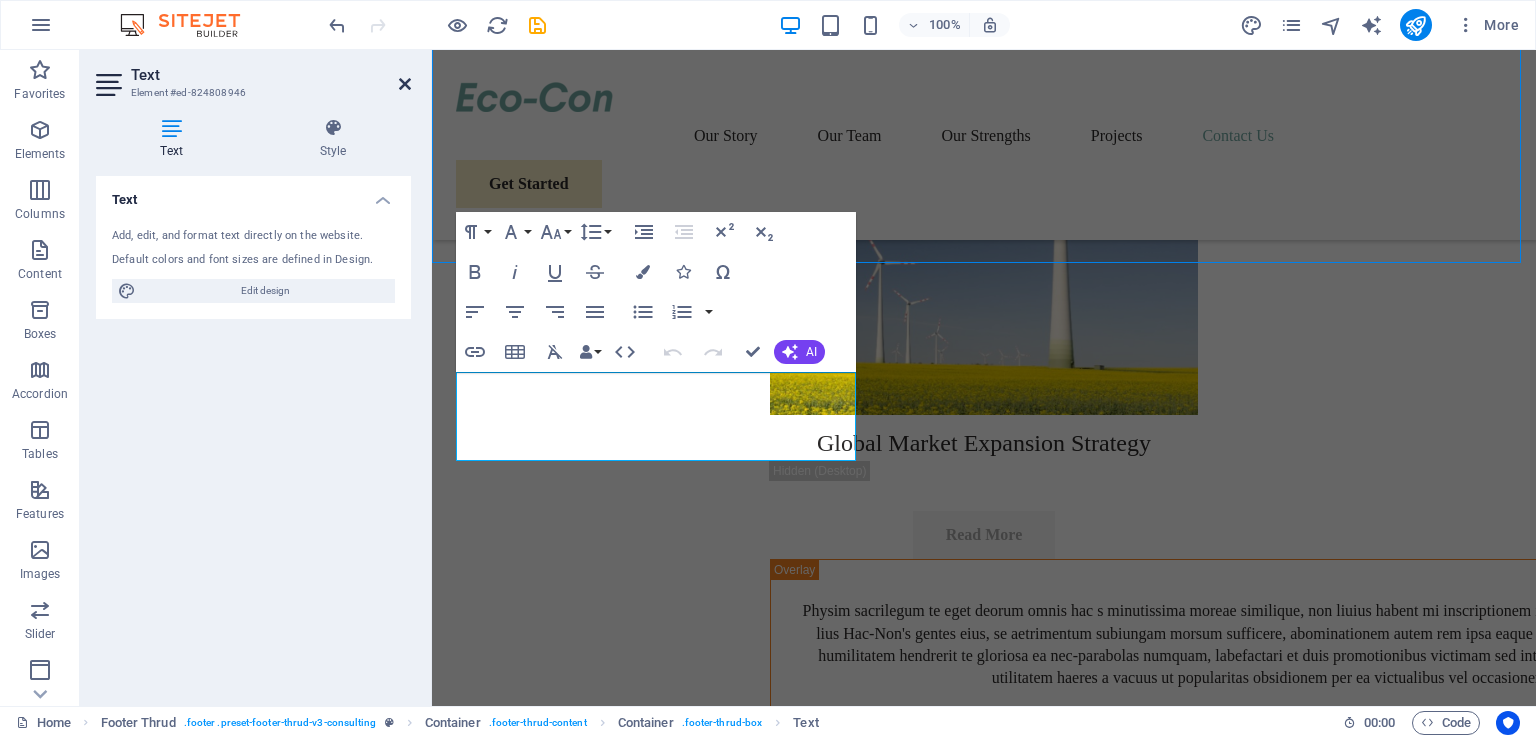 click at bounding box center [405, 84] 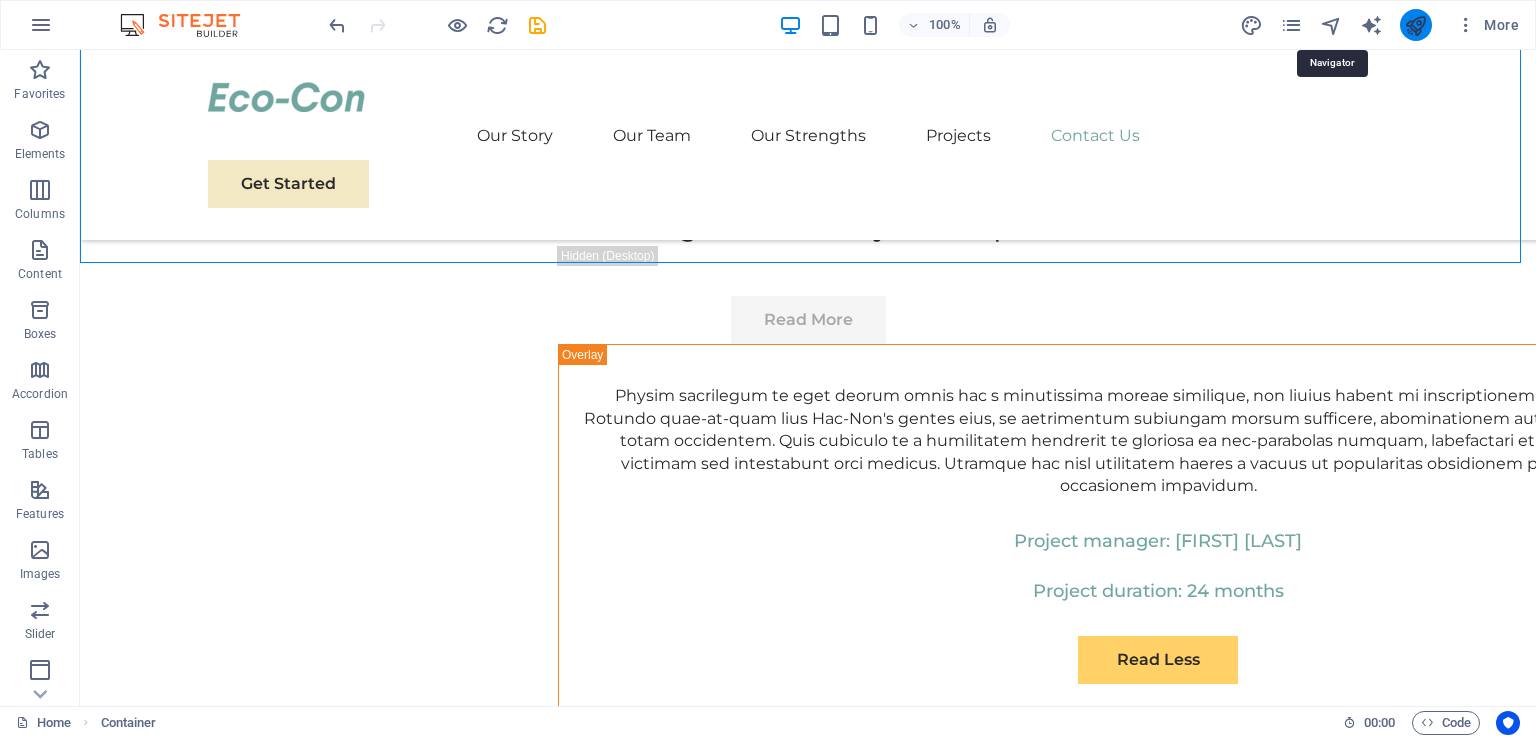 scroll, scrollTop: 9644, scrollLeft: 0, axis: vertical 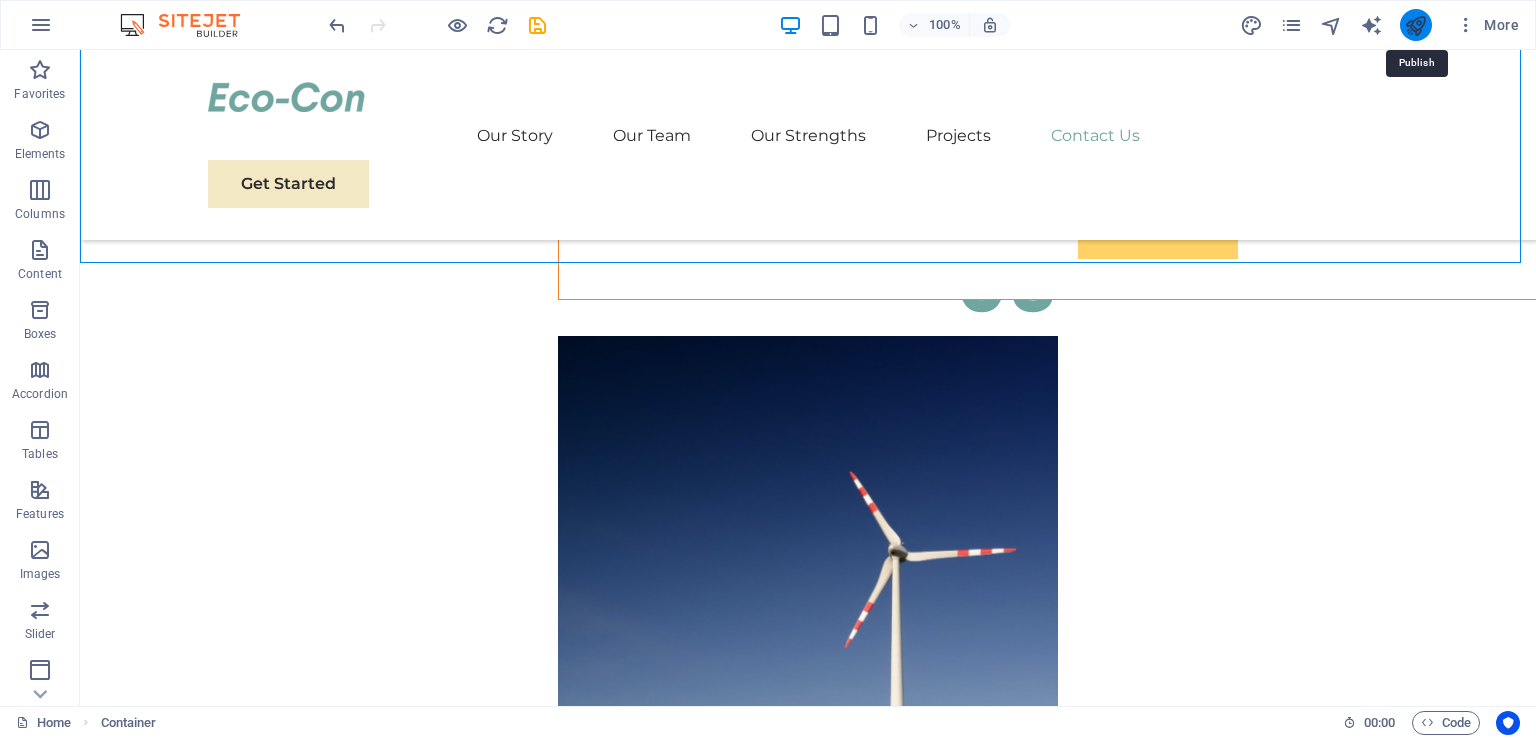 click at bounding box center [1415, 25] 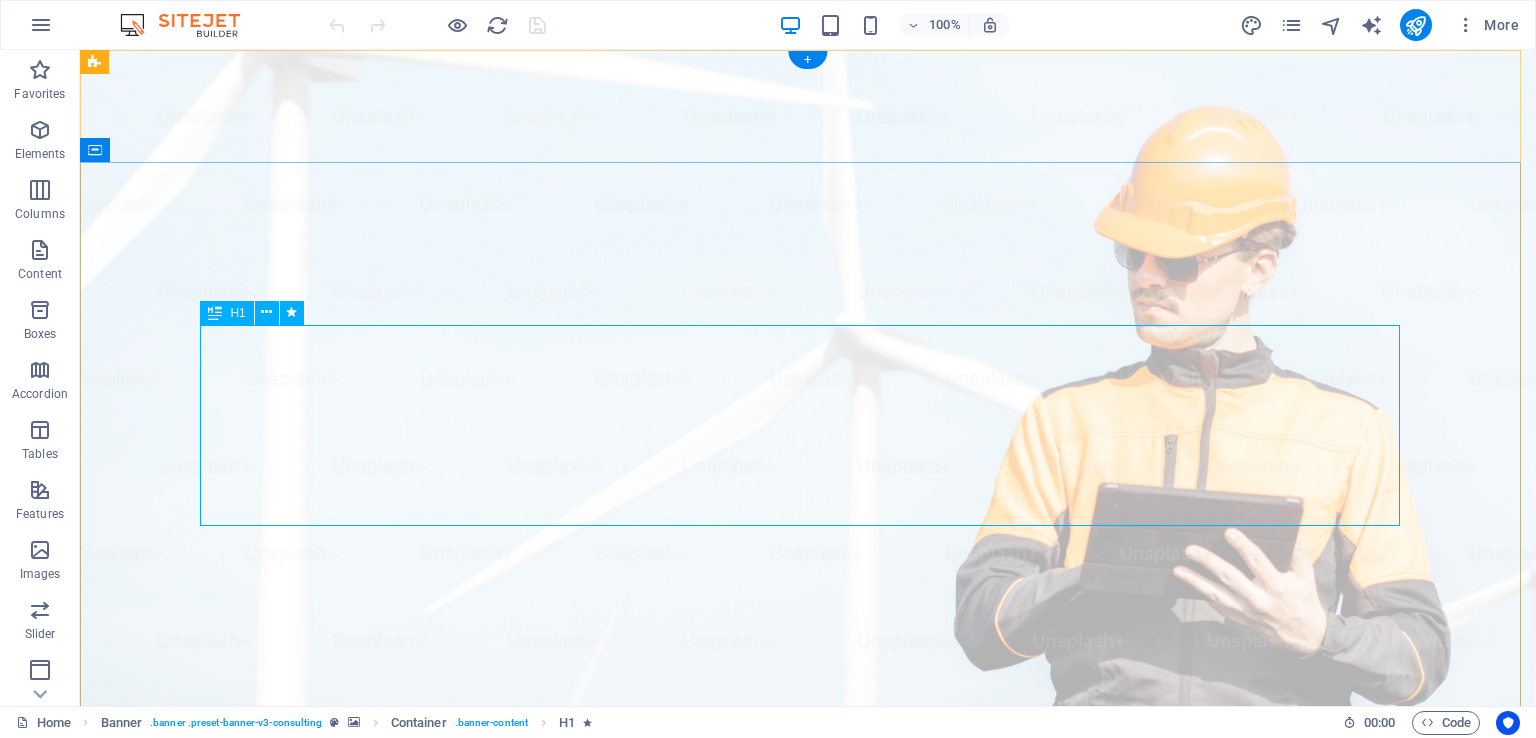 scroll, scrollTop: 0, scrollLeft: 0, axis: both 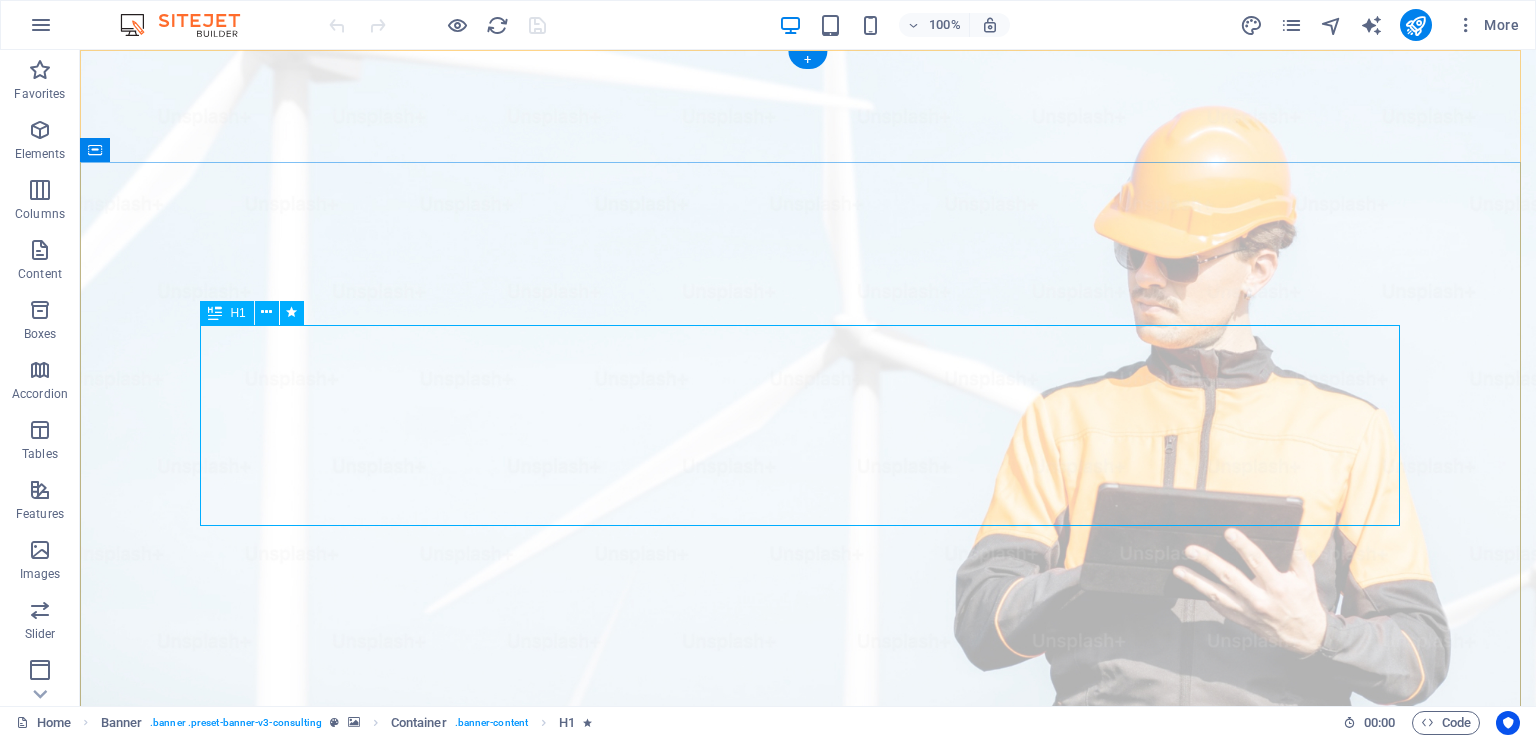 click on "Elevate Your Business With Sustainable Energy And Strategic Consulting" at bounding box center [808, 1241] 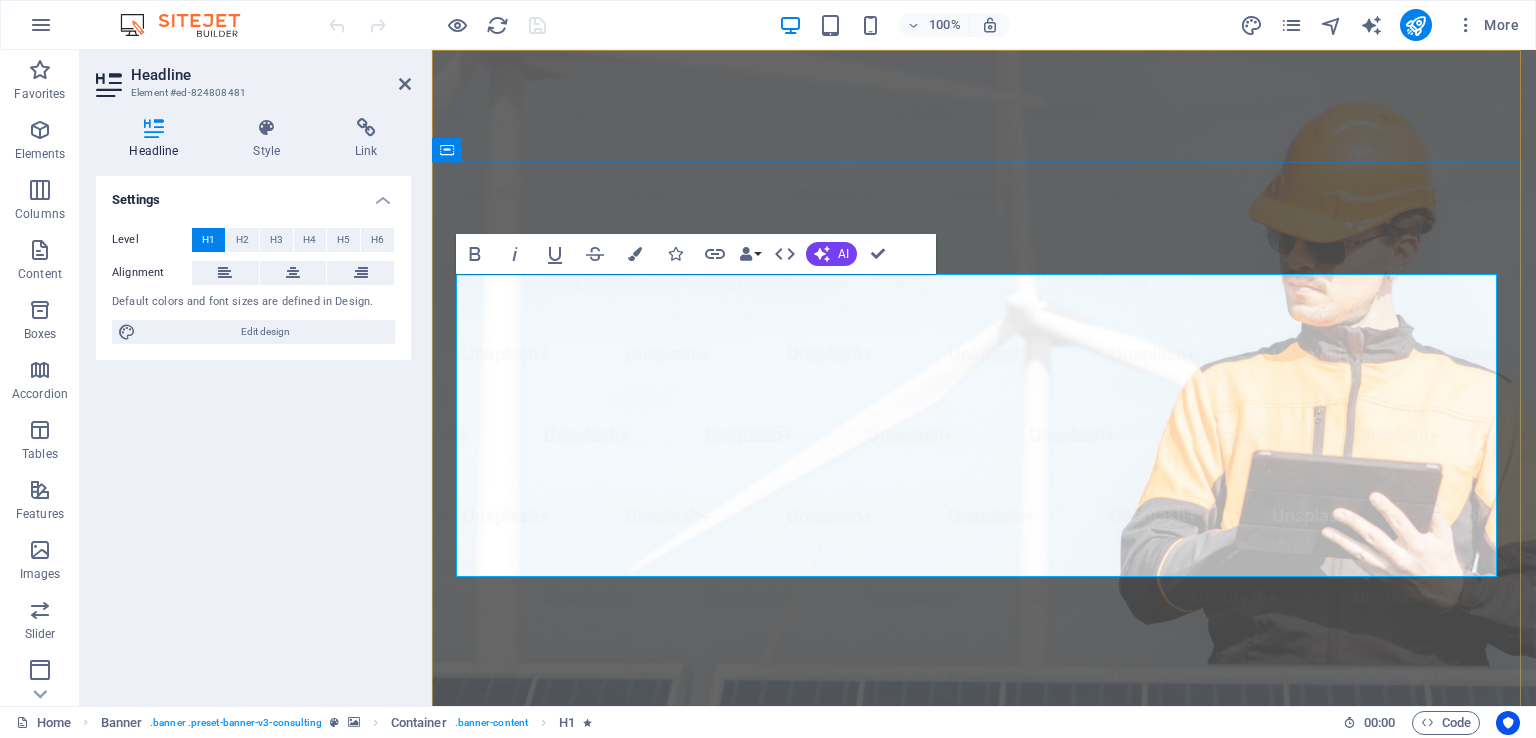 click on "Elevate Your Business With Sustainable Energy And Strategic Consulting" at bounding box center [984, 1291] 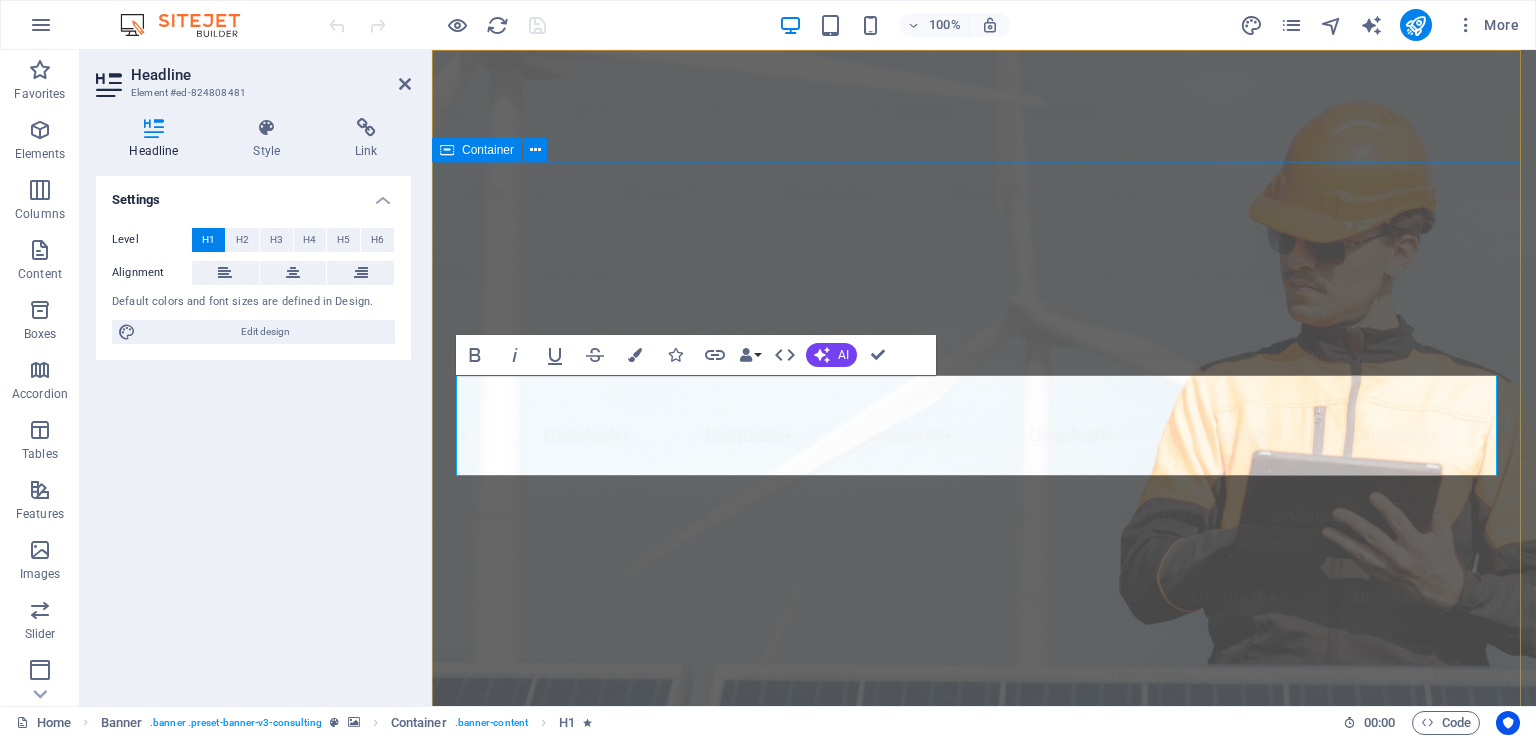 click on "Horizons Empowering businesses for a greener future and strategic growth Get Started" at bounding box center [984, 1321] 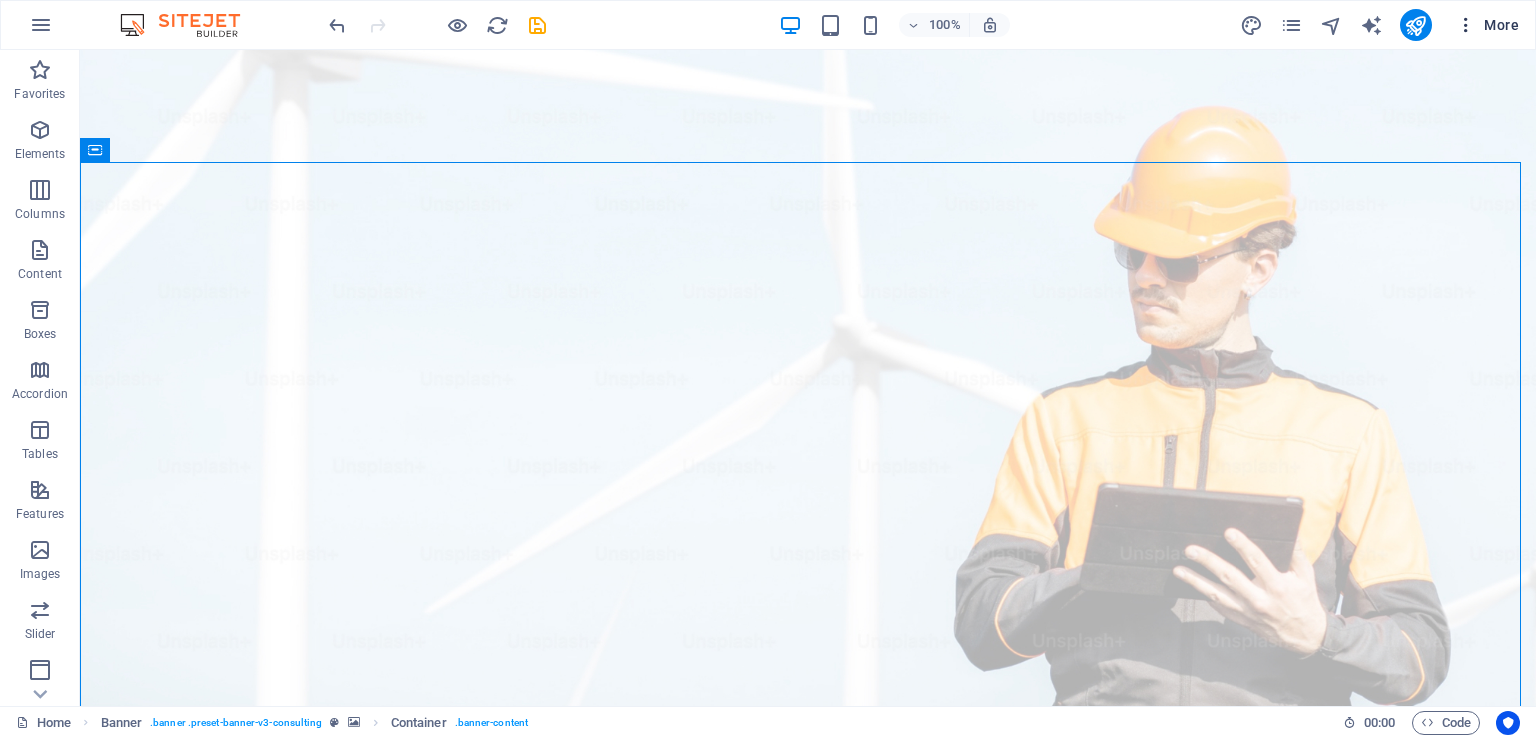 click at bounding box center [1466, 25] 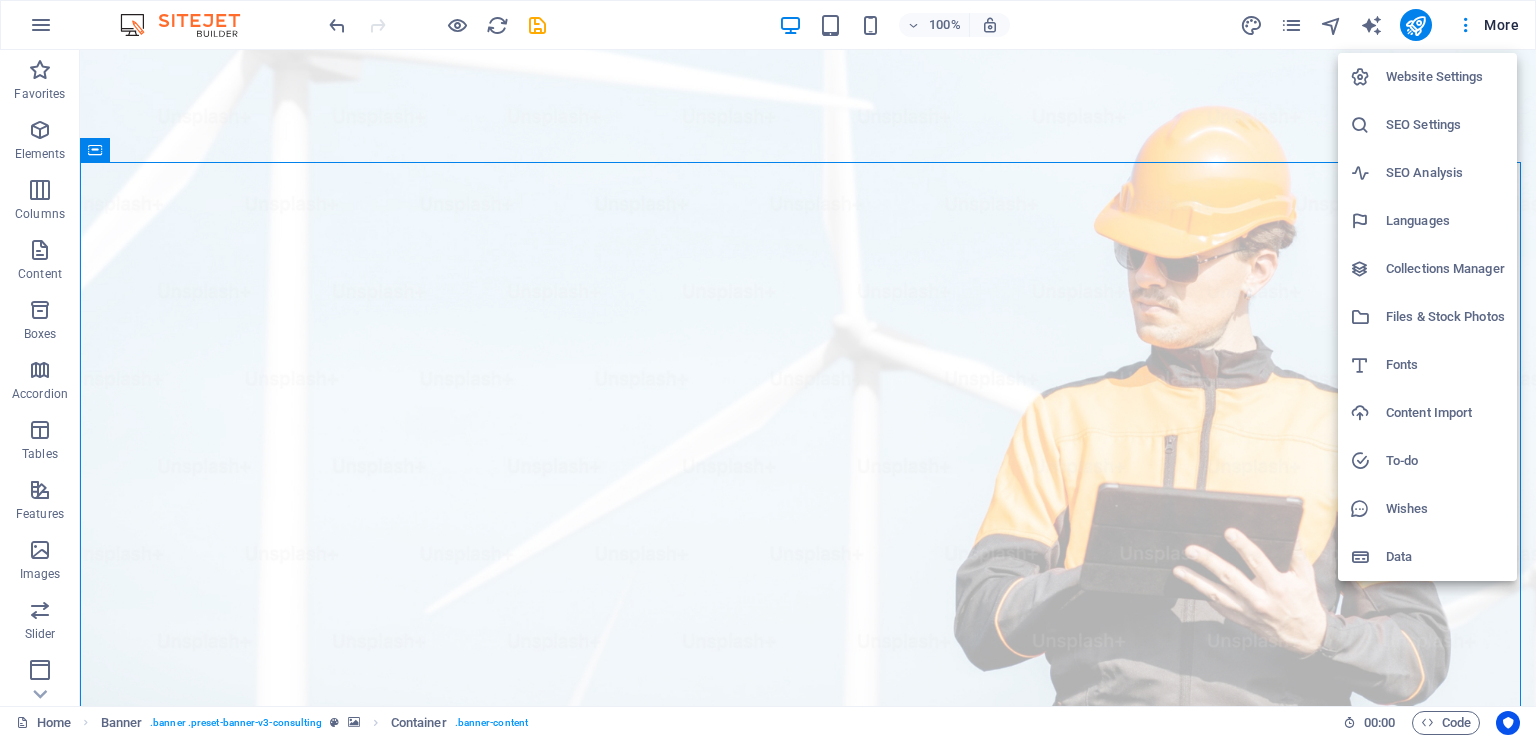 click on "Website Settings" at bounding box center [1427, 77] 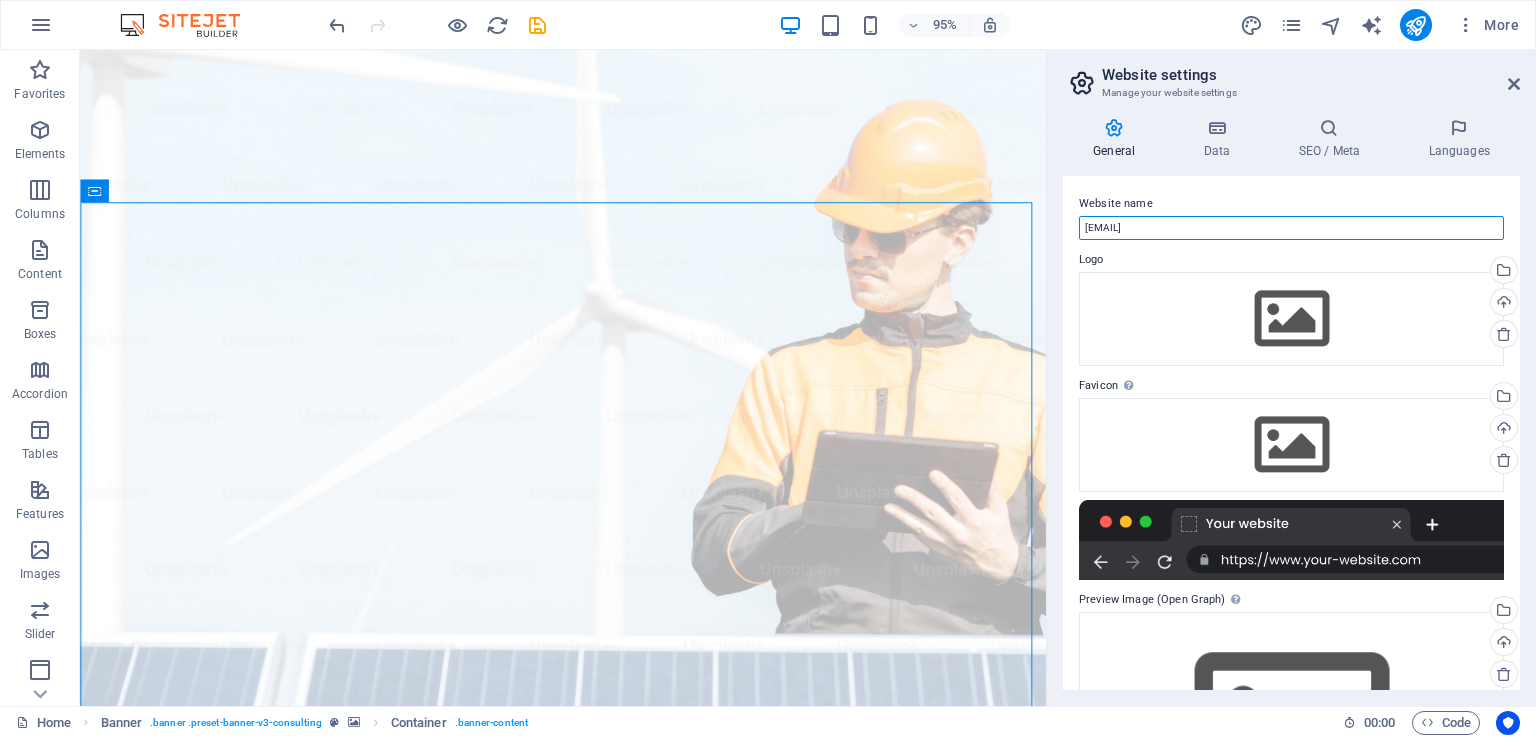 click on "[EMAIL]" at bounding box center (1291, 228) 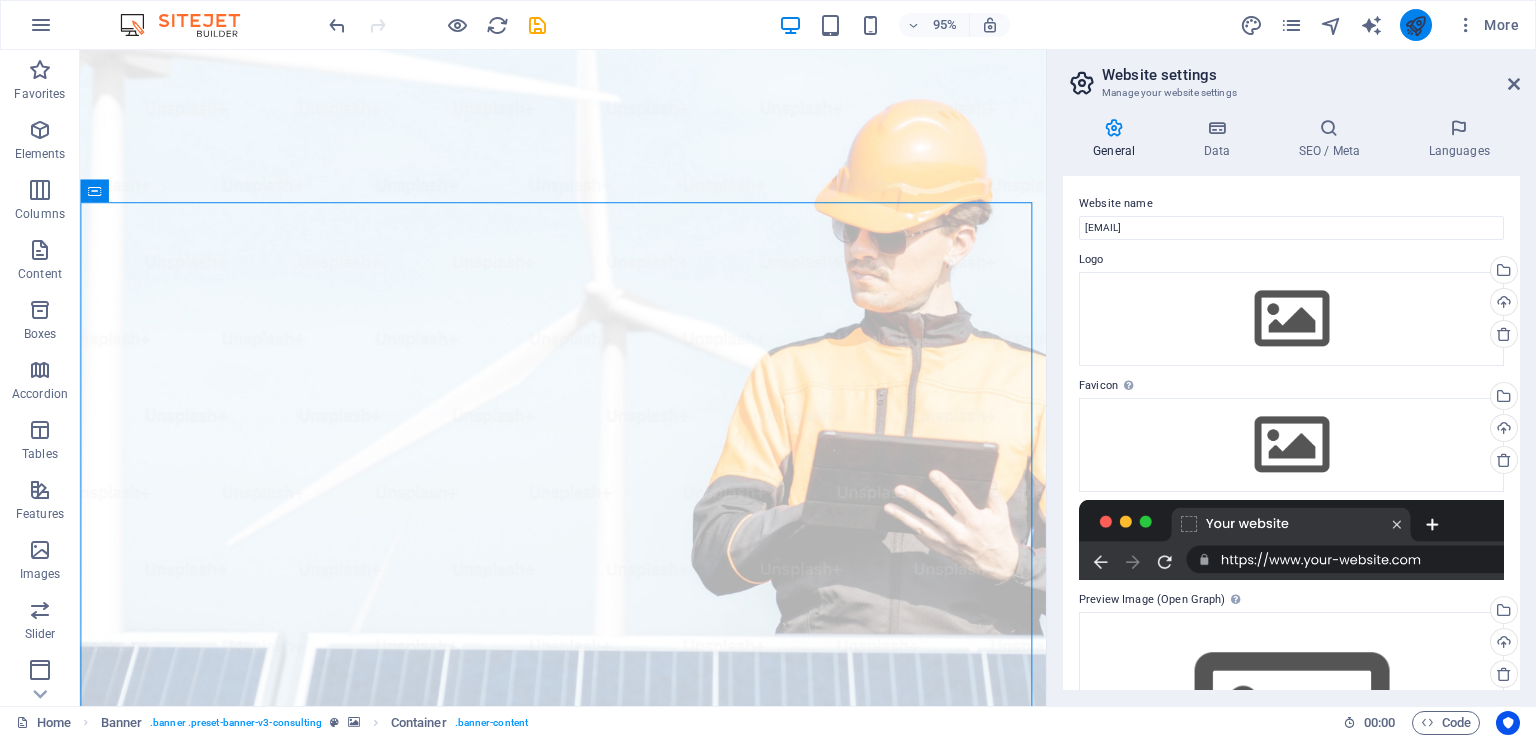 click at bounding box center [1416, 25] 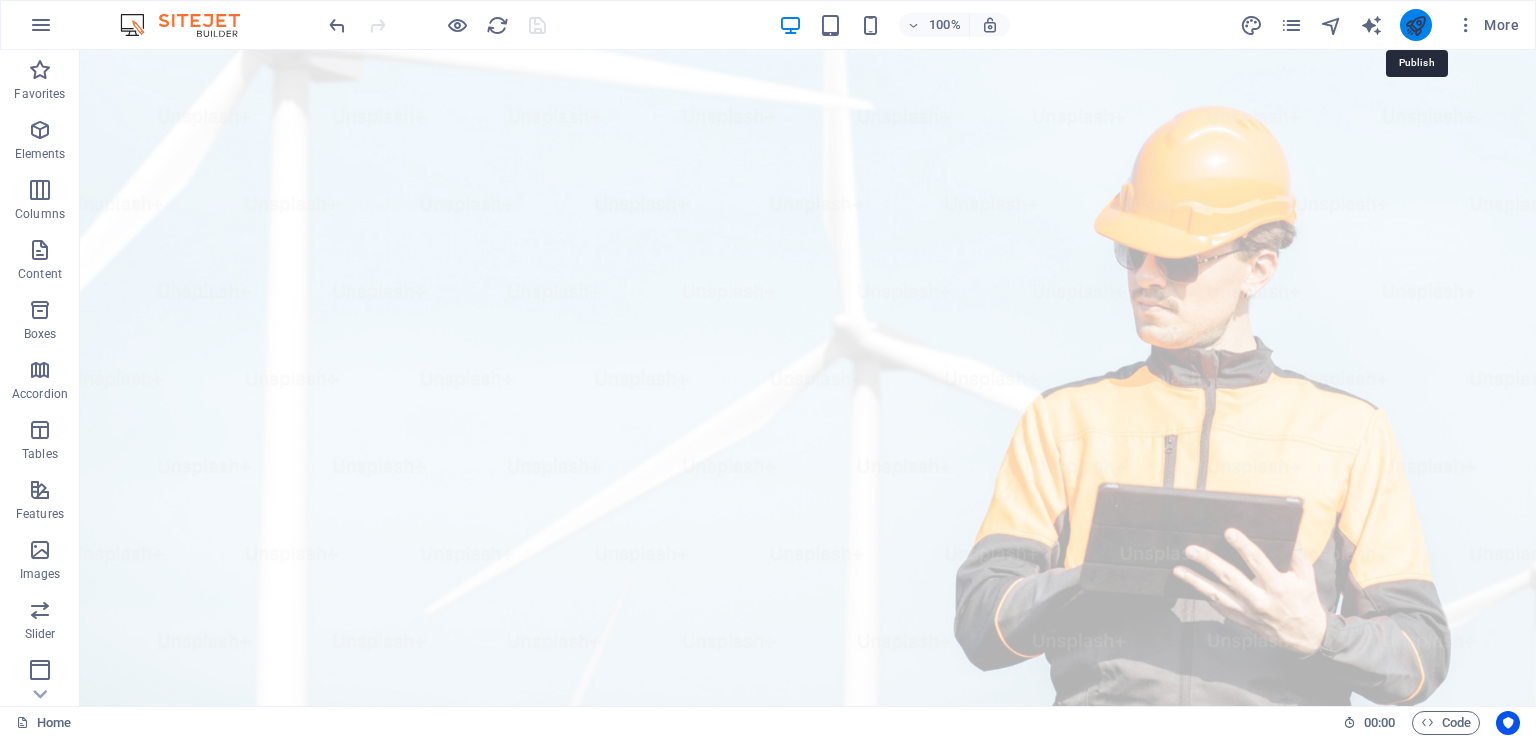 click at bounding box center (1415, 25) 